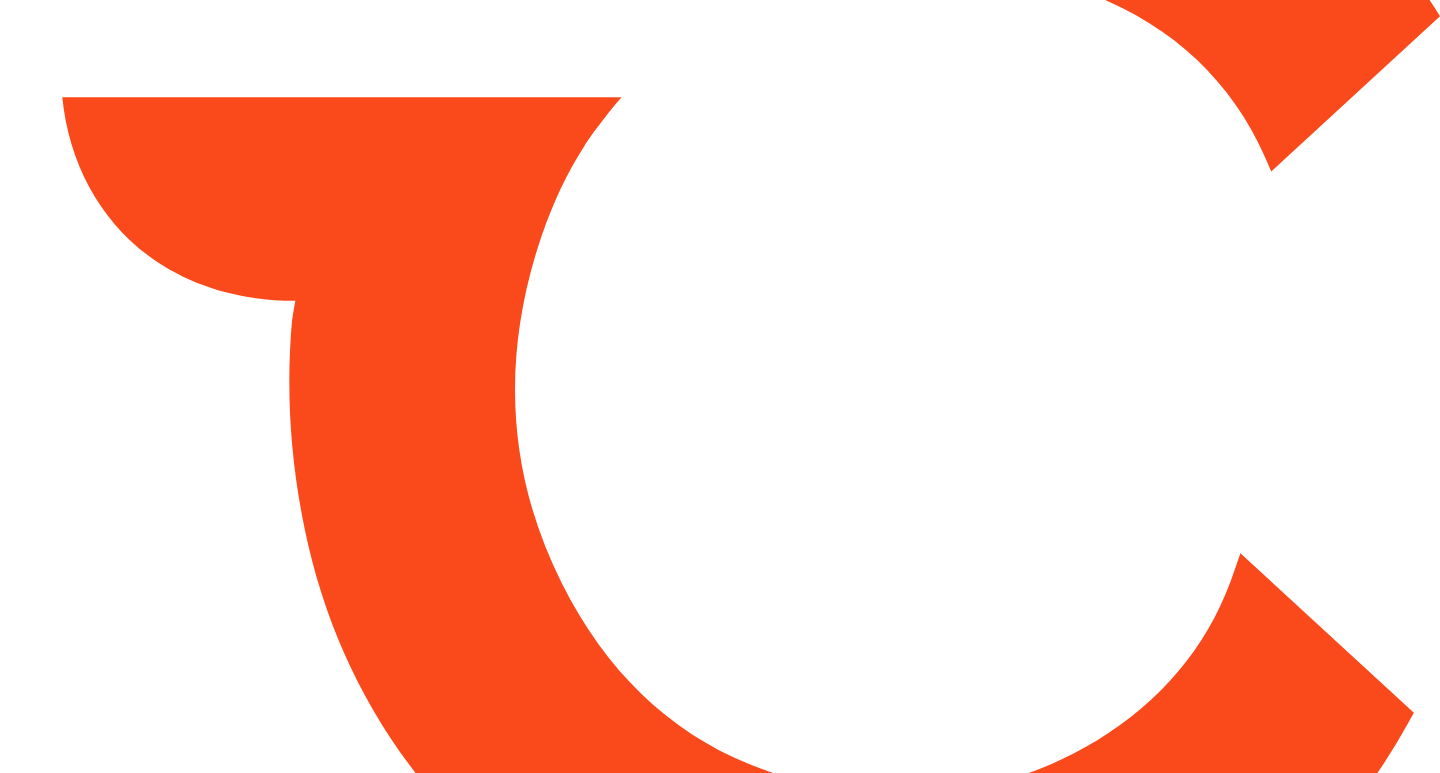 scroll, scrollTop: 0, scrollLeft: 0, axis: both 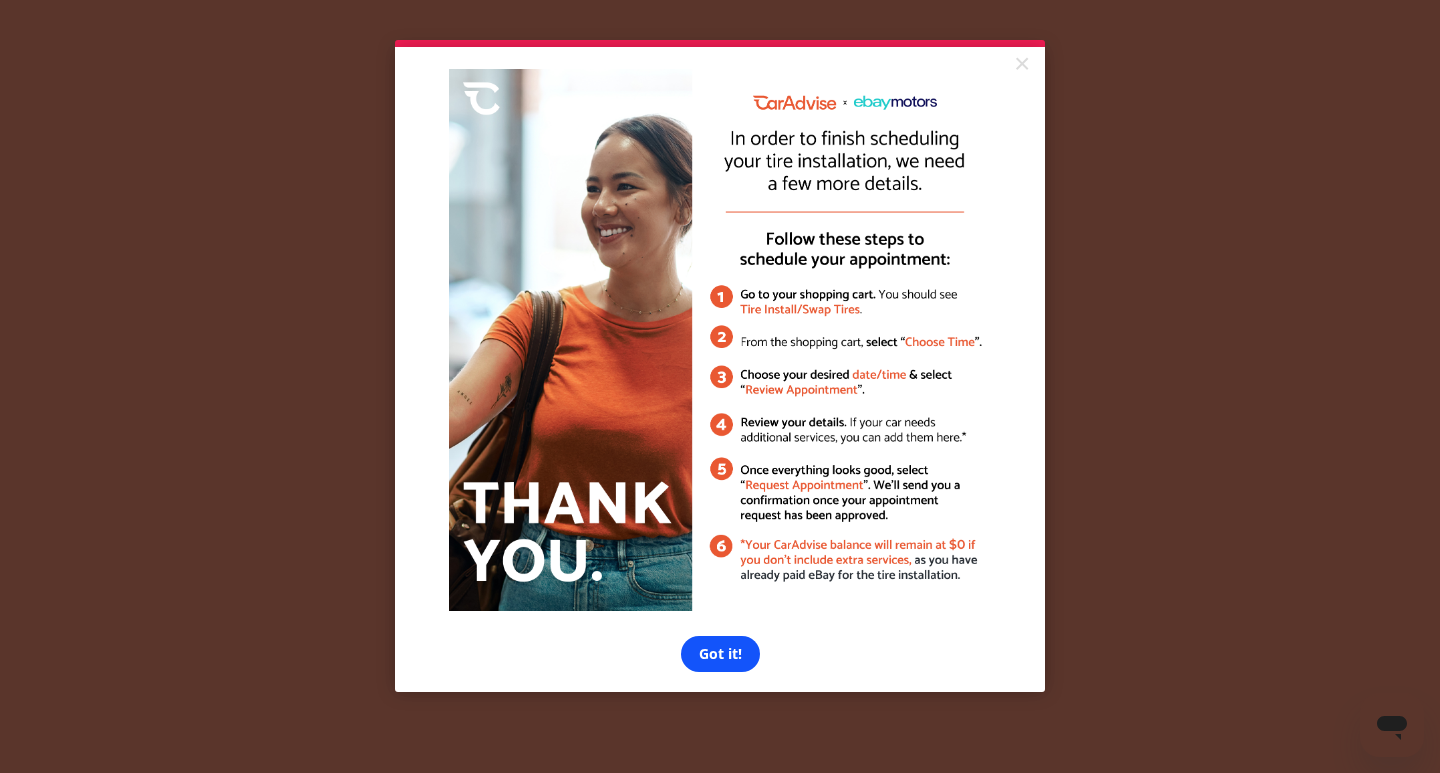 click on "Got it!" at bounding box center [720, 654] 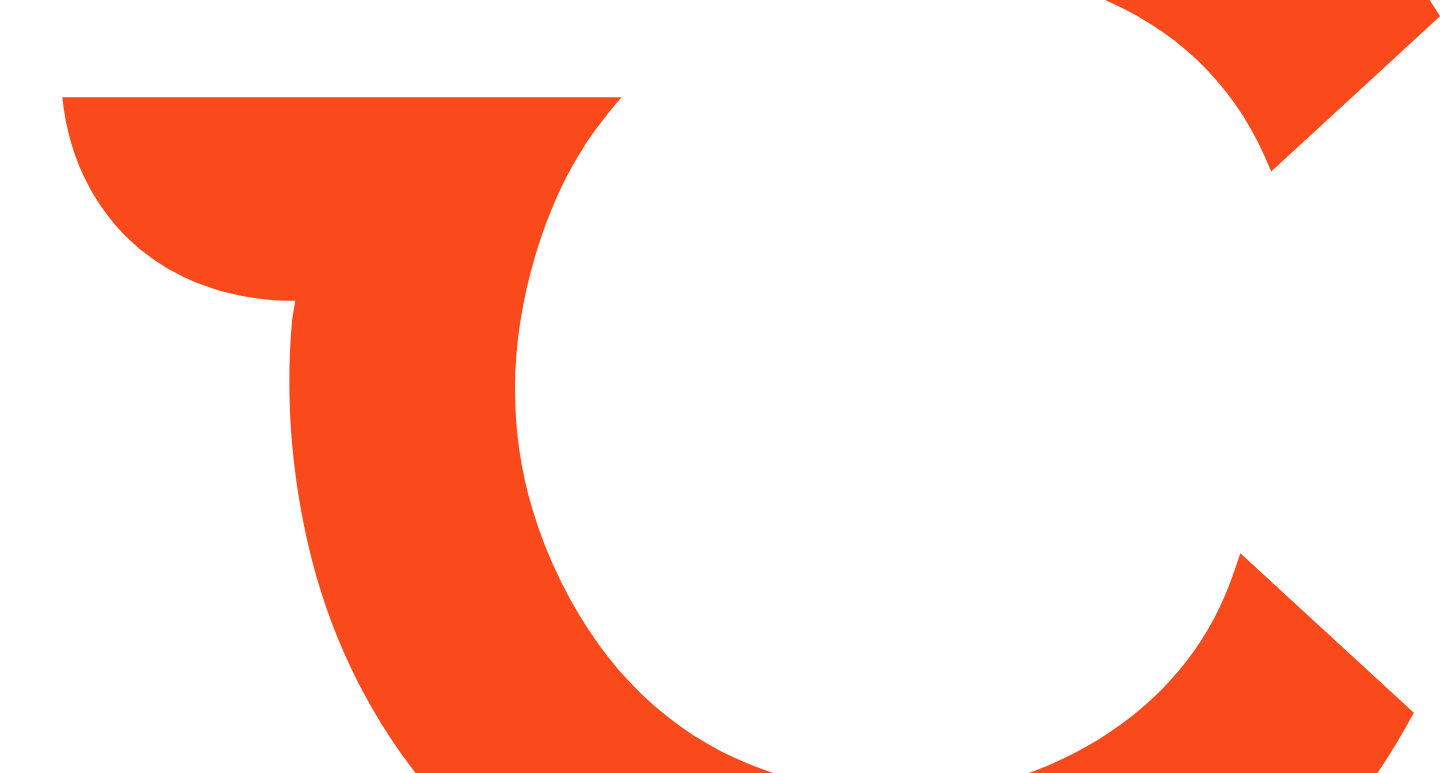 scroll, scrollTop: 0, scrollLeft: 0, axis: both 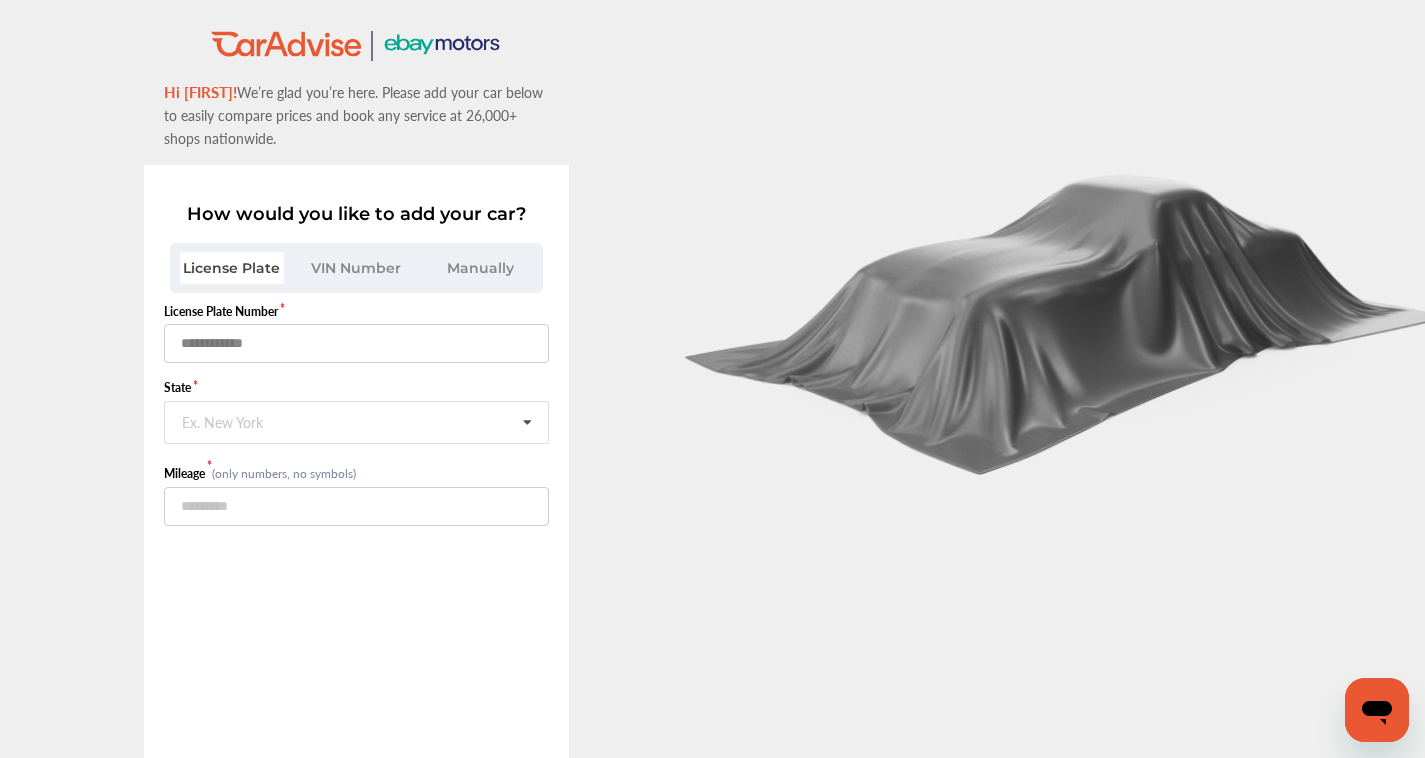 click at bounding box center [356, 343] 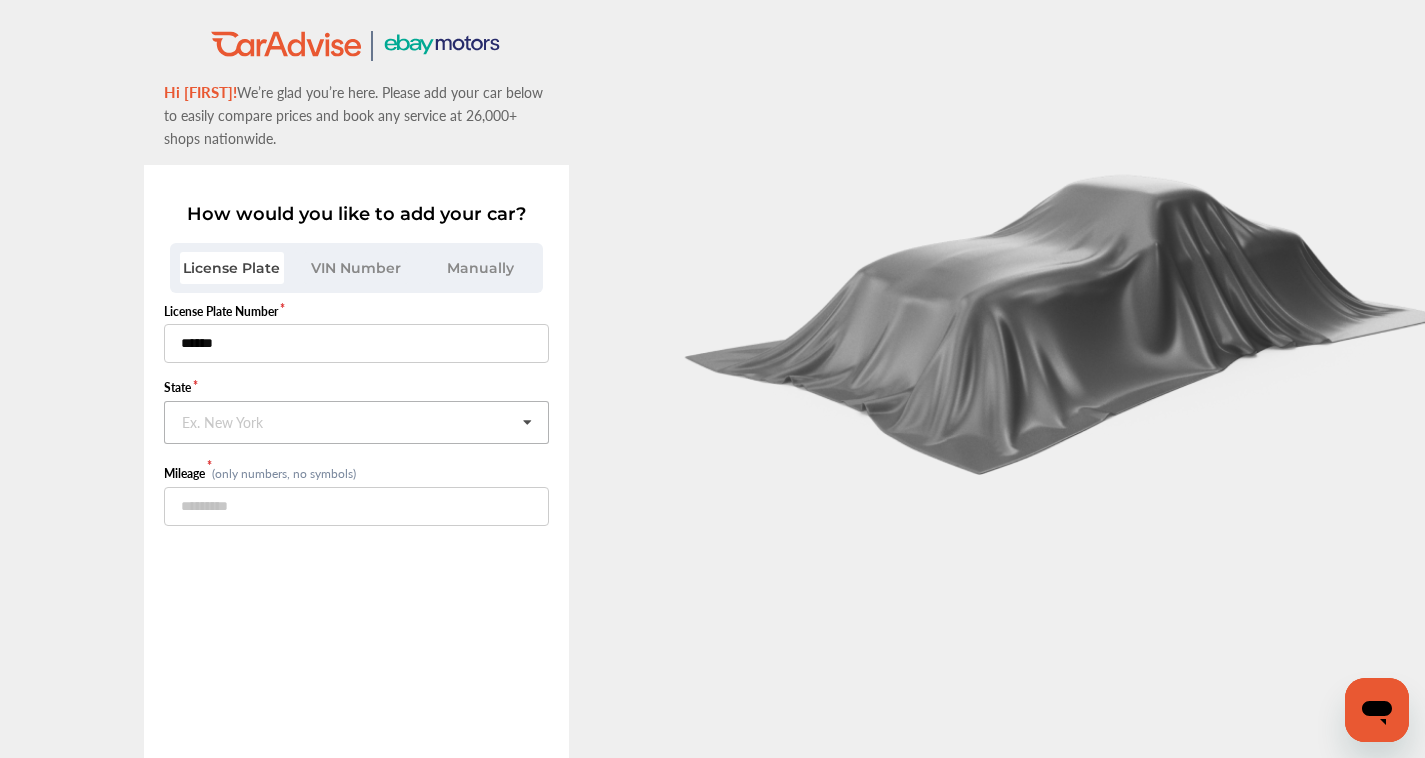 type on "******" 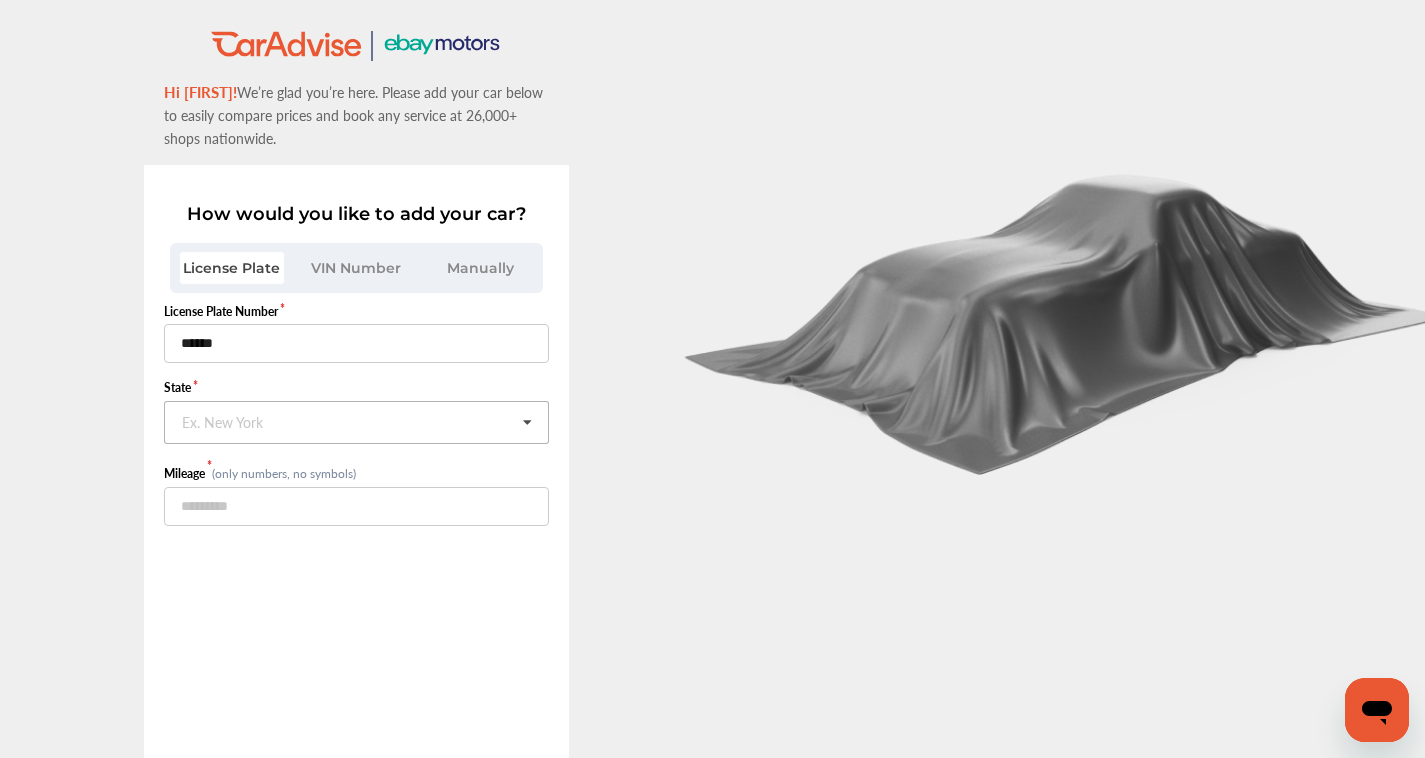 click at bounding box center [357, 421] 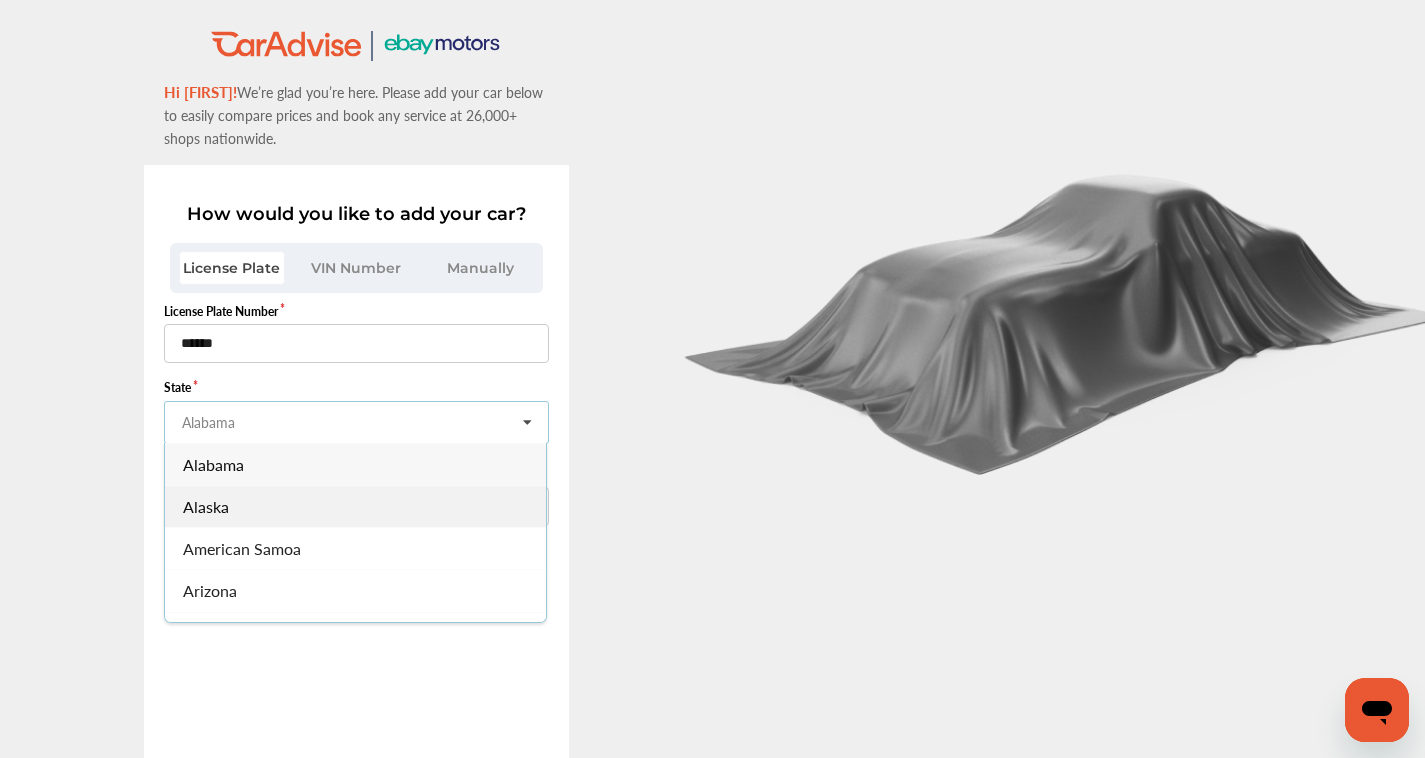 type on "*" 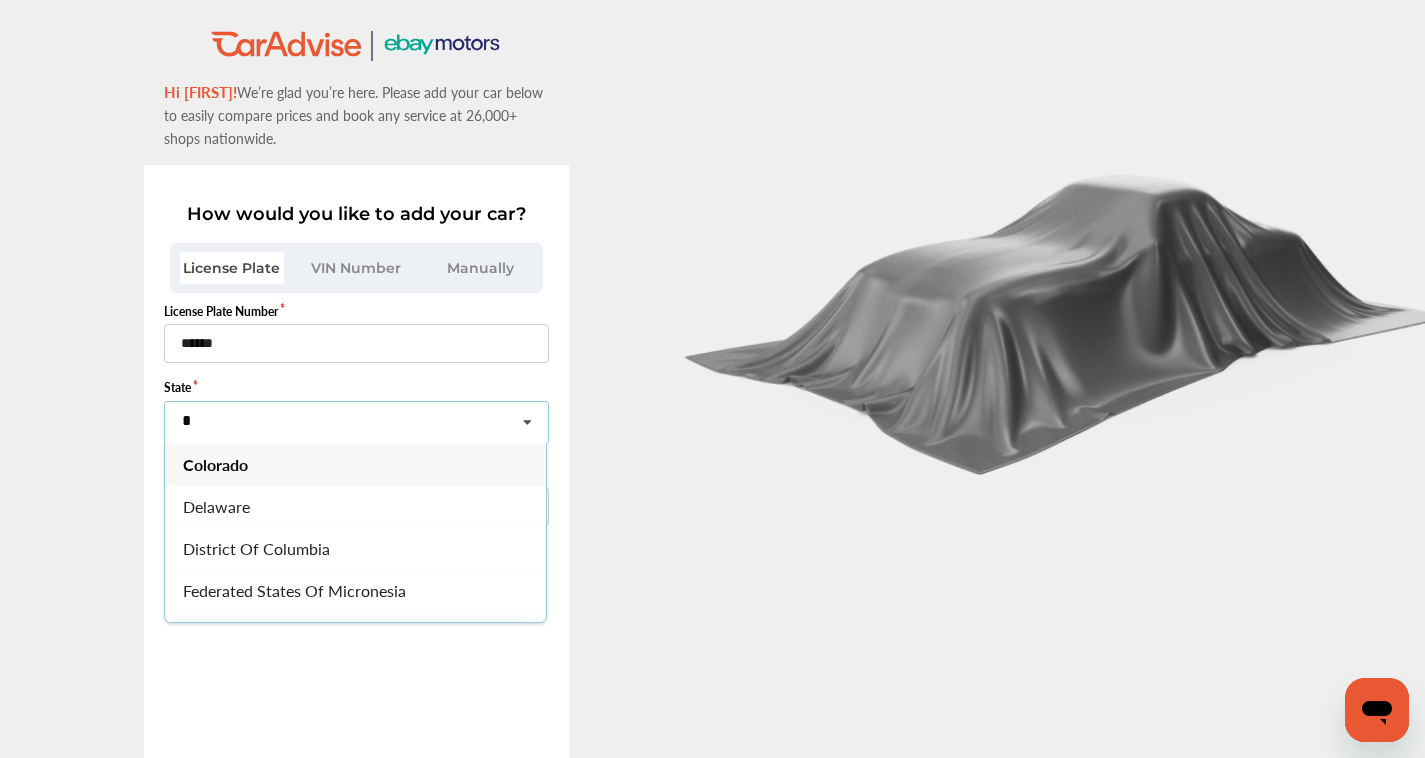 type on "*" 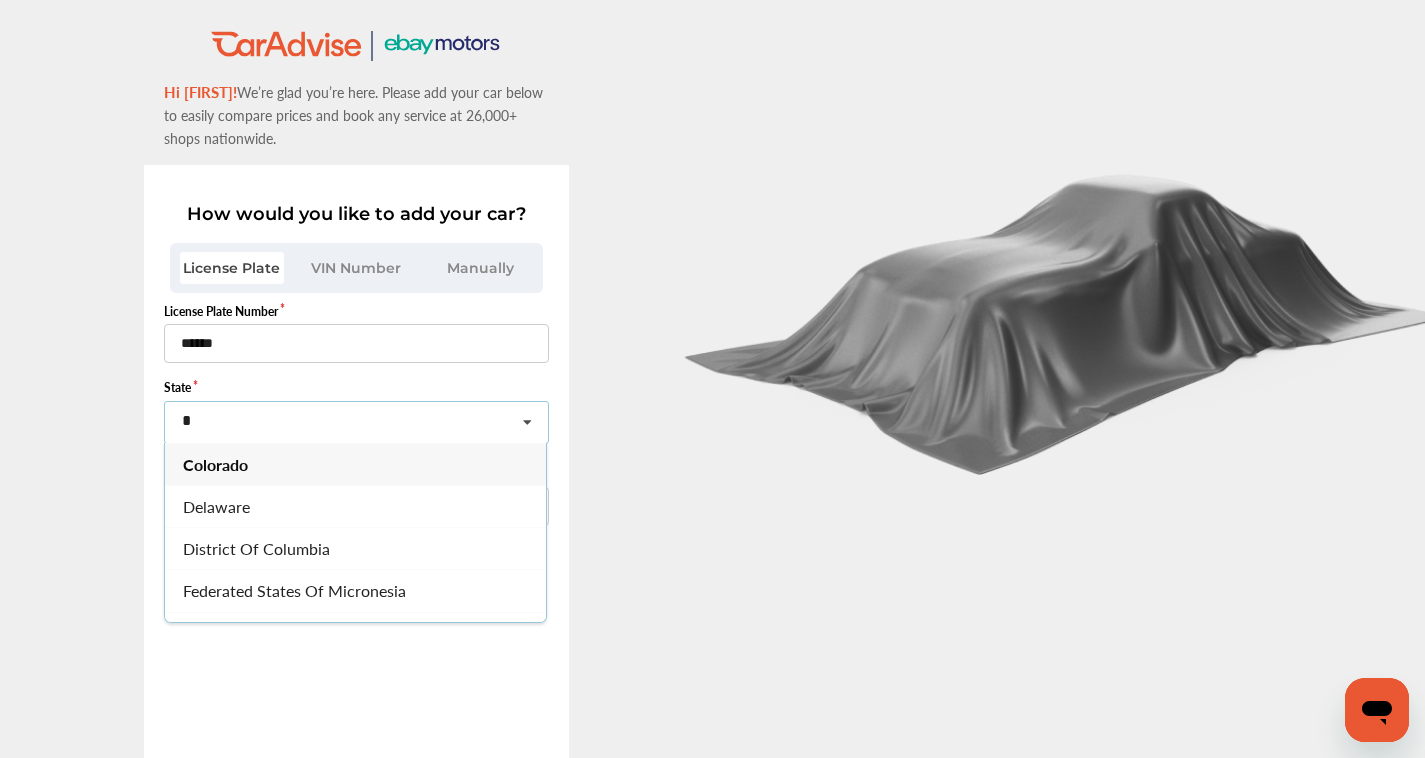 click on "Delaware" at bounding box center [355, 506] 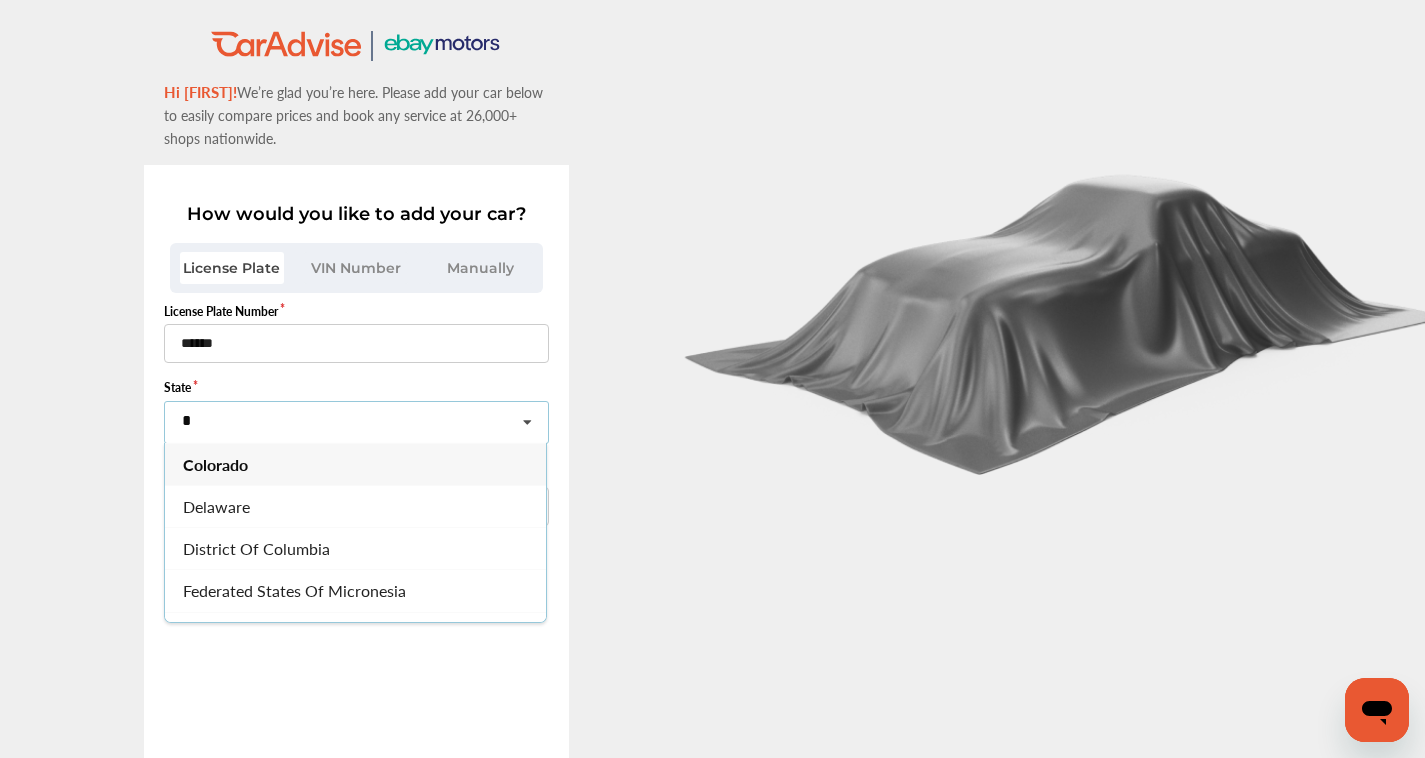 type 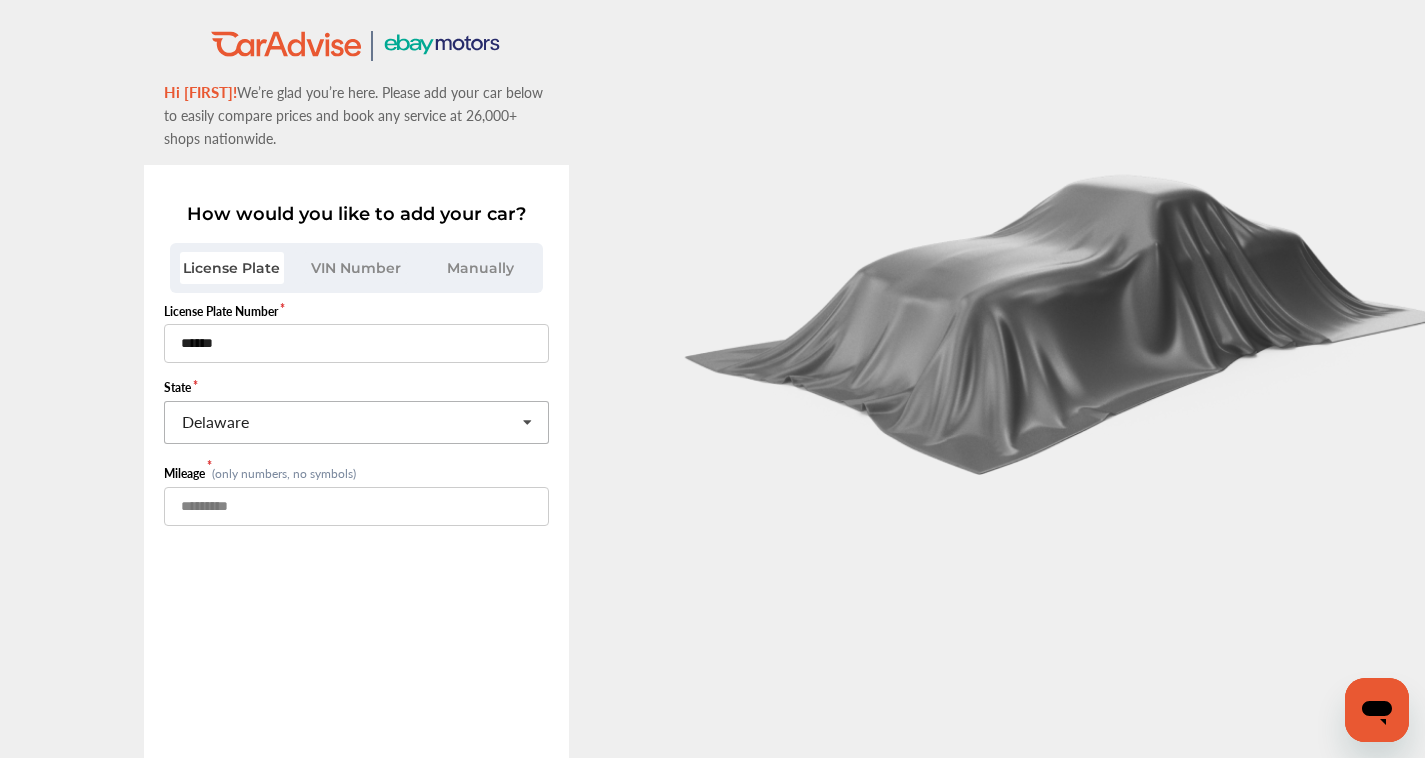 click at bounding box center (356, 506) 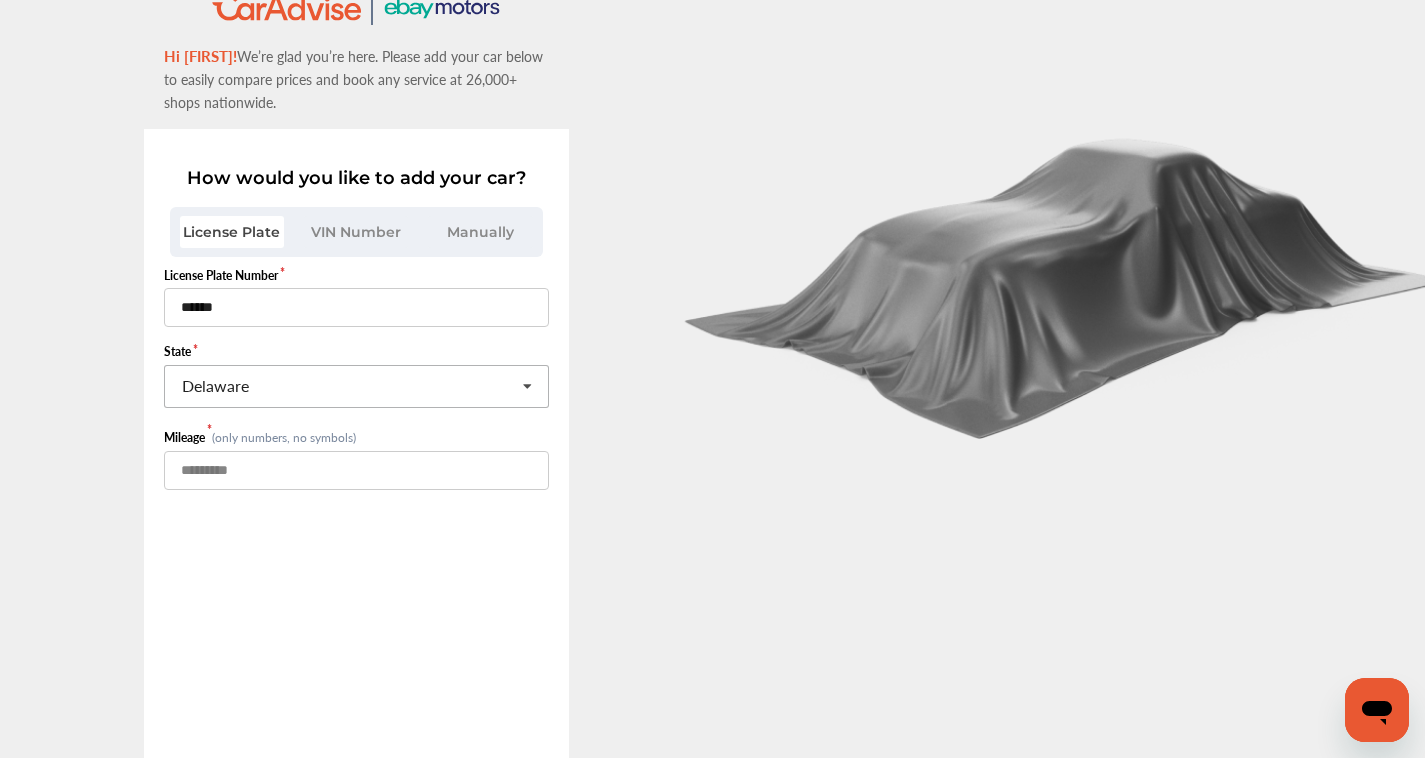 scroll, scrollTop: 0, scrollLeft: 0, axis: both 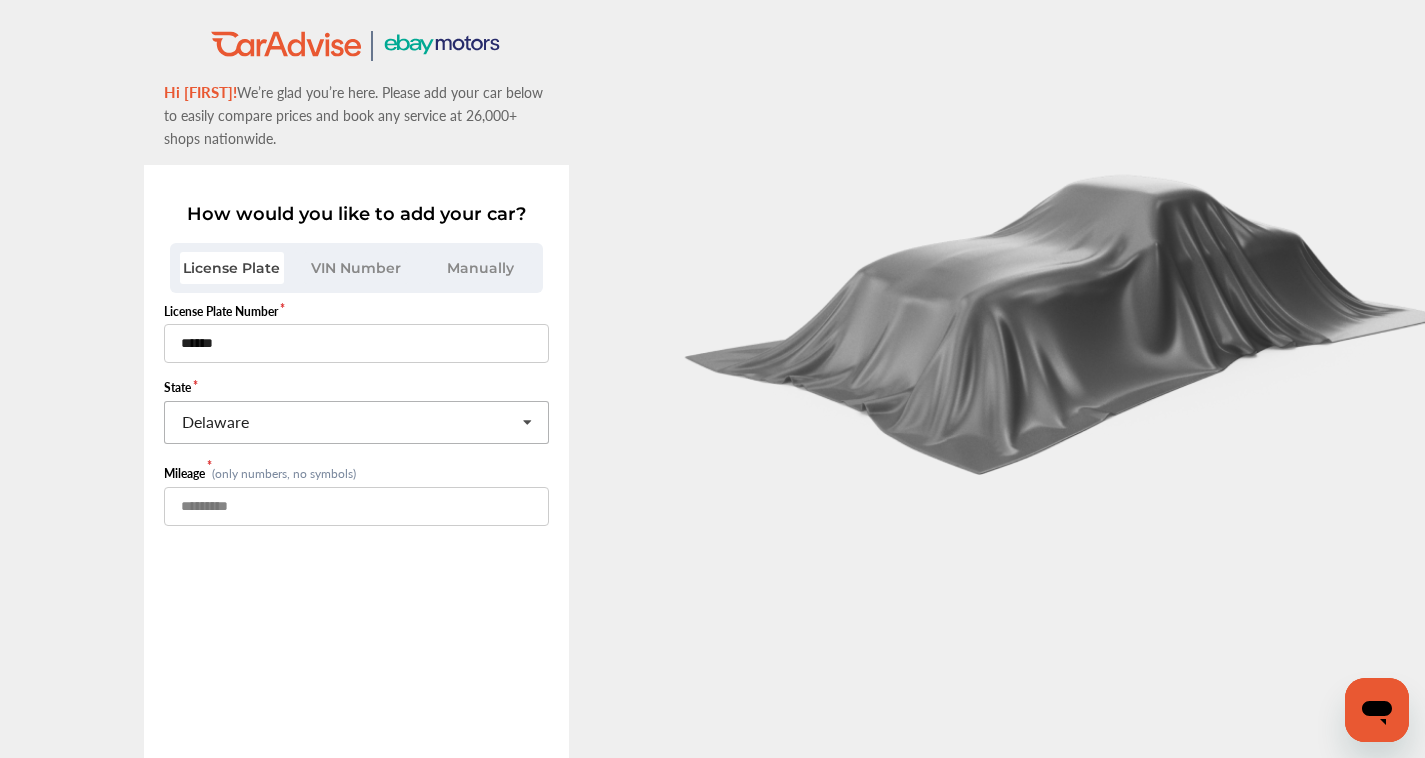 type on "*****" 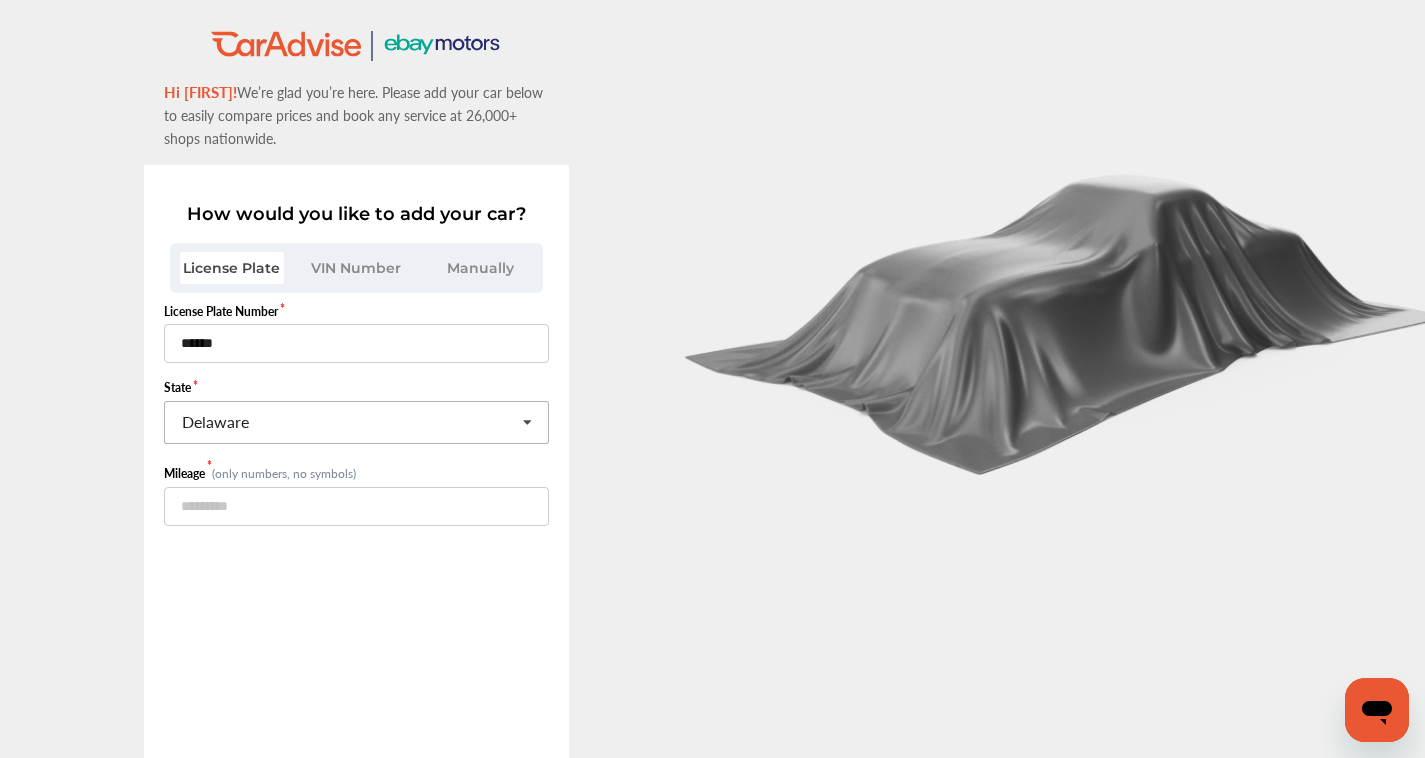 click on "VIN Number" at bounding box center (356, 268) 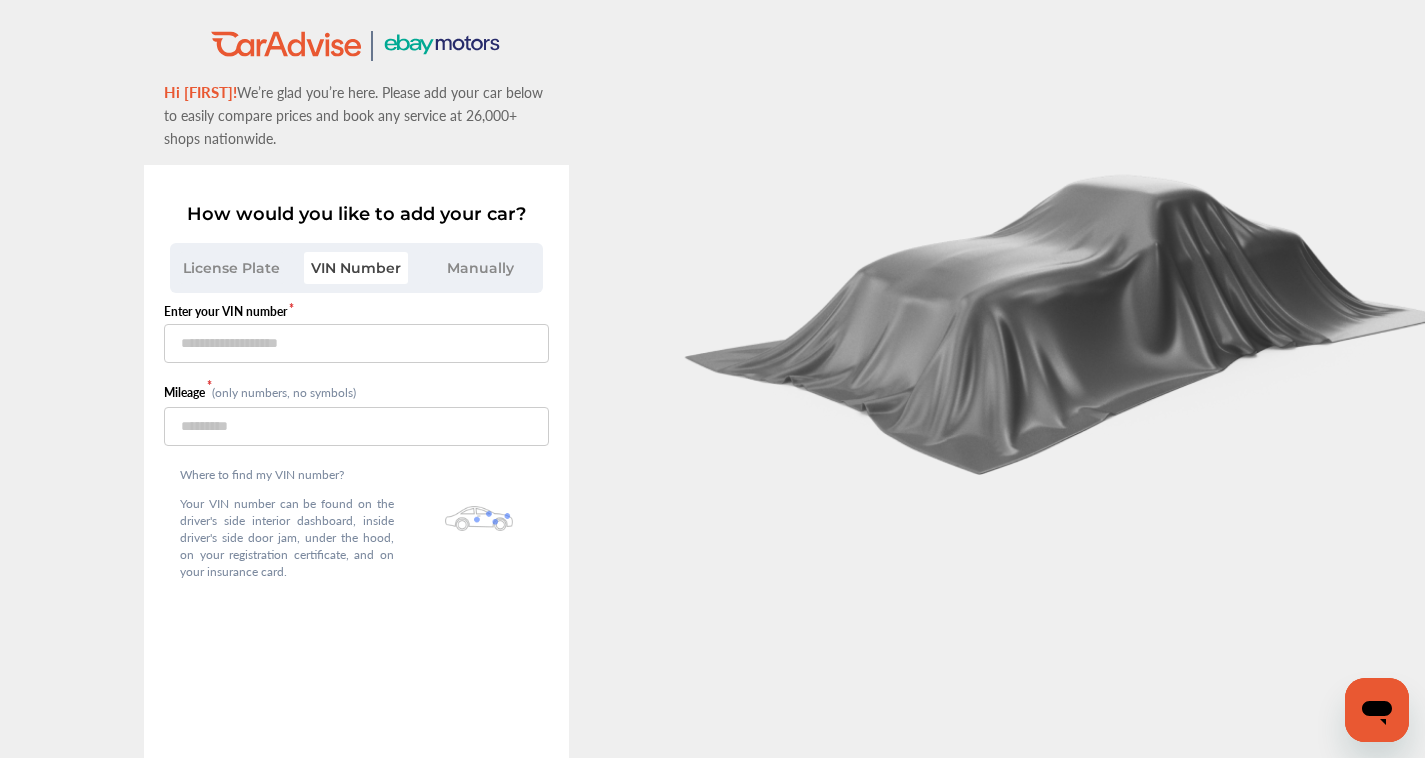 click on "License Plate" at bounding box center (232, 268) 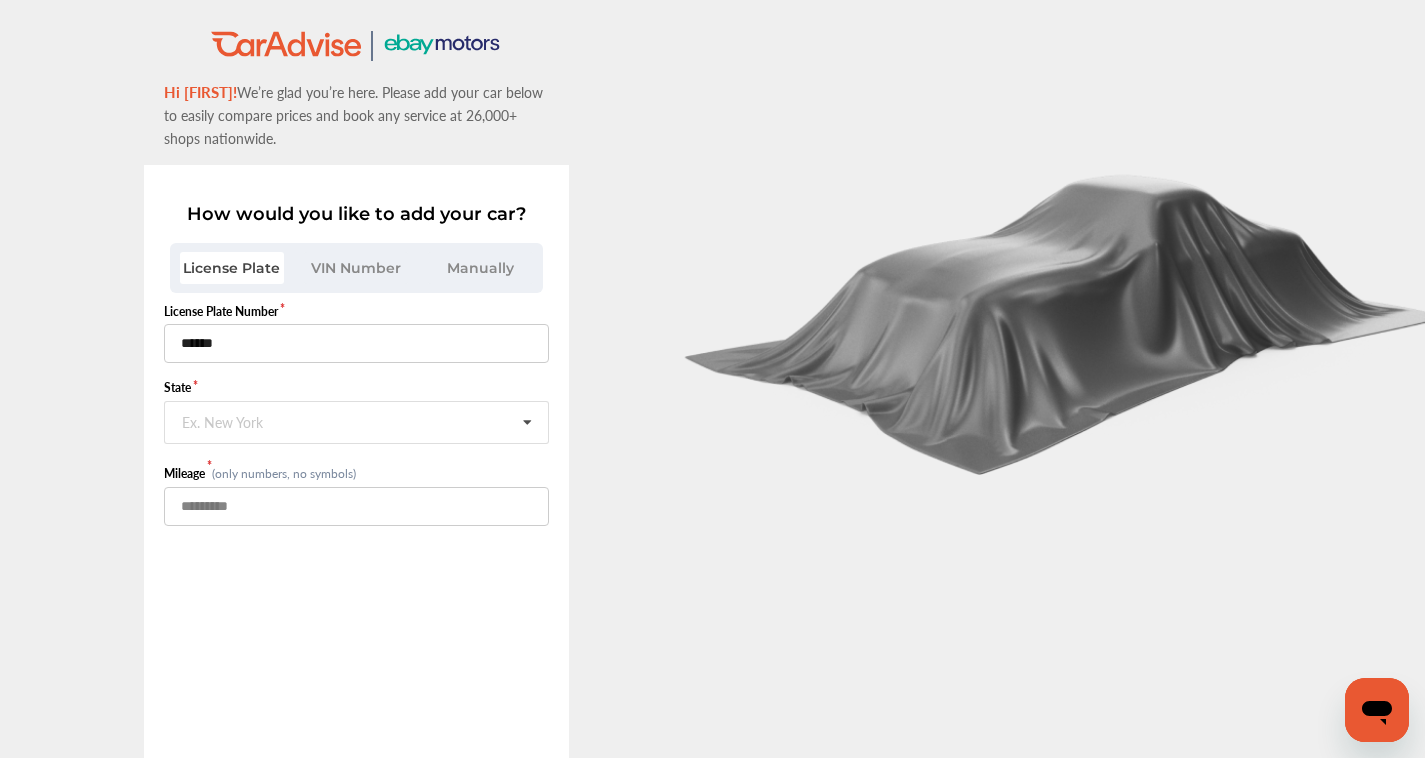 drag, startPoint x: 261, startPoint y: 501, endPoint x: 114, endPoint y: 513, distance: 147.48898 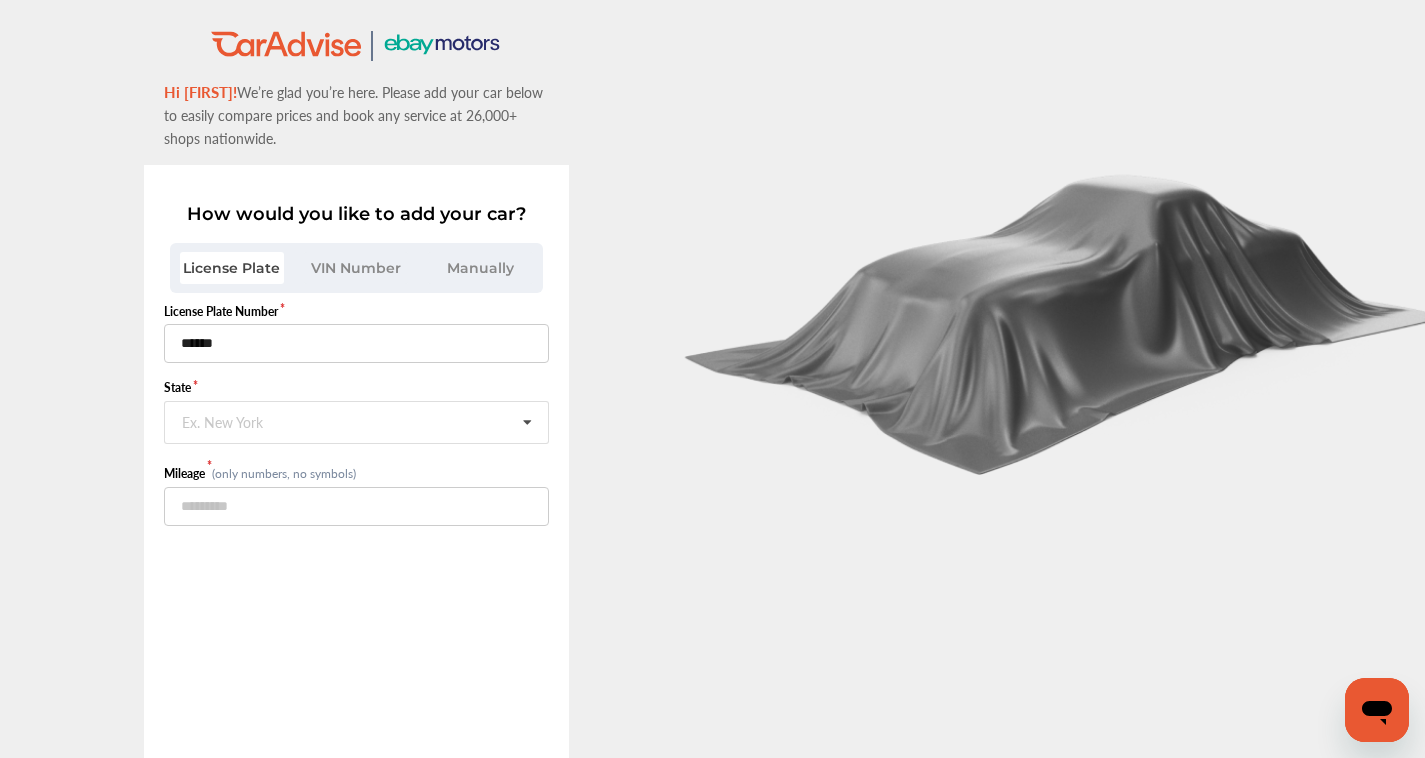 click on "VIN Number" at bounding box center [356, 268] 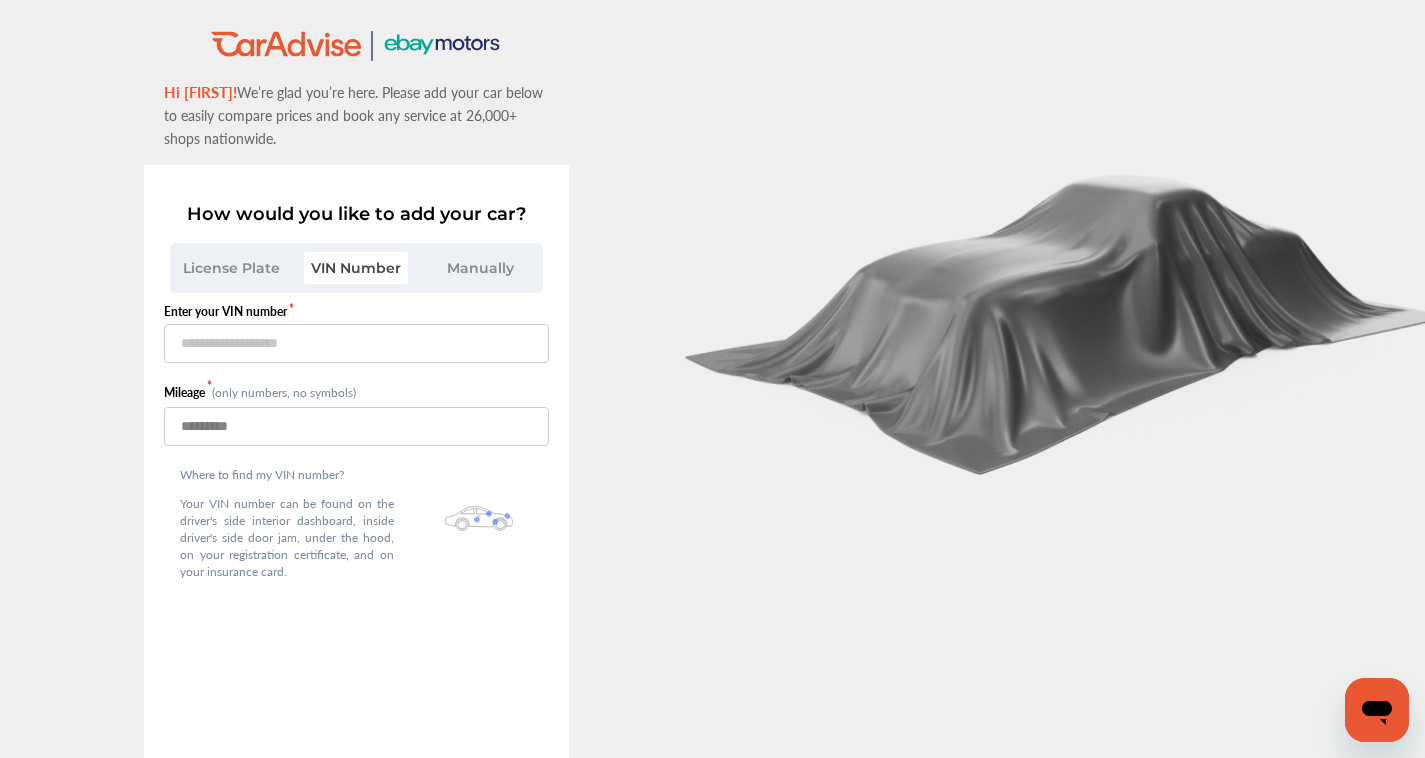 click at bounding box center (356, 426) 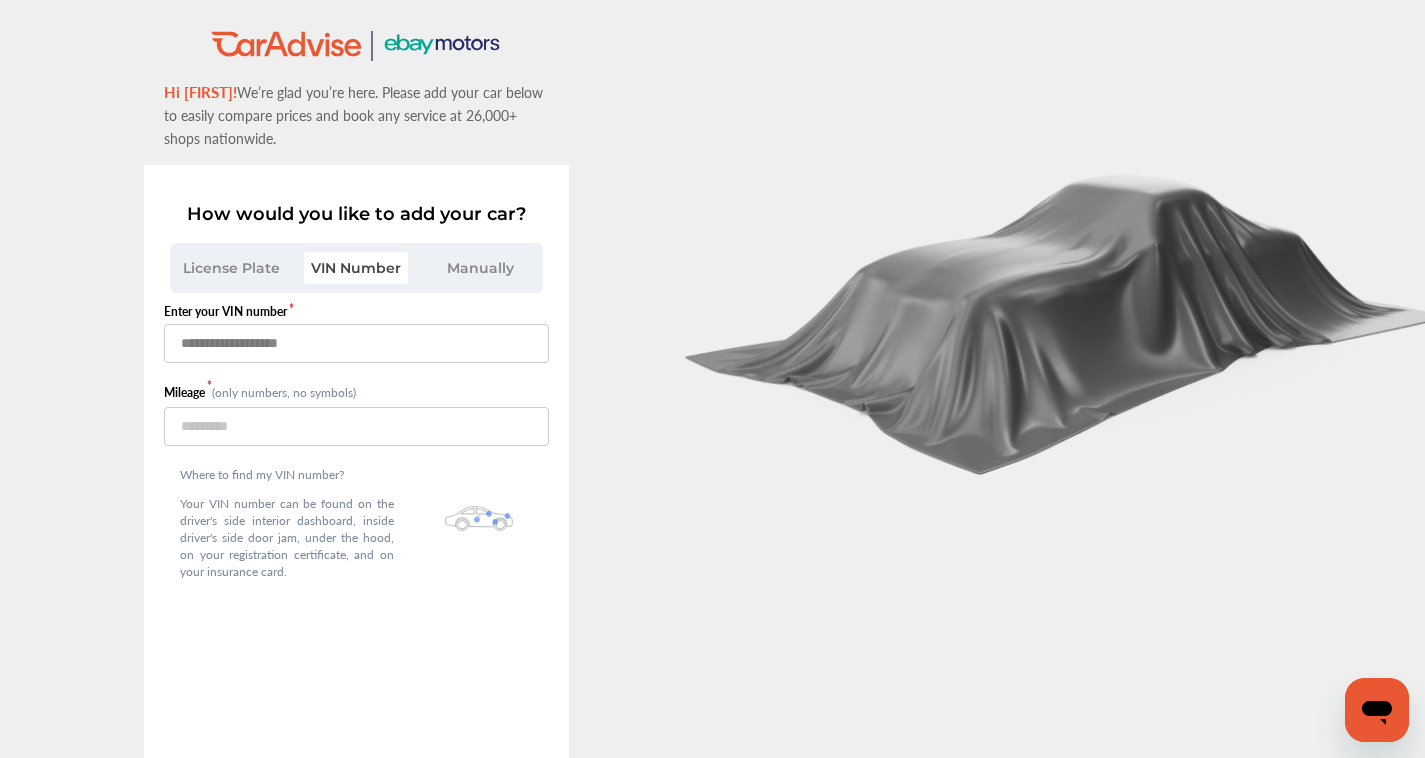 click at bounding box center (356, 343) 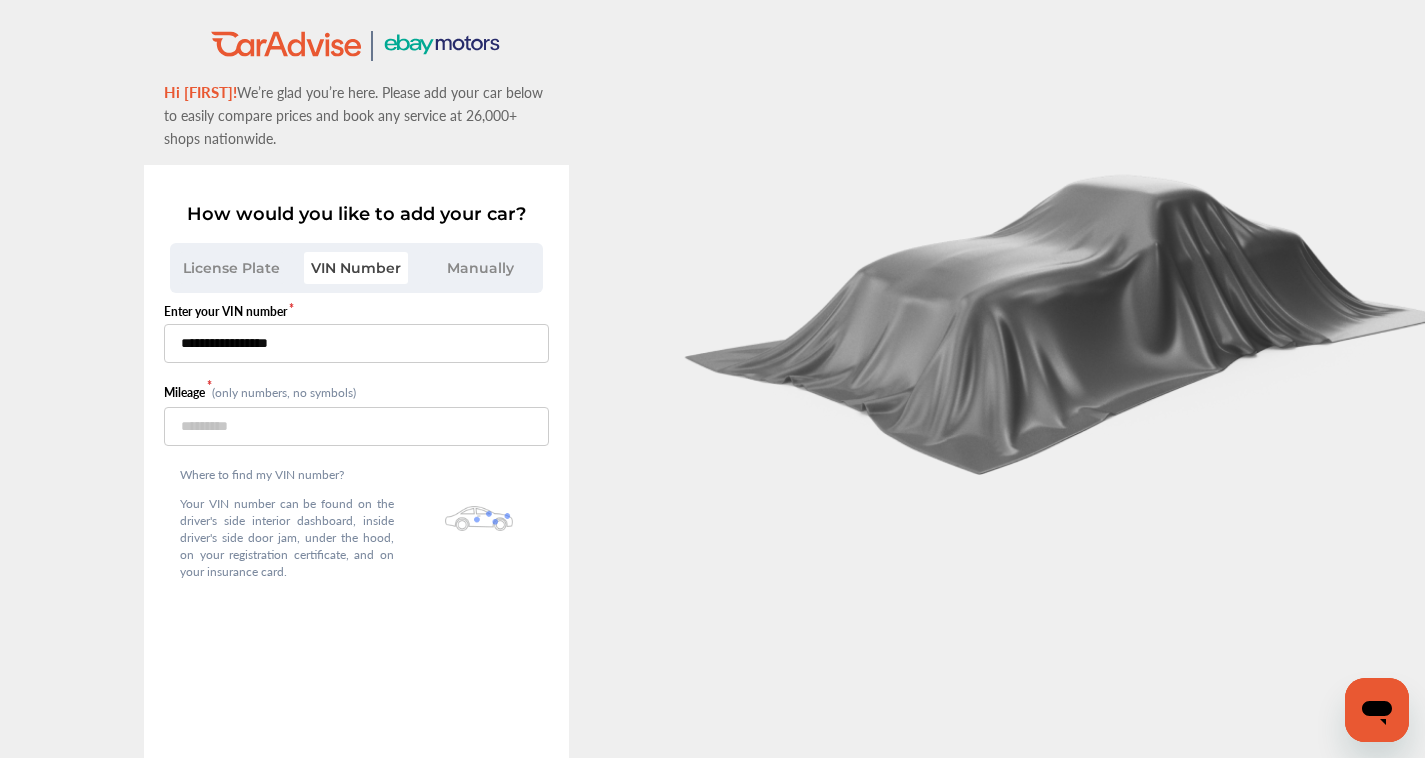 type on "**********" 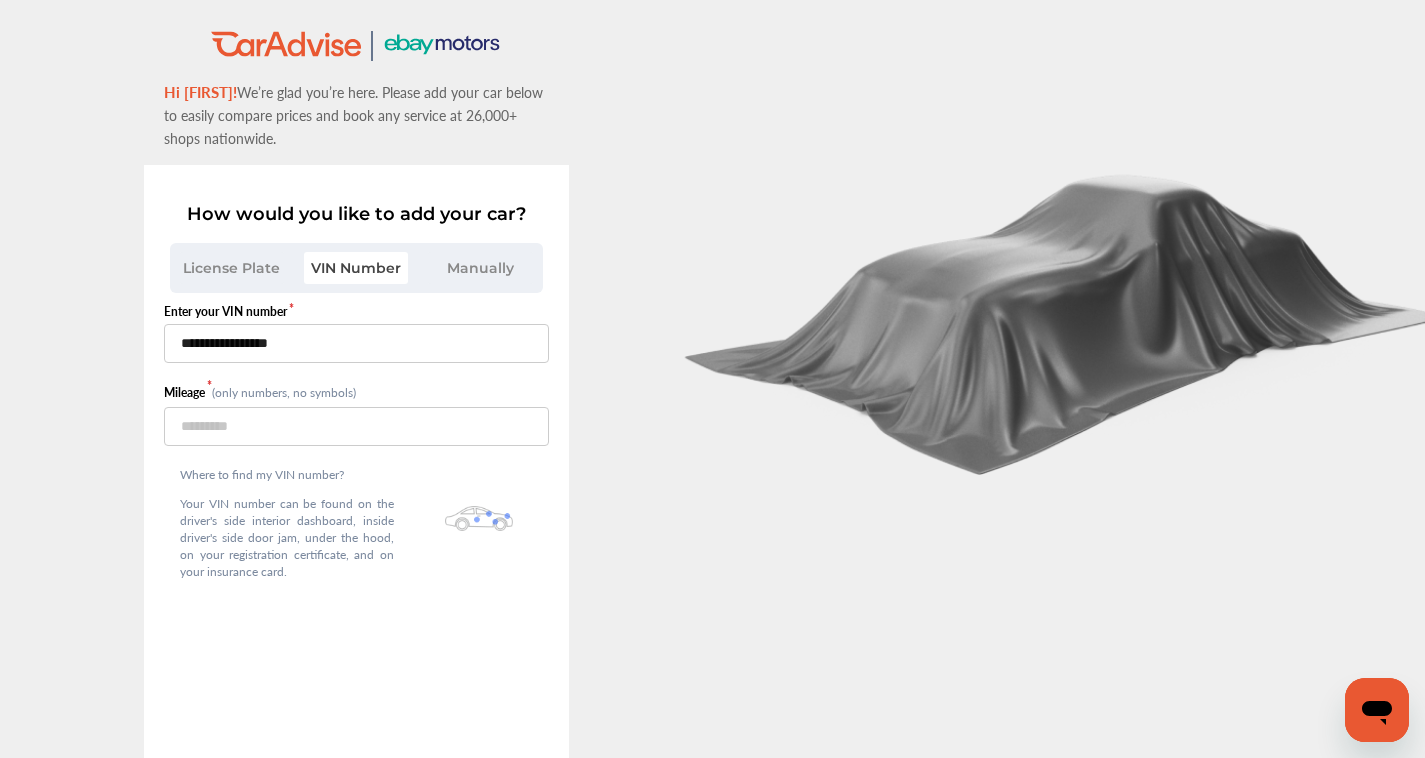 click on "Manually" at bounding box center (480, 268) 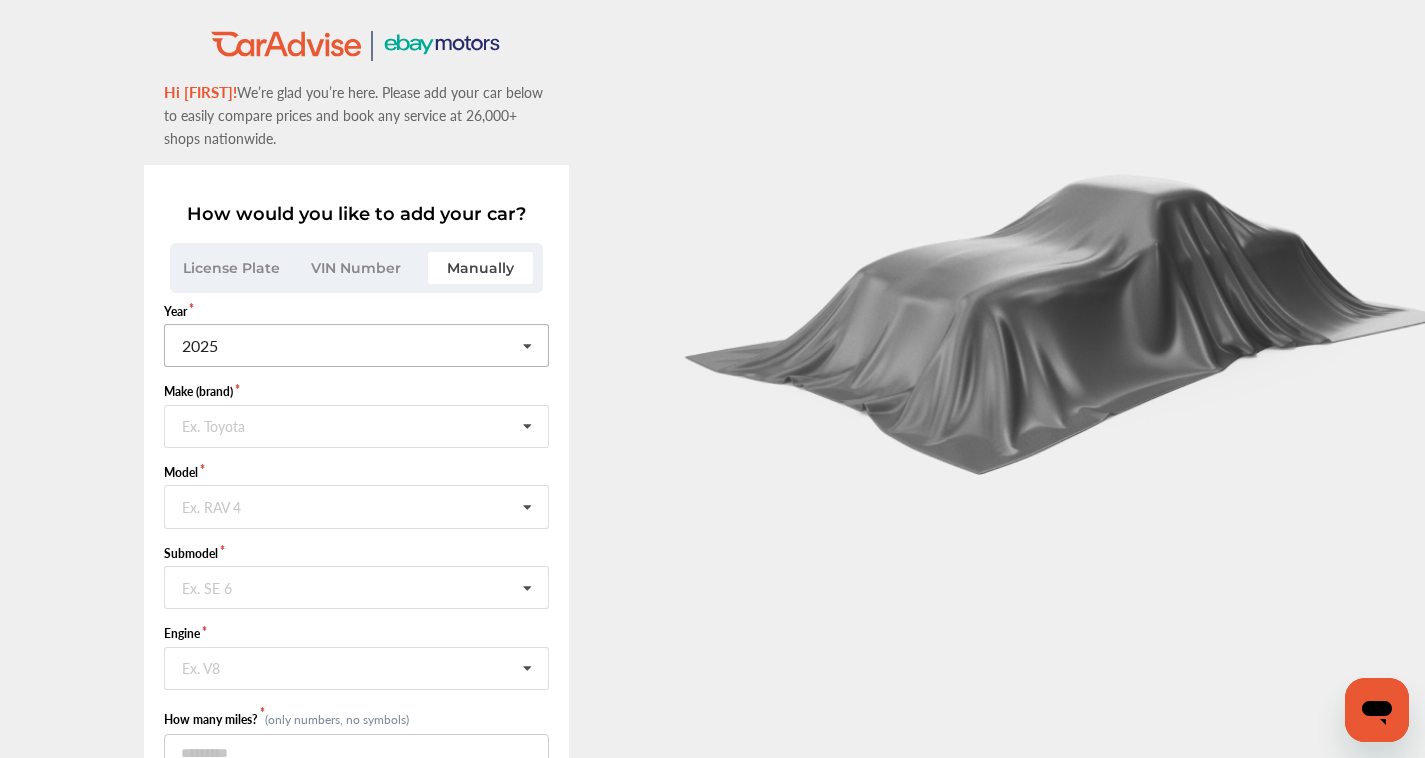 click at bounding box center [528, 346] 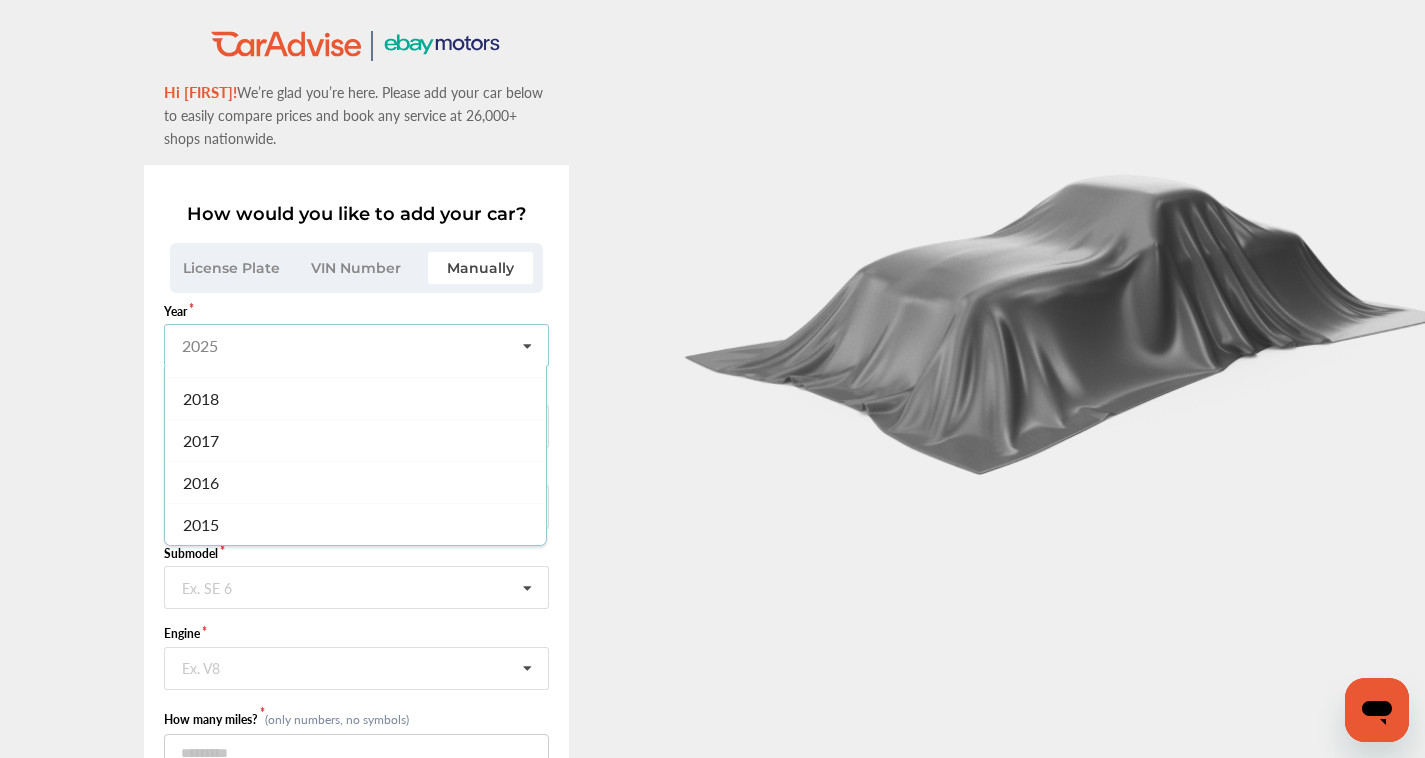 scroll, scrollTop: 300, scrollLeft: 0, axis: vertical 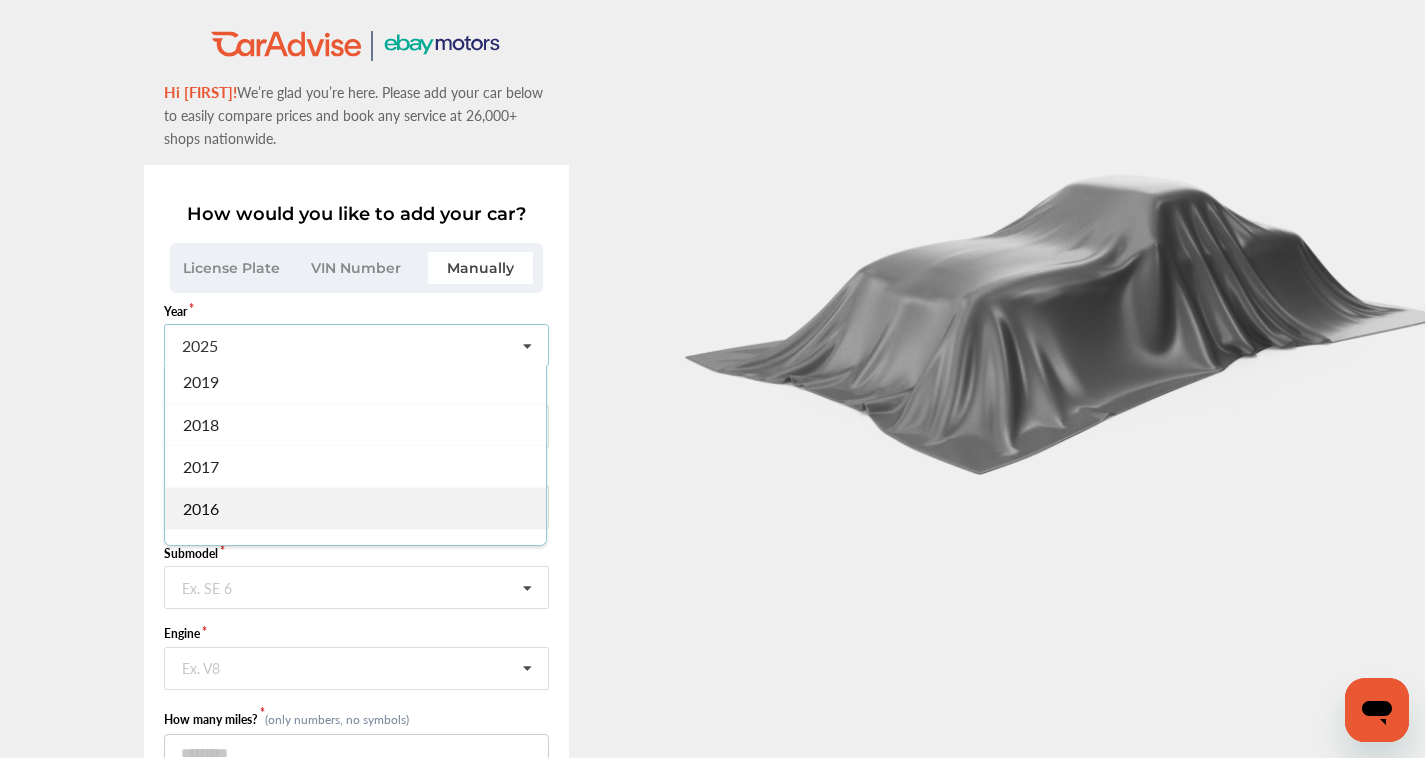 click on "2016" at bounding box center (355, 508) 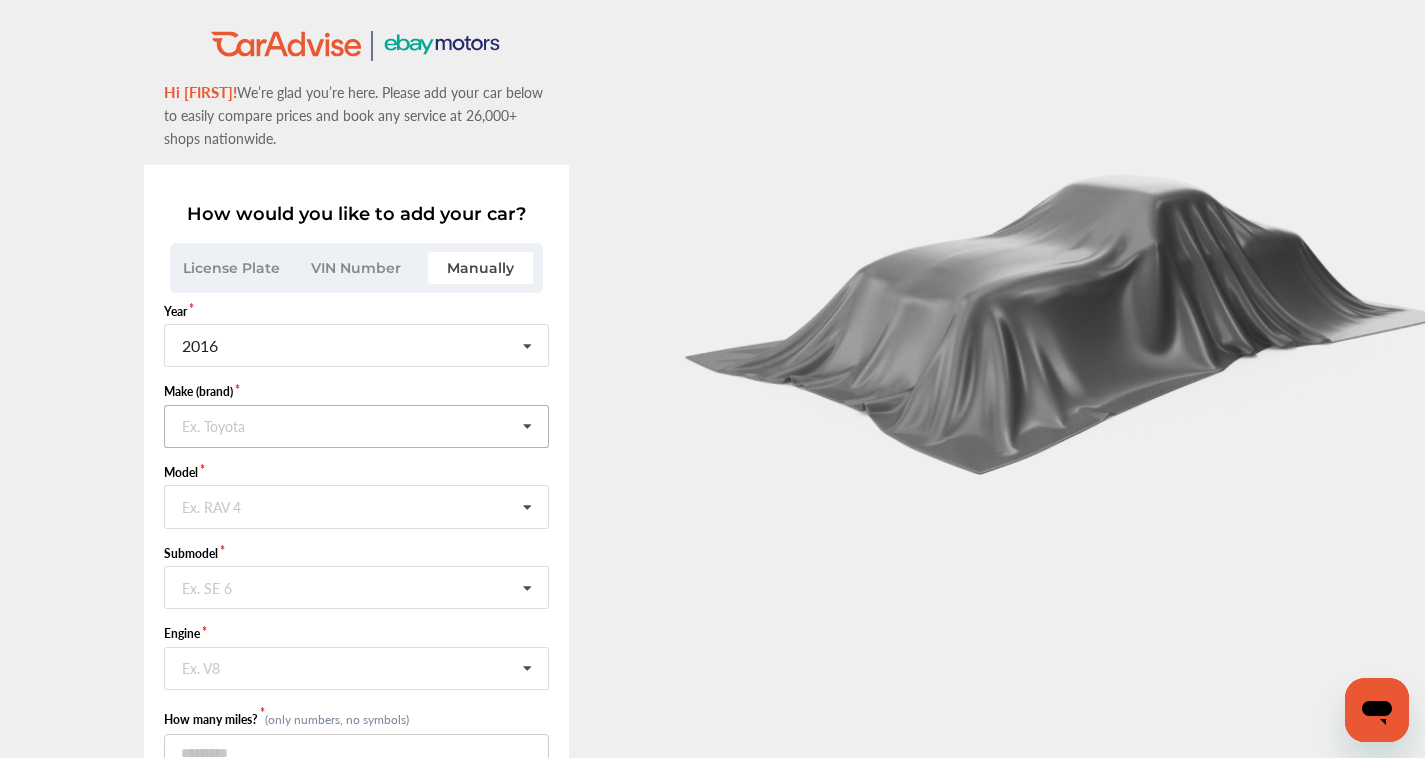 click at bounding box center [357, 425] 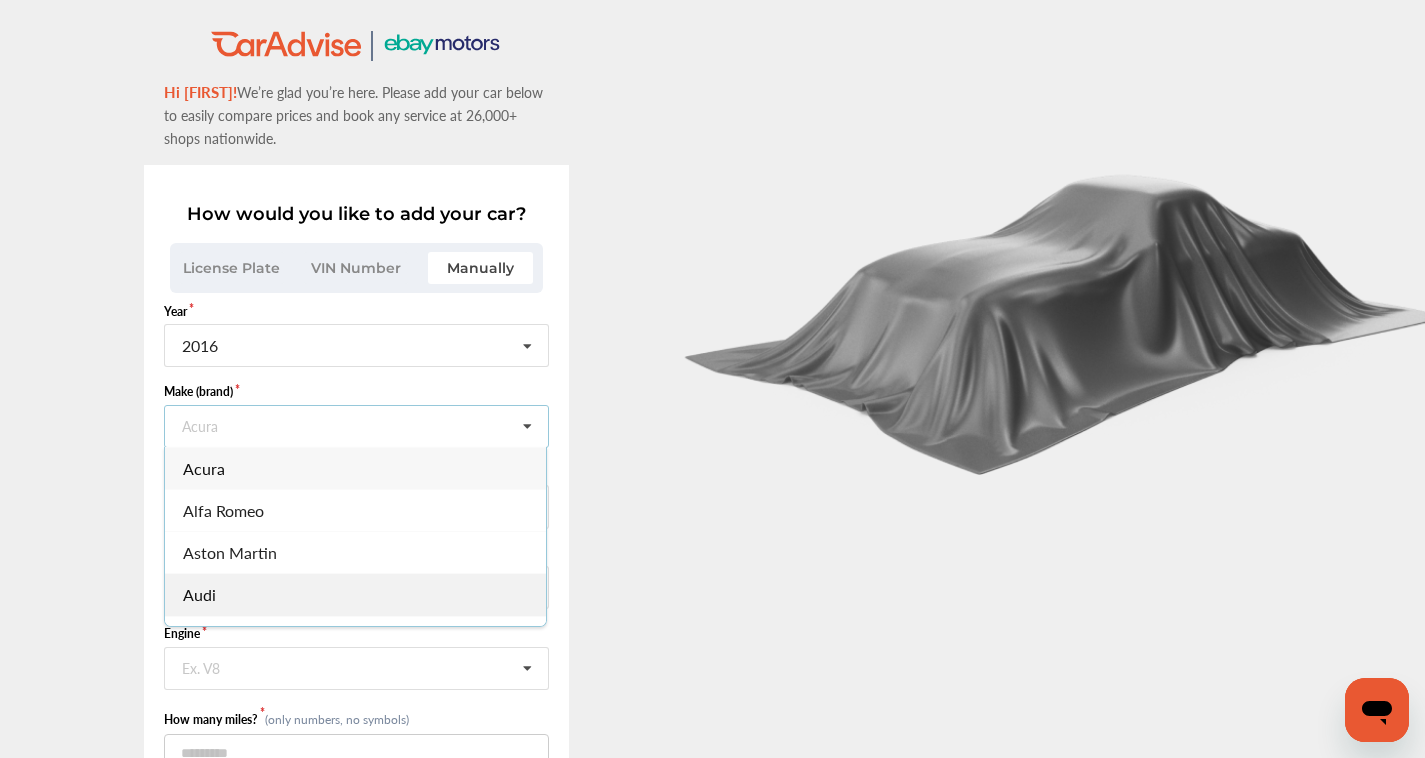 click on "Audi" at bounding box center [355, 594] 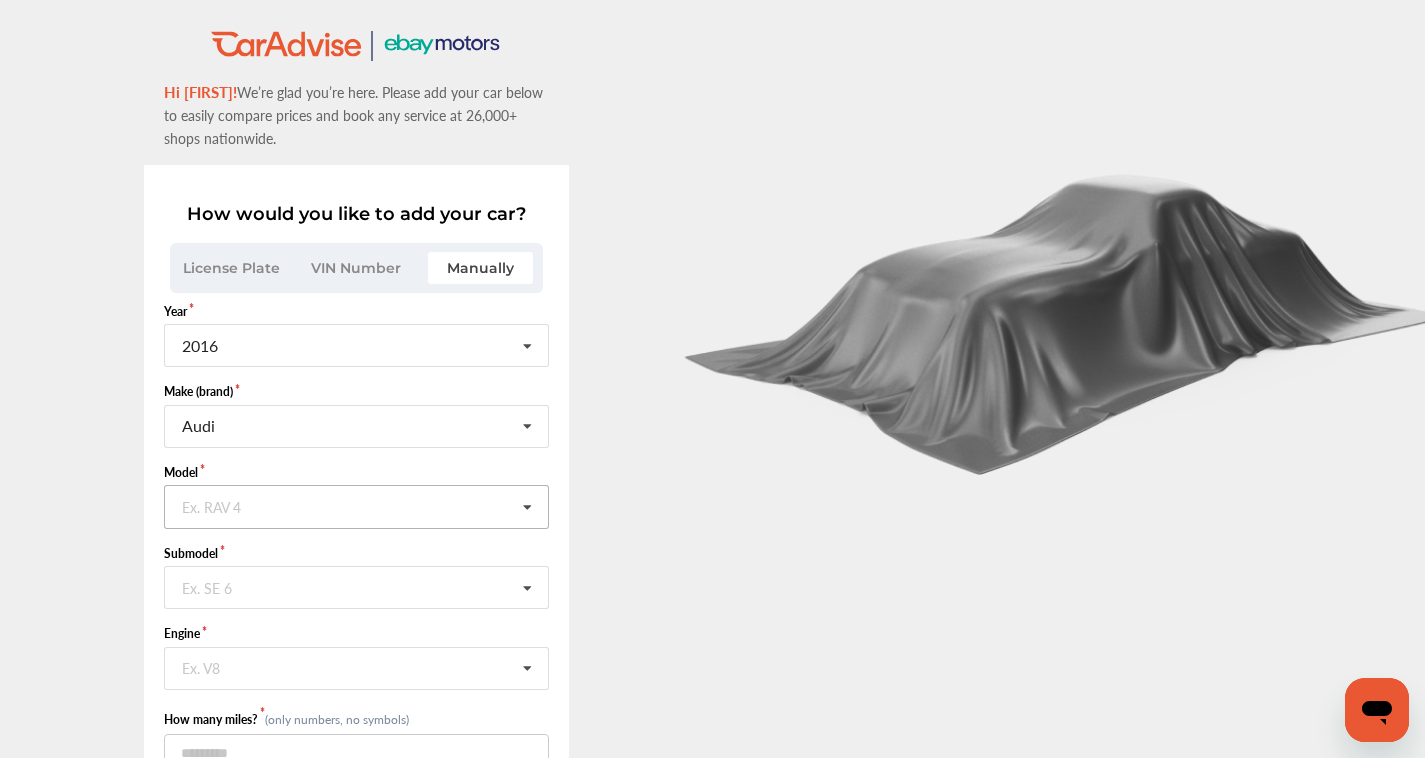 click at bounding box center (357, 505) 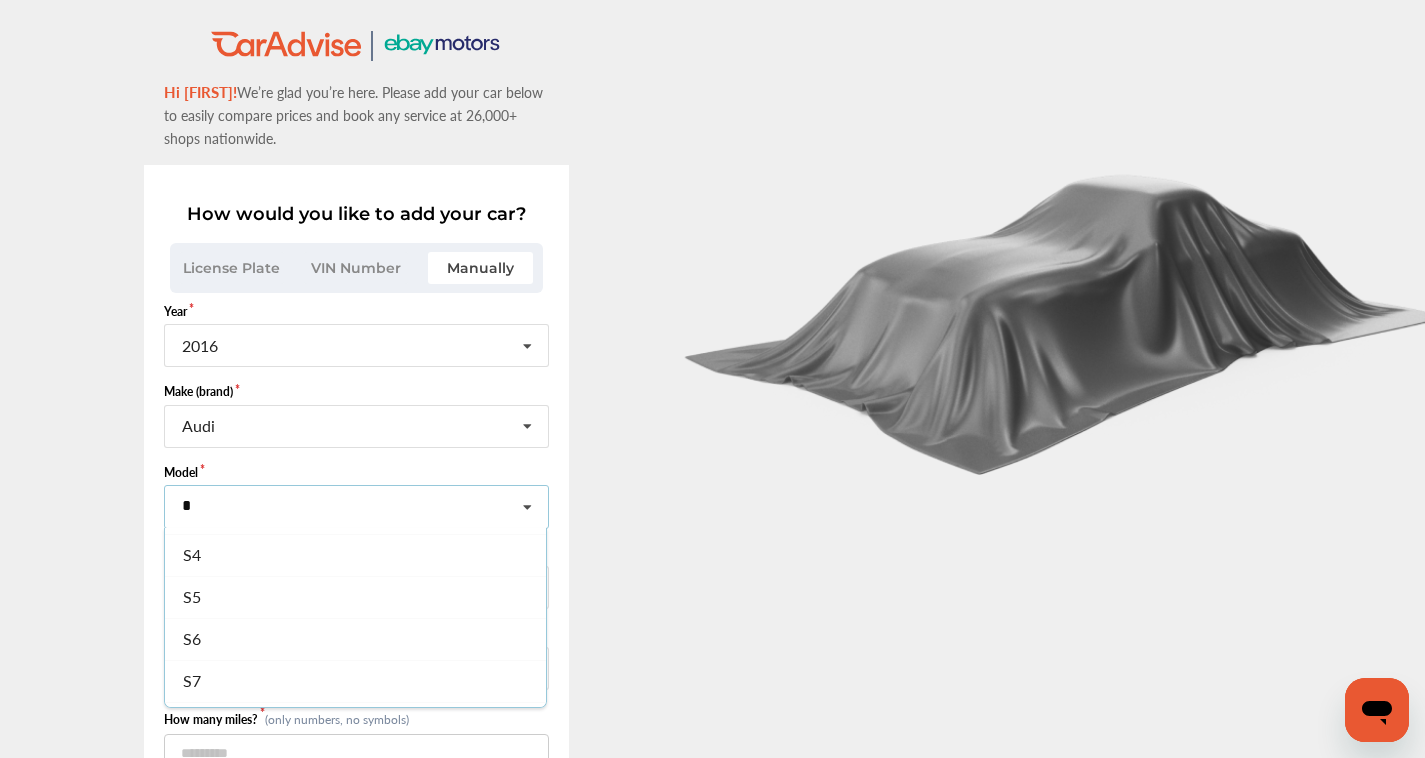 scroll, scrollTop: 182, scrollLeft: 0, axis: vertical 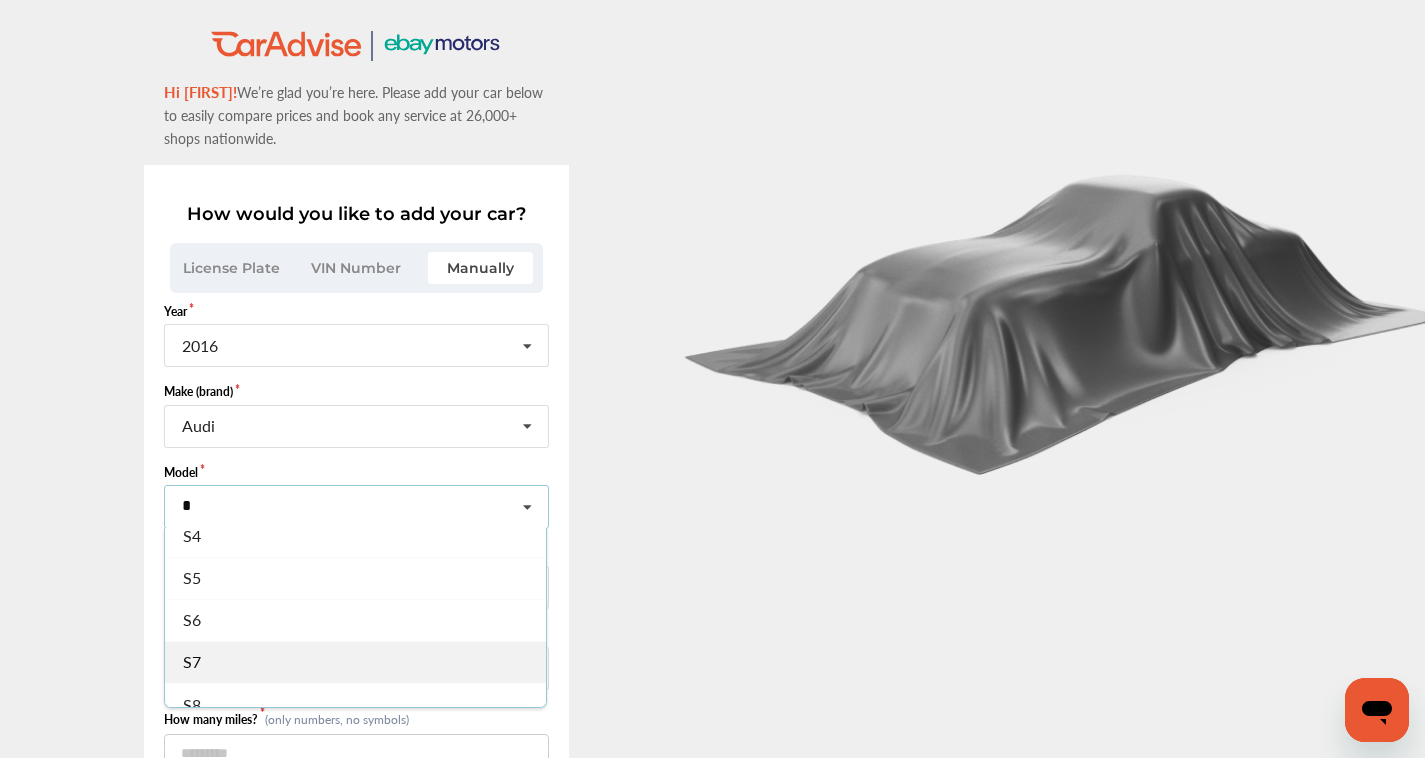 type on "*" 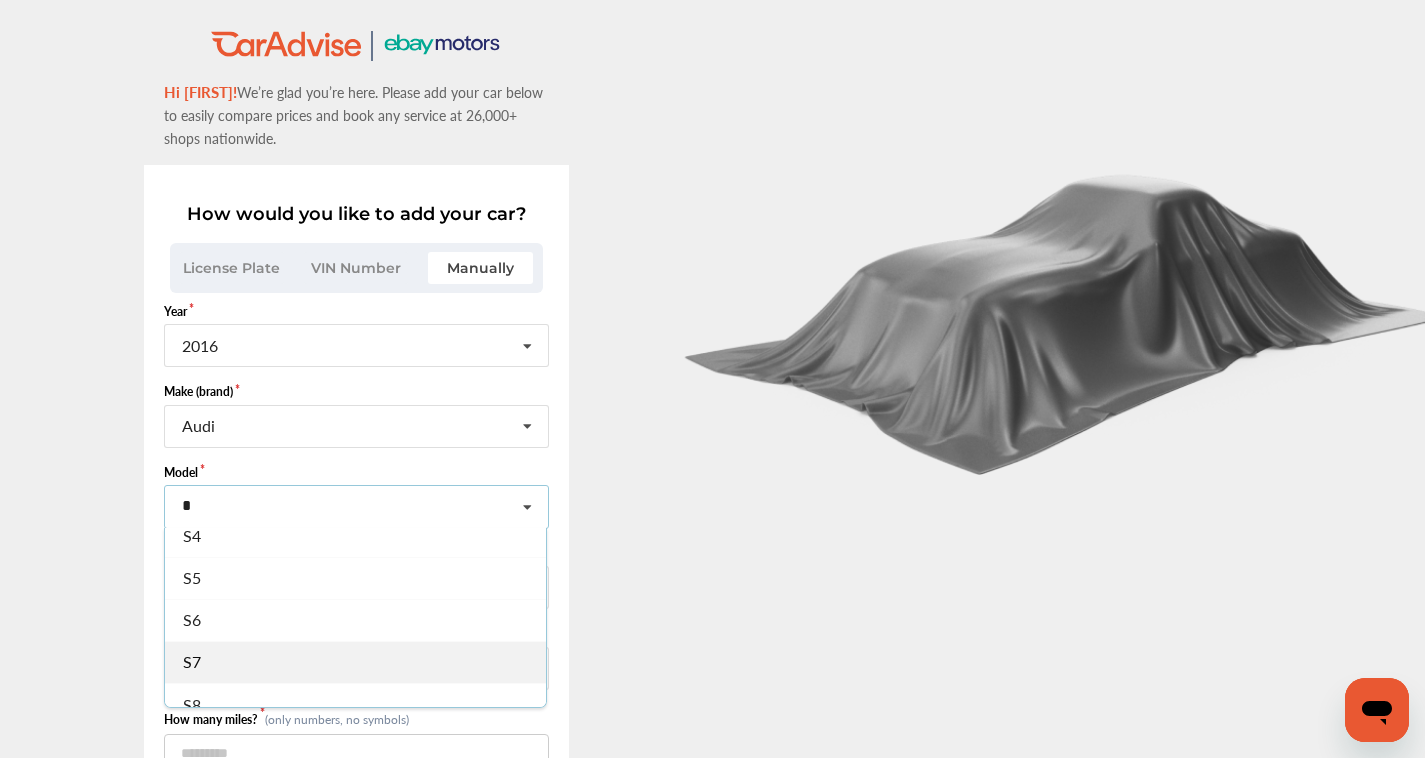 drag, startPoint x: 454, startPoint y: 652, endPoint x: 367, endPoint y: 653, distance: 87.005745 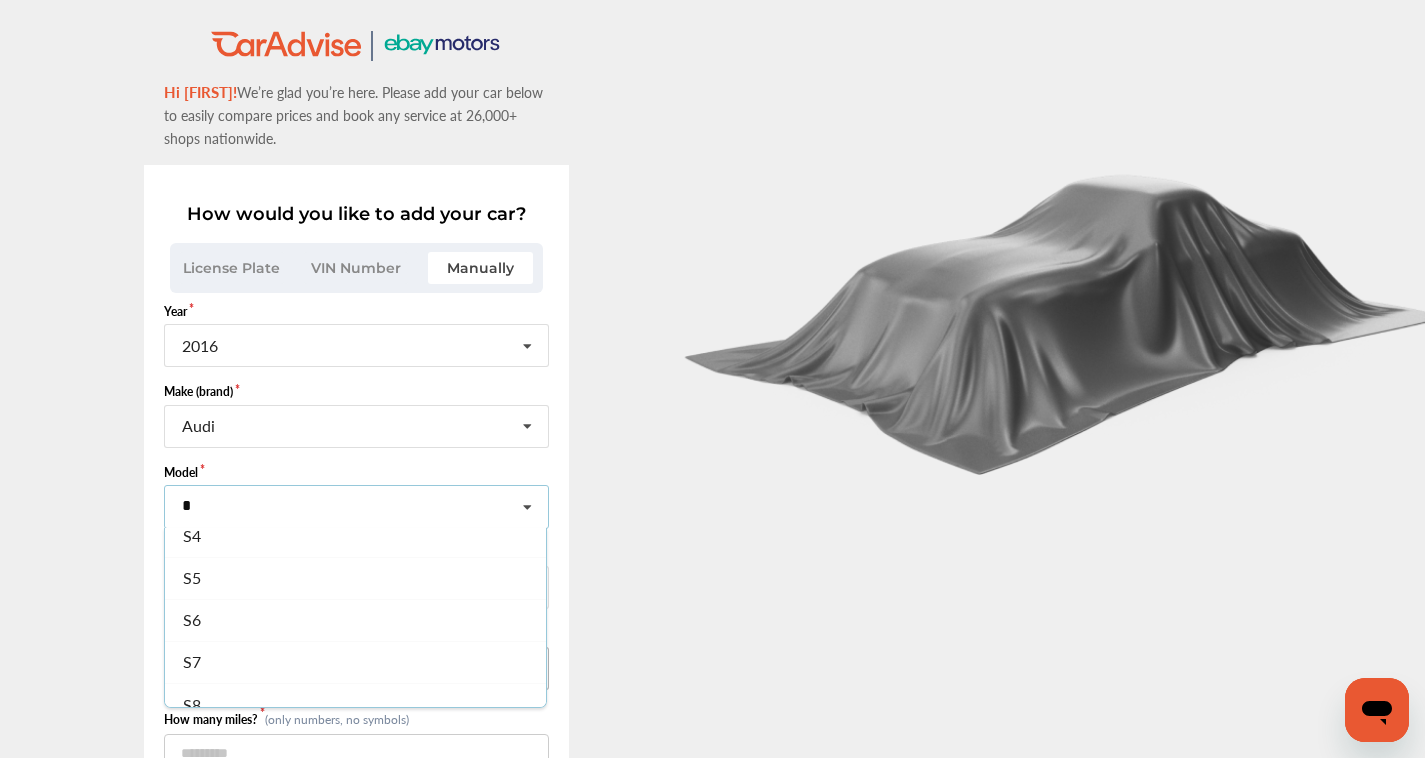 type 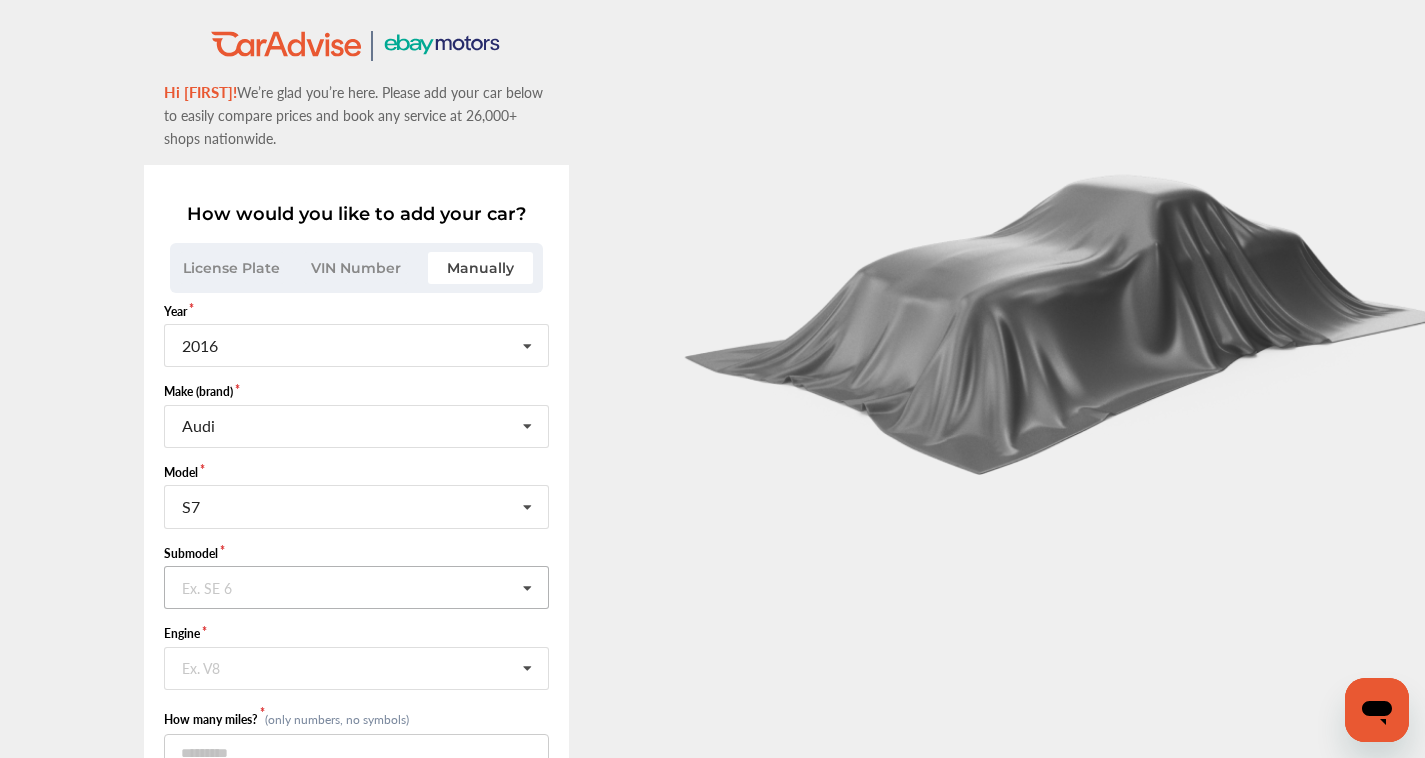click at bounding box center (357, 586) 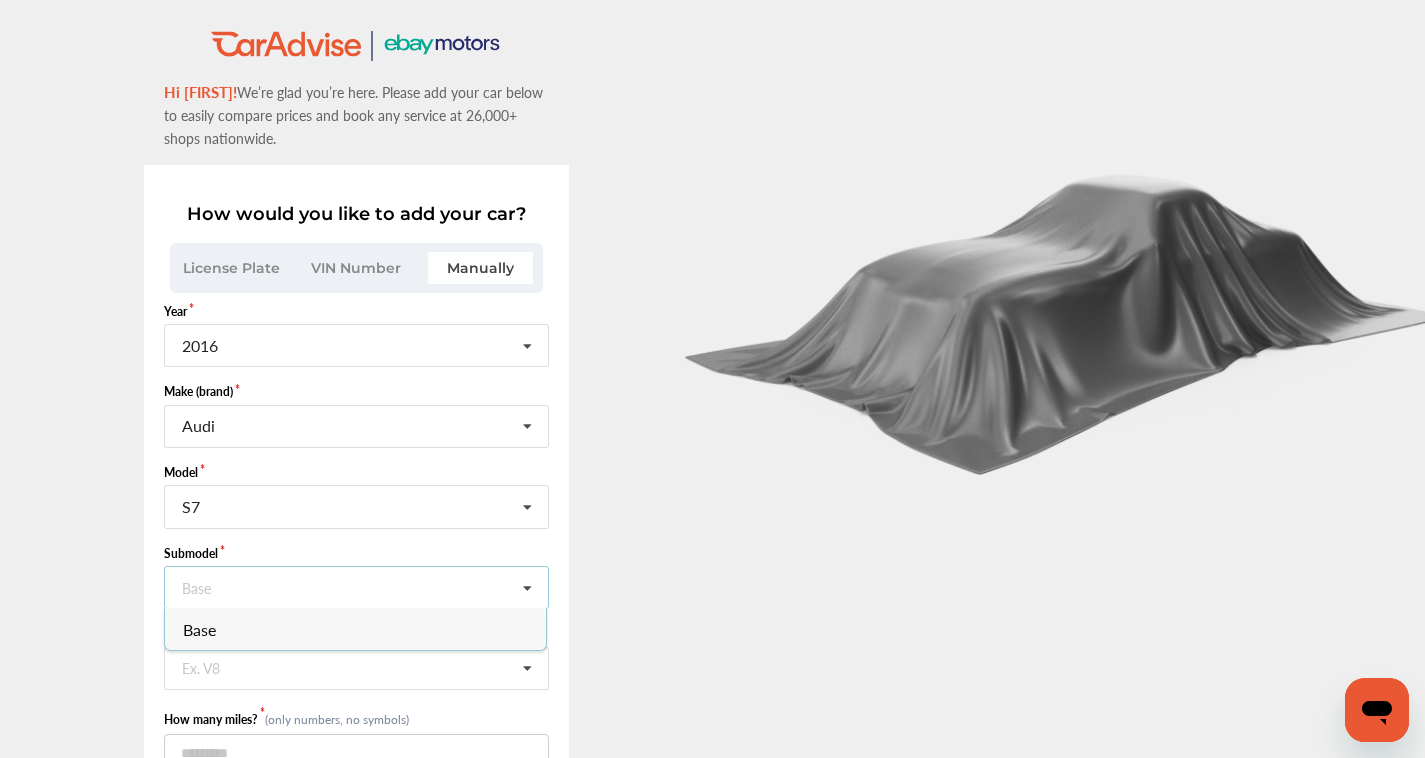 click on "Base" at bounding box center (355, 629) 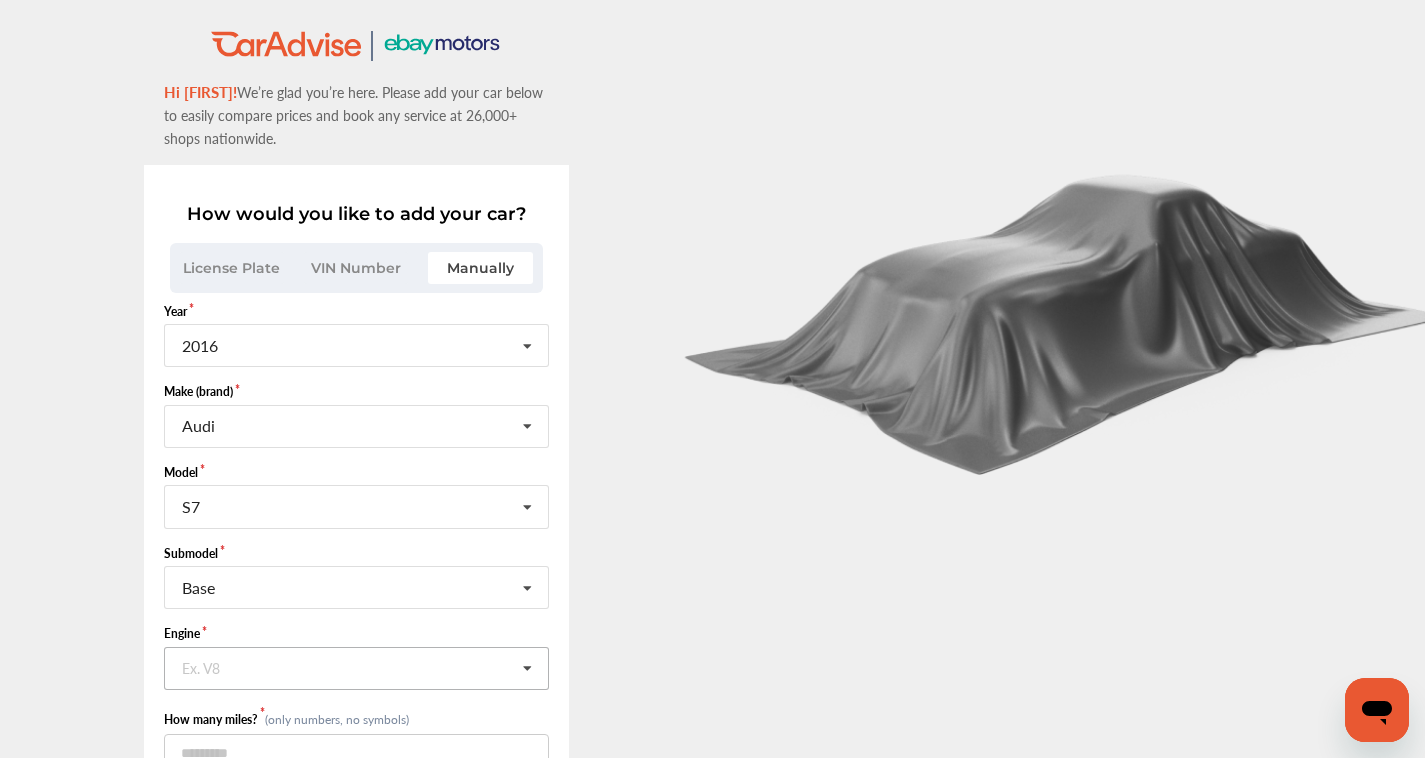 click at bounding box center (528, 669) 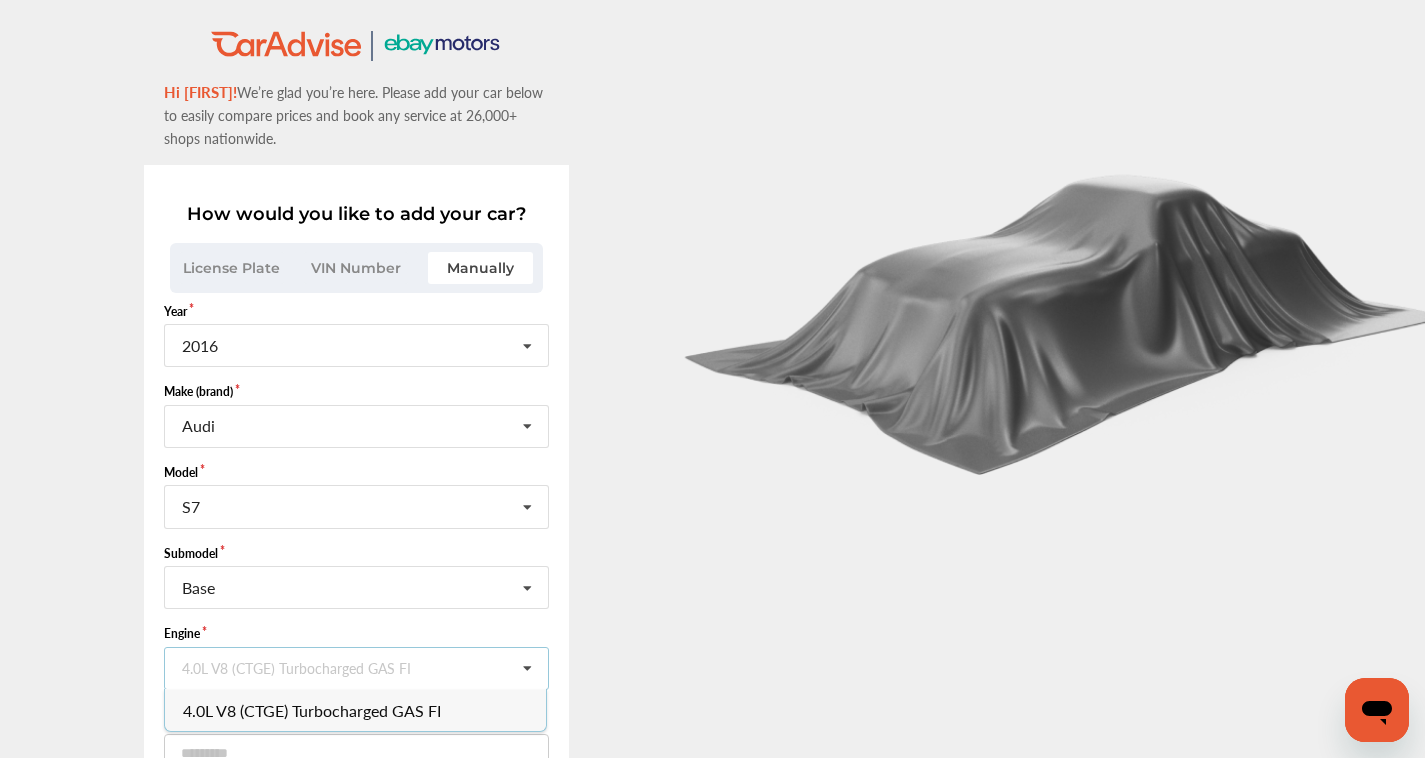 click on "4.0L V8 (CTGE) Turbocharged GAS FI" at bounding box center (312, 710) 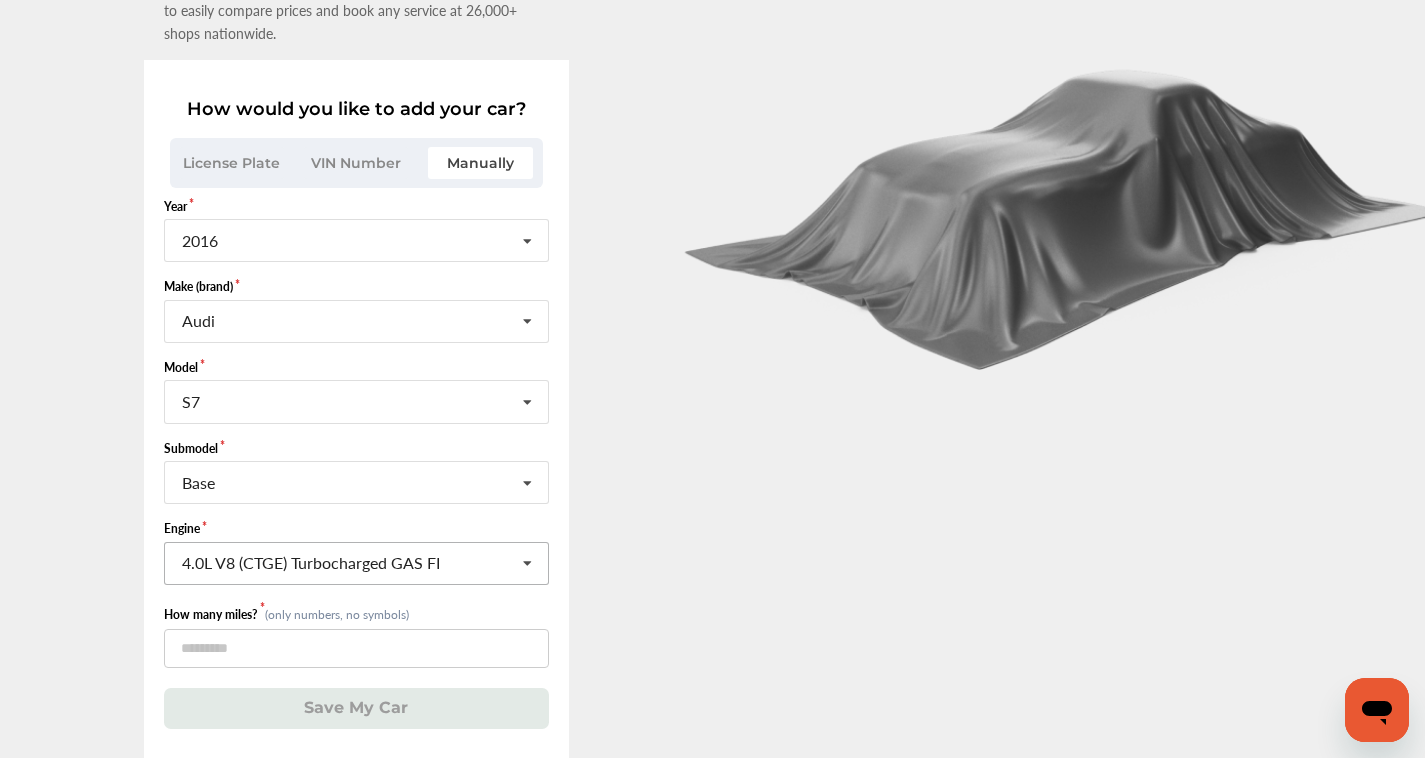 scroll, scrollTop: 142, scrollLeft: 0, axis: vertical 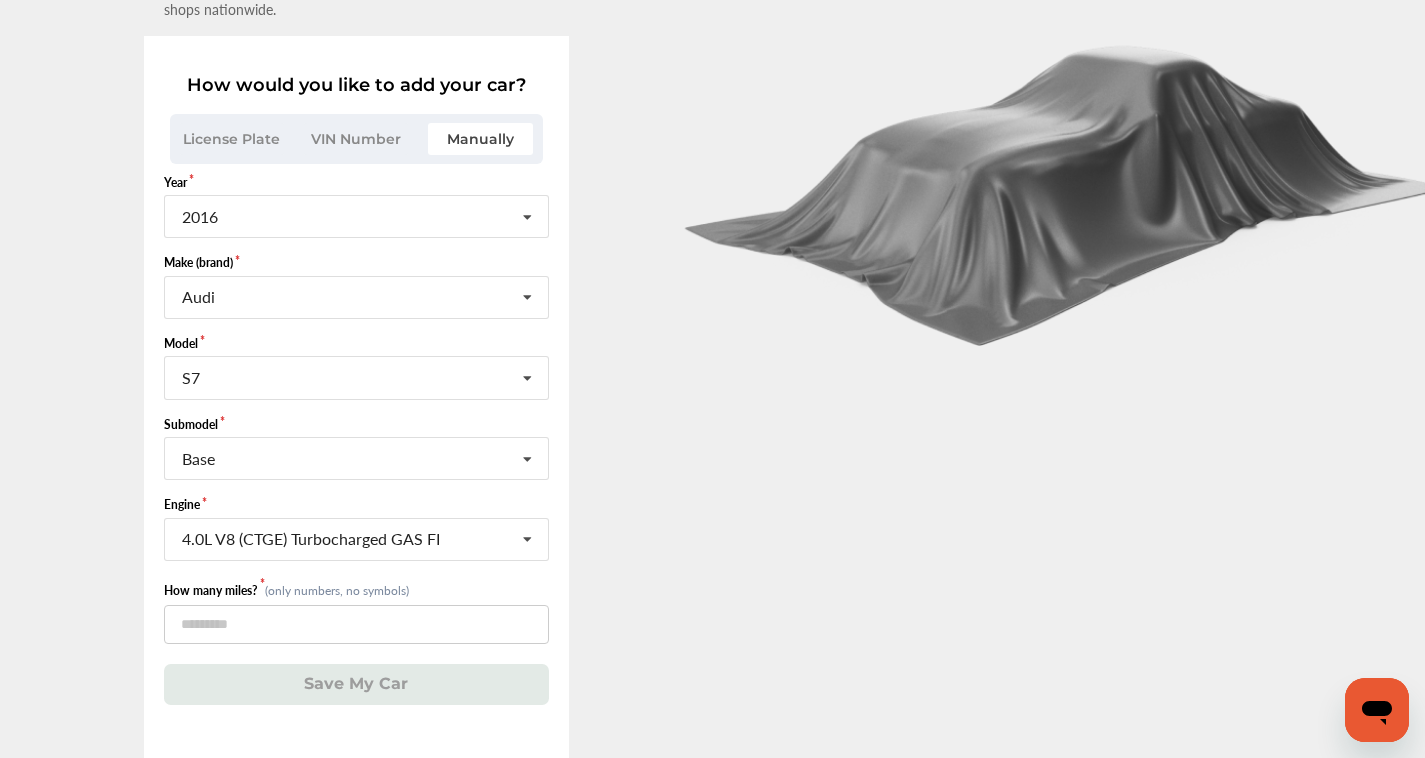 click on "License Plate" at bounding box center [232, 139] 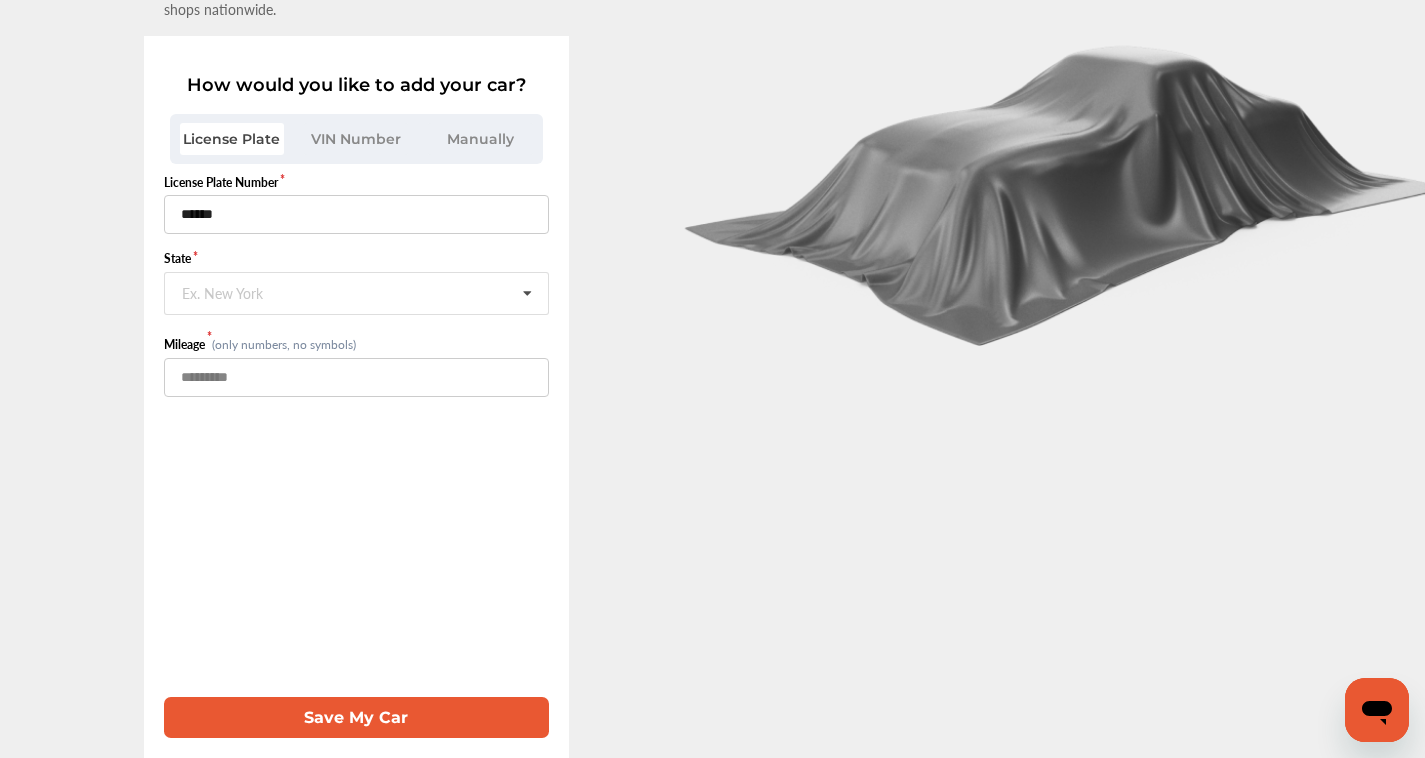 drag, startPoint x: 238, startPoint y: 371, endPoint x: 131, endPoint y: 366, distance: 107.11676 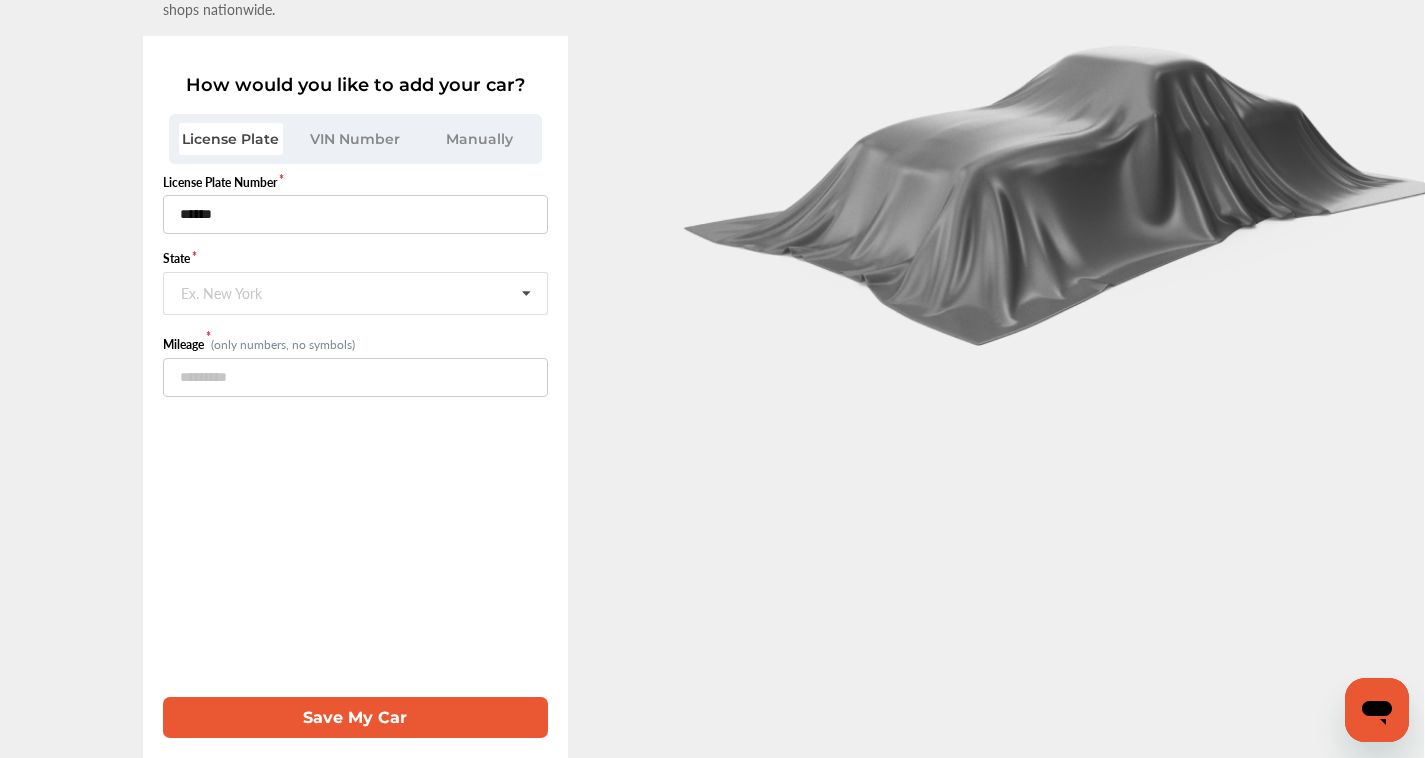 click on "Manually" at bounding box center (479, 139) 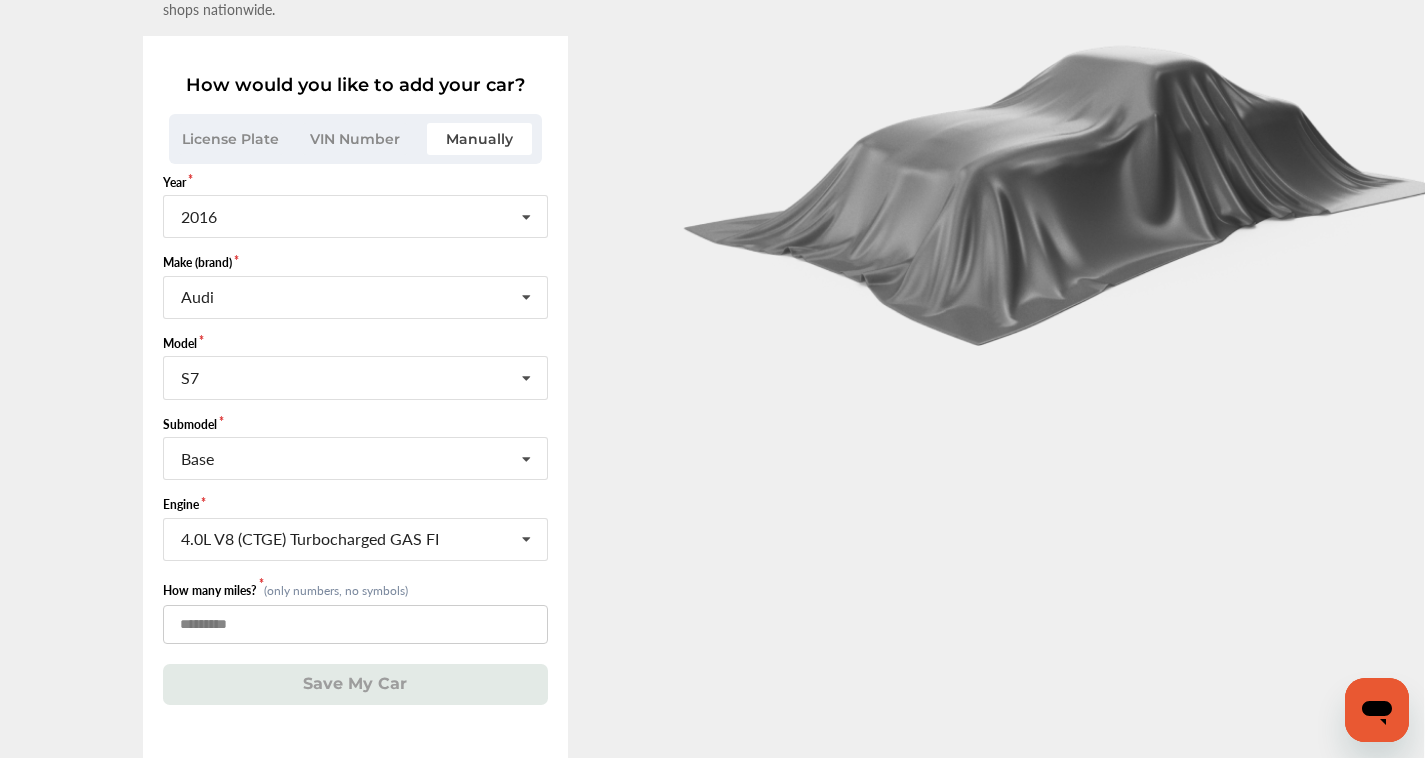 click at bounding box center [355, 624] 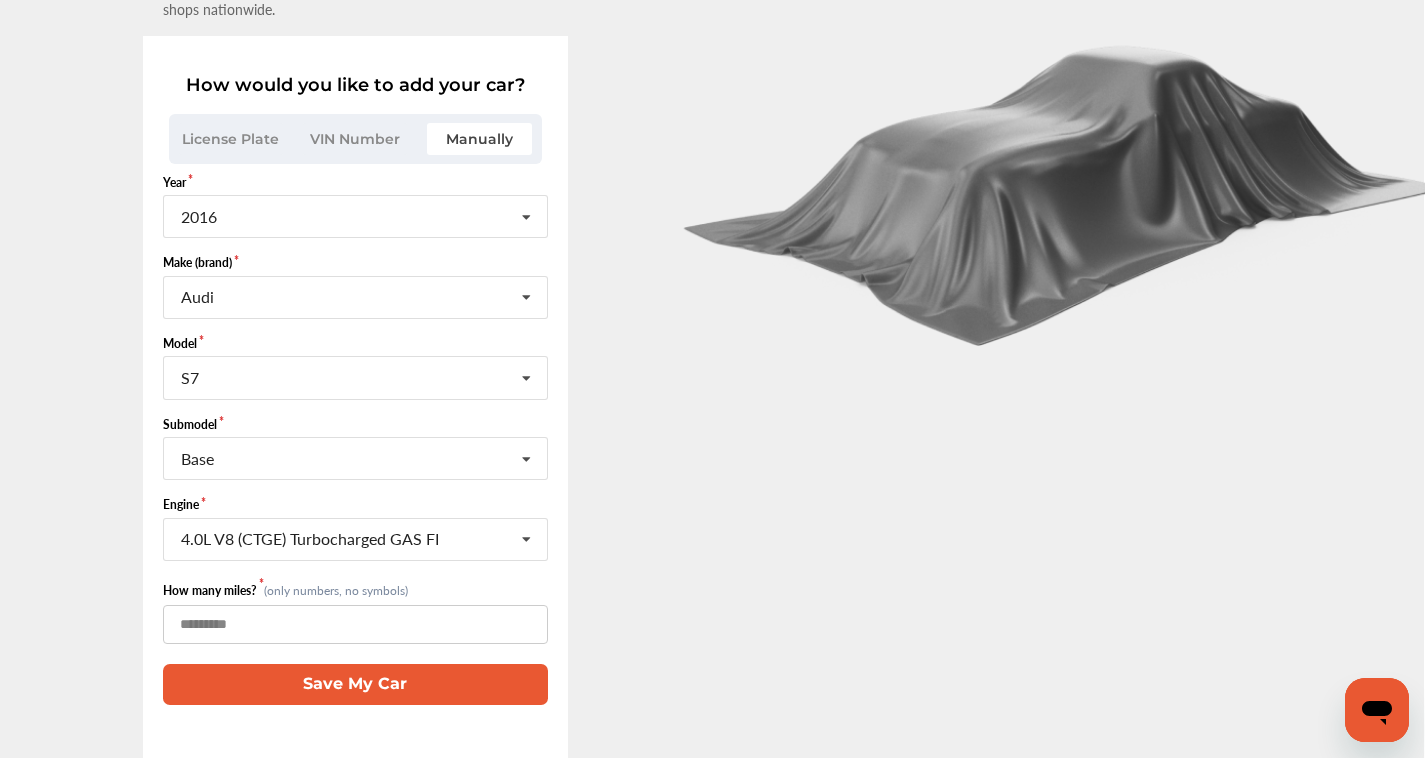 type on "*****" 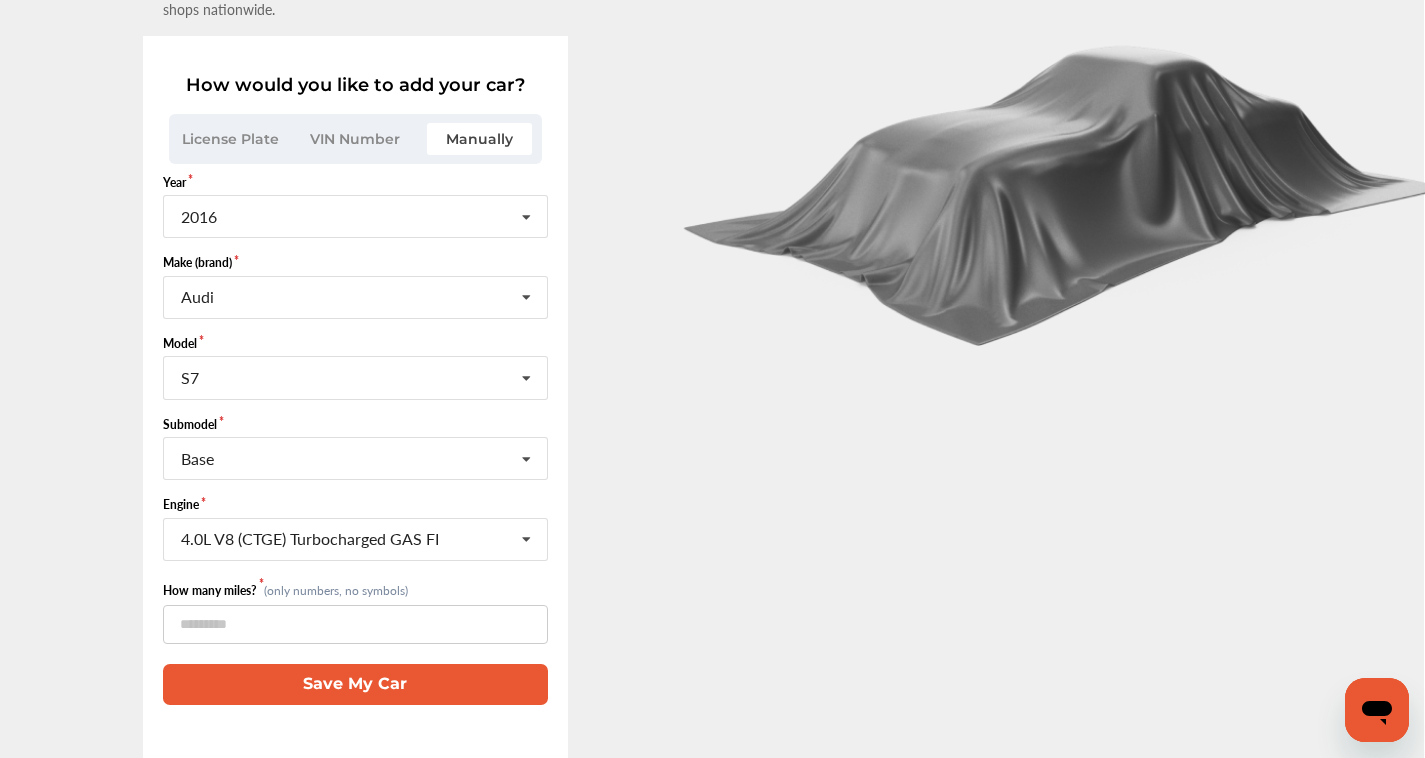 click on "License Plate" at bounding box center (231, 139) 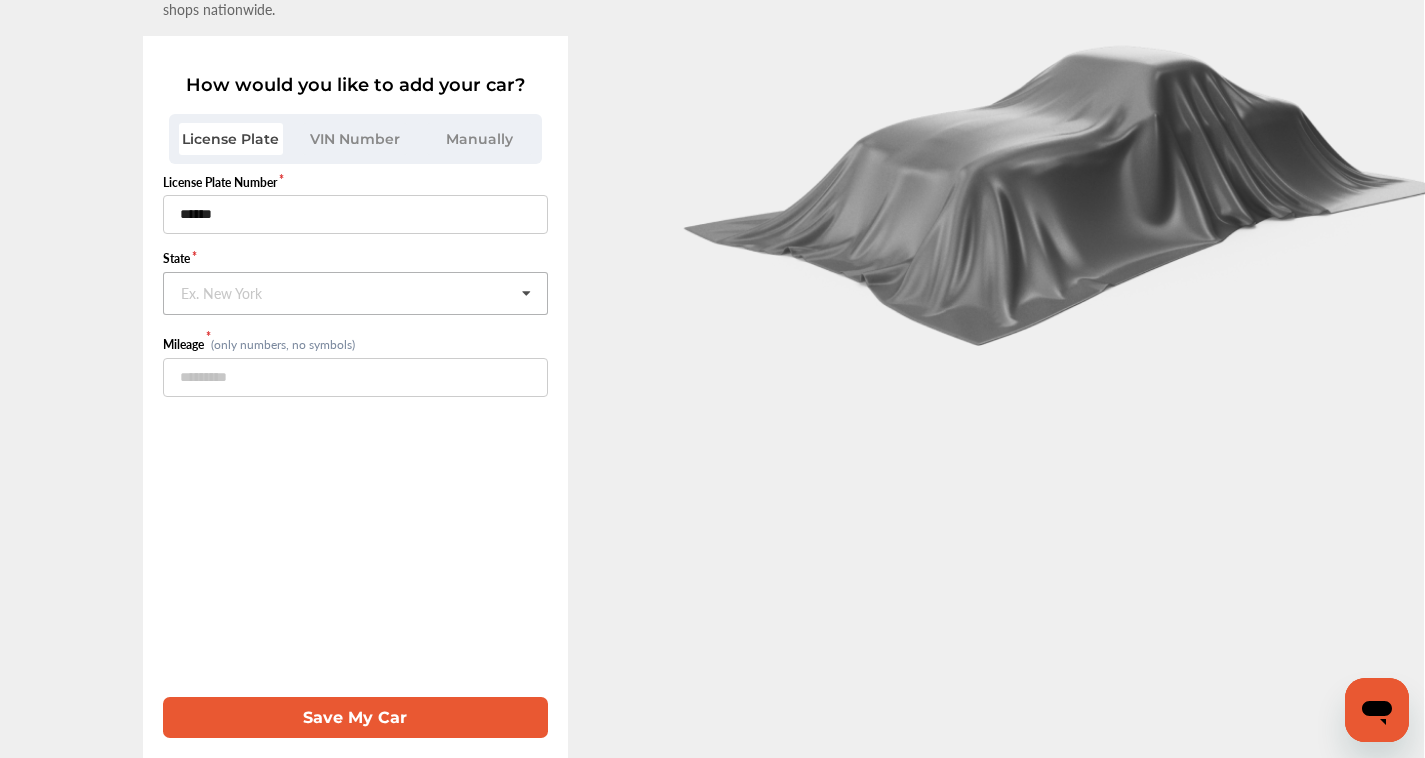 click at bounding box center [356, 292] 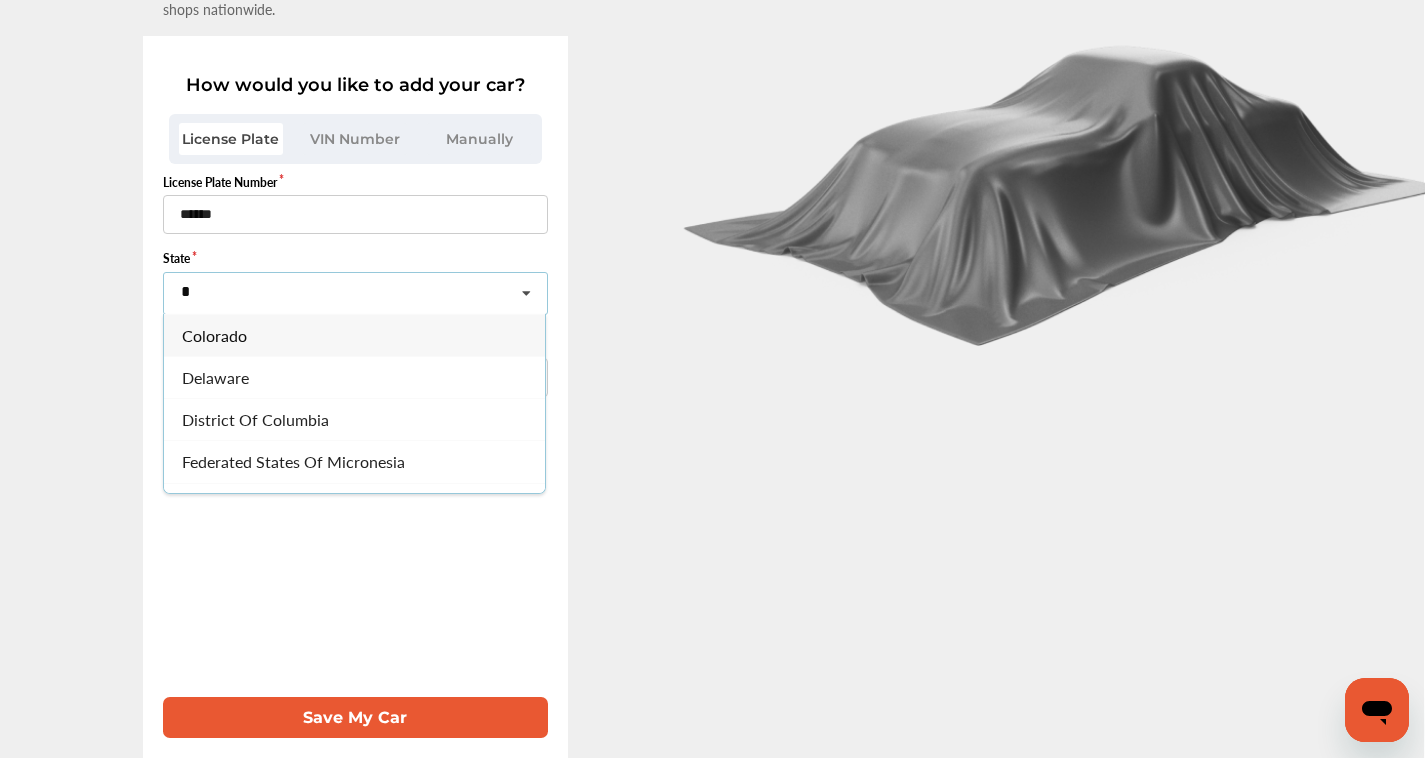 type on "*" 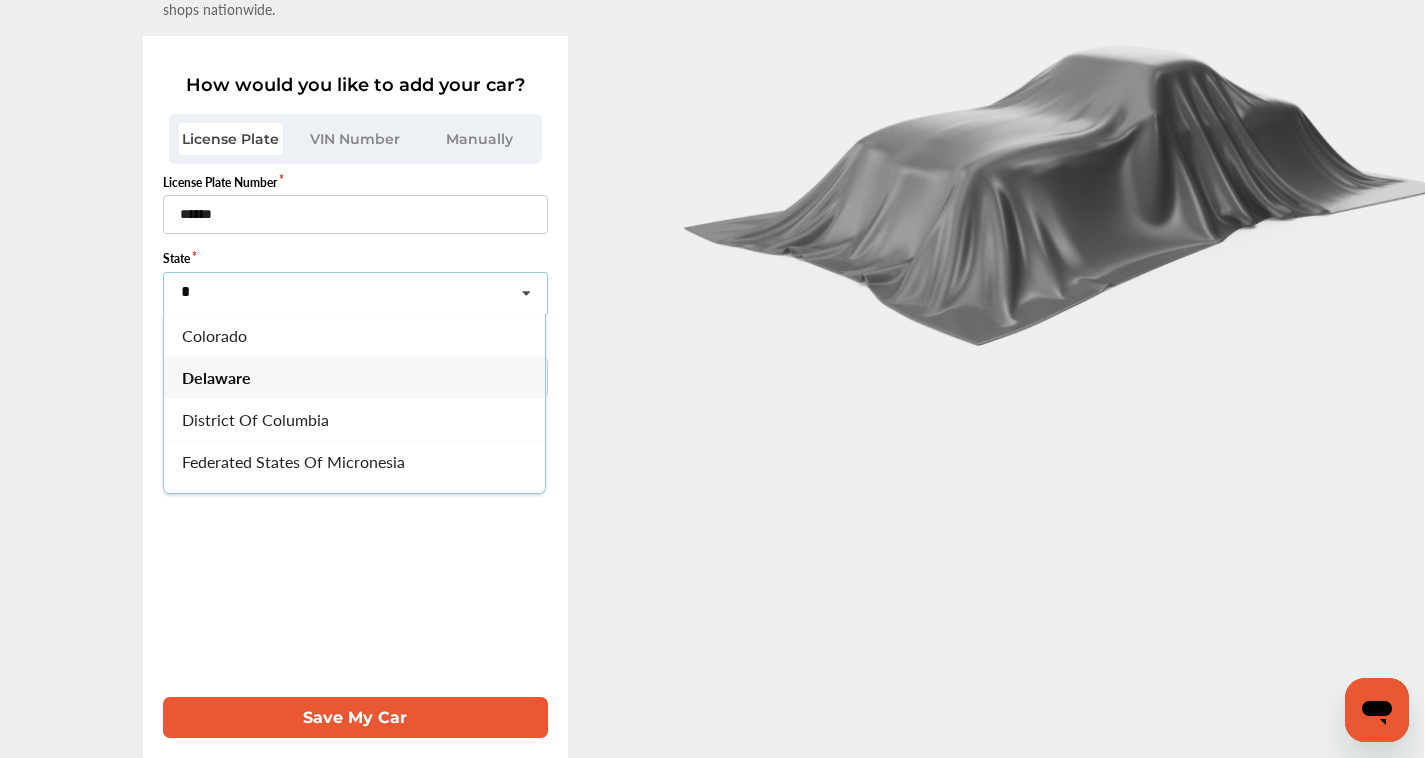 type 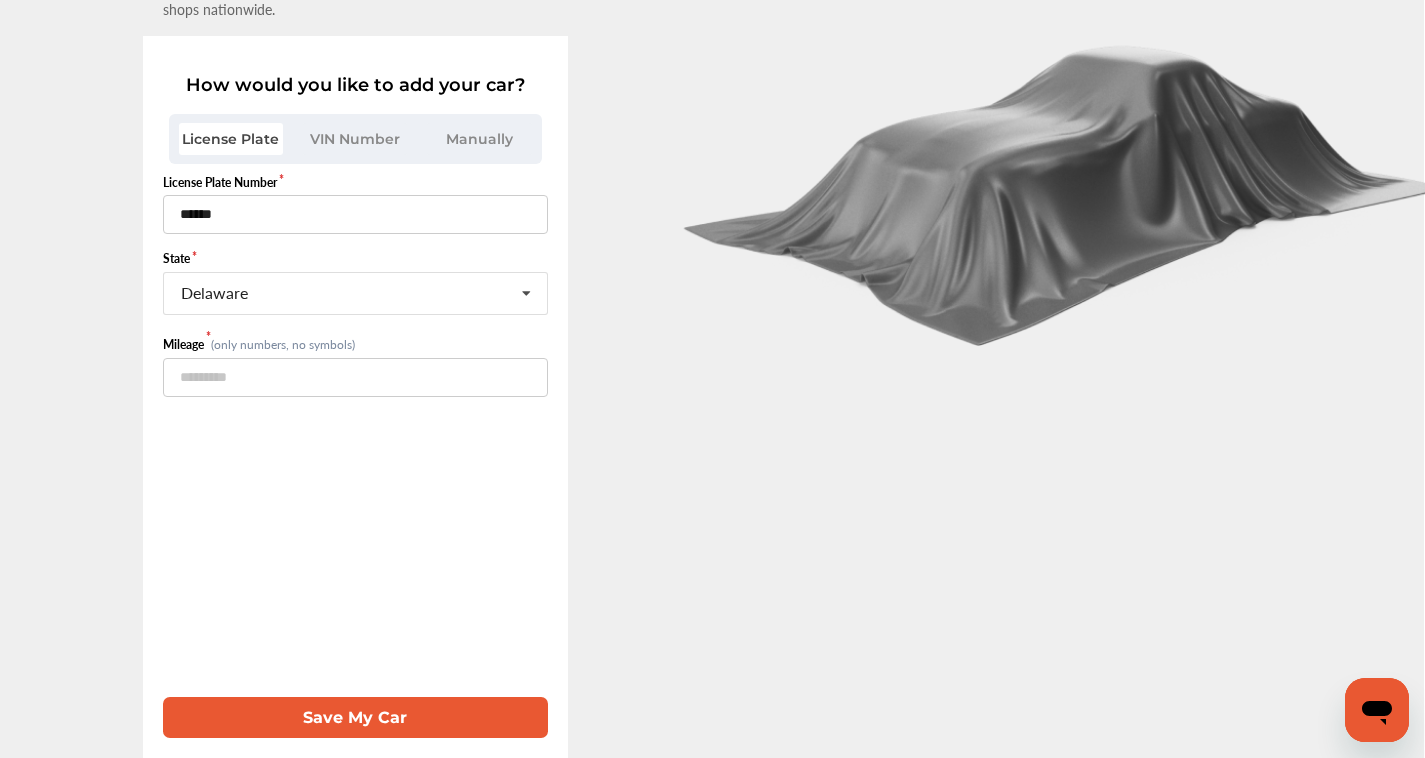 click on "VIN Number" at bounding box center (355, 139) 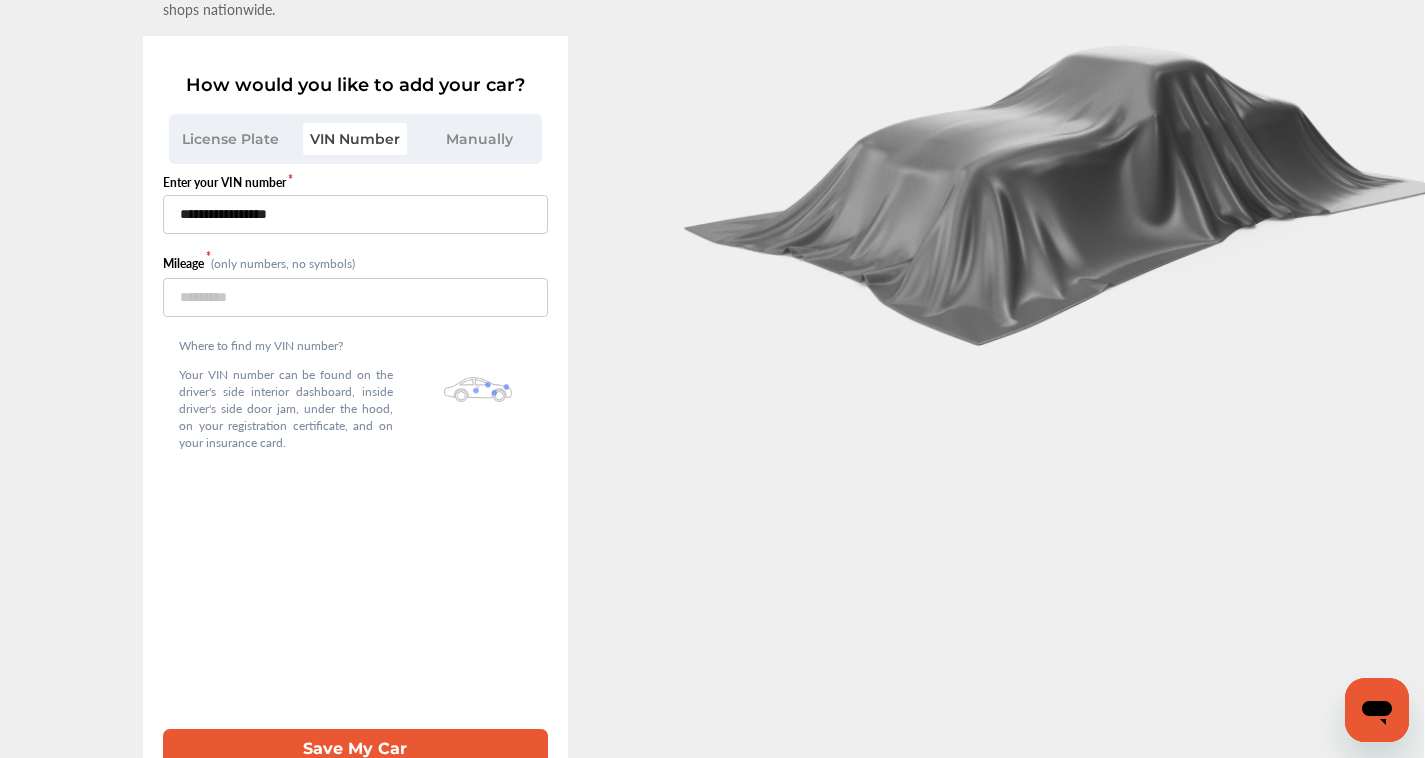 click on "Manually" at bounding box center (479, 139) 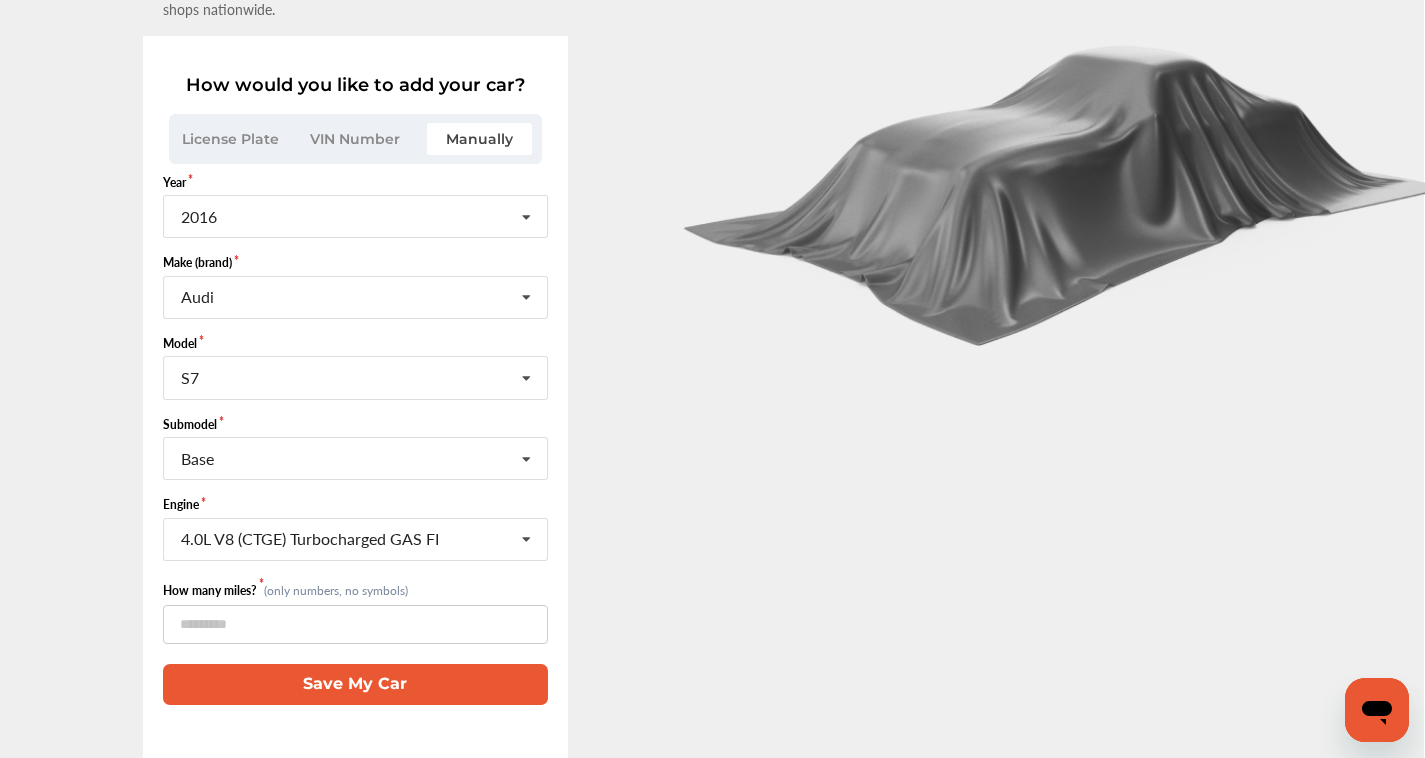 click on "License Plate" at bounding box center [231, 139] 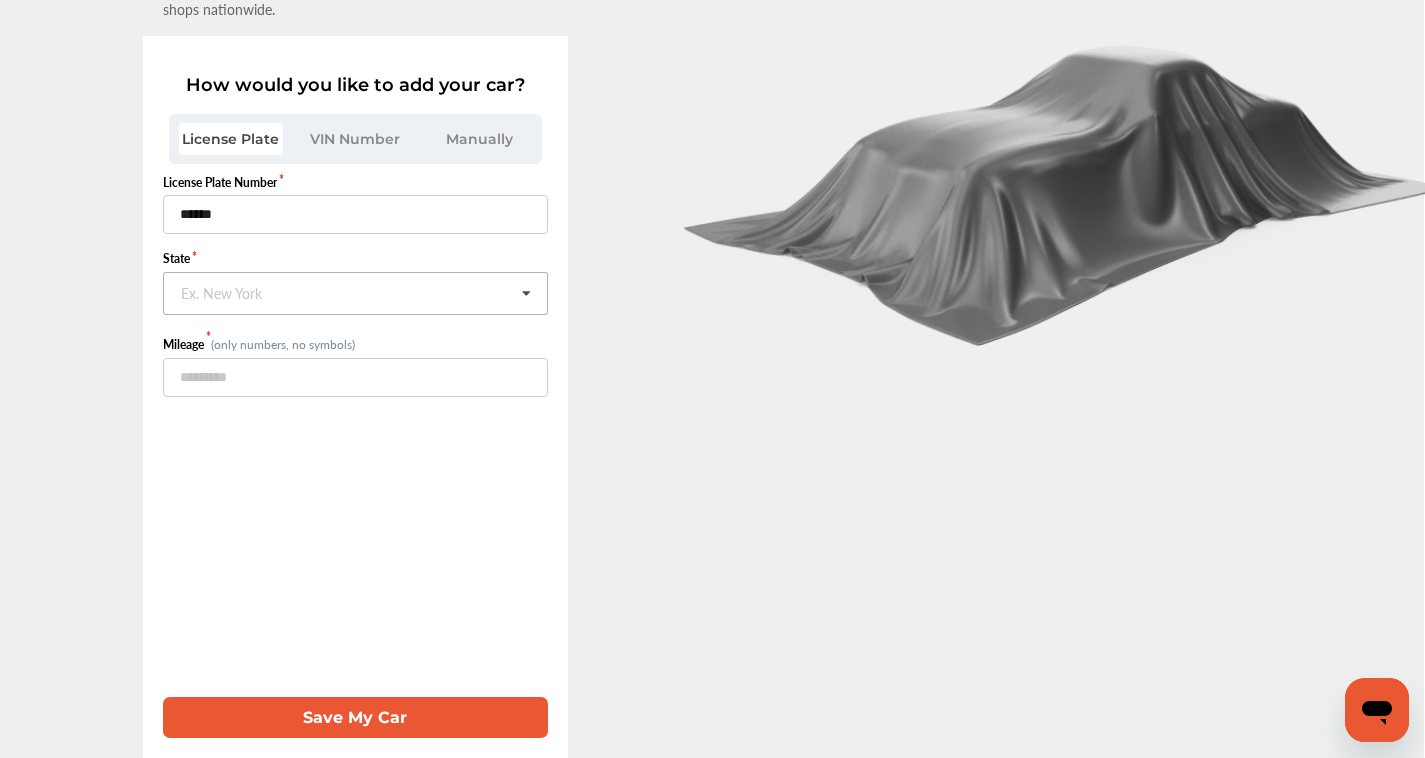 click at bounding box center [356, 292] 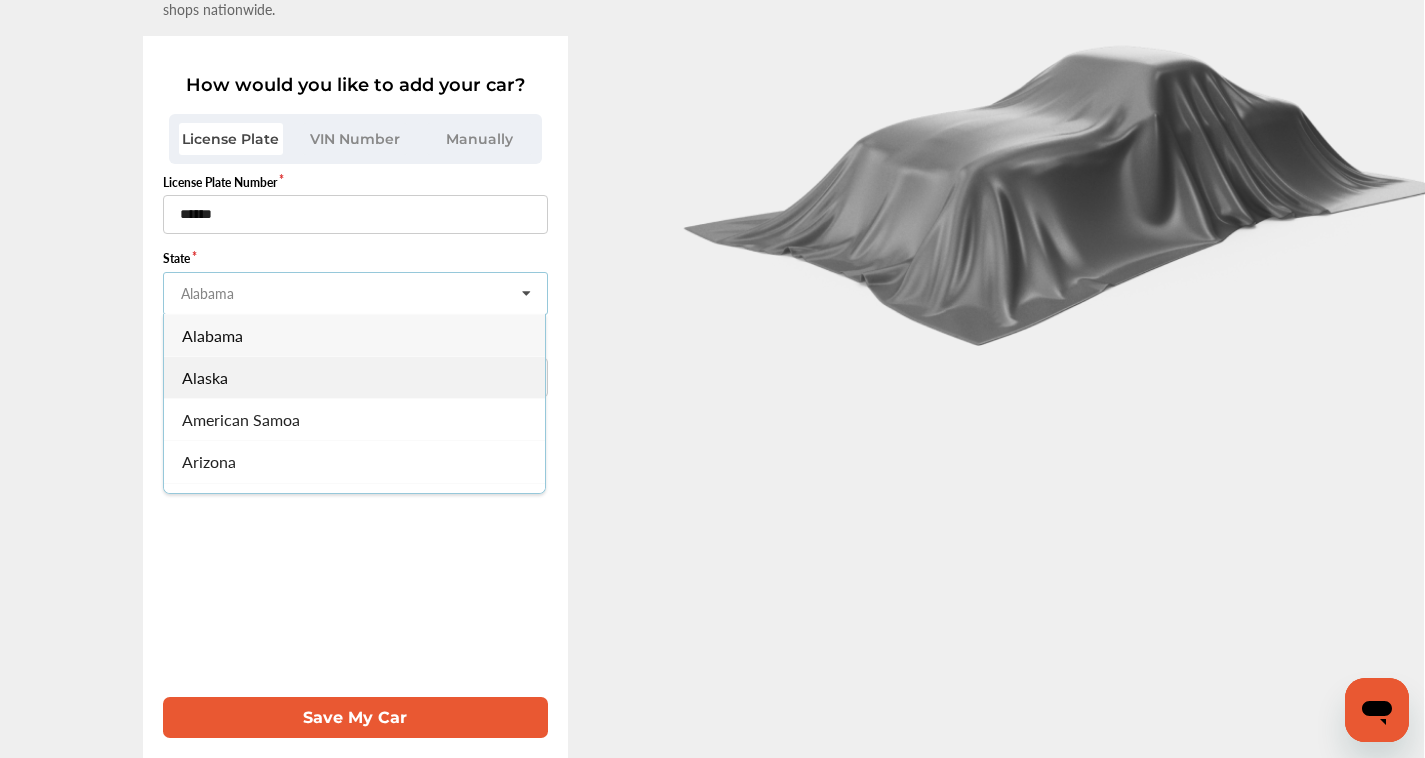 type on "*" 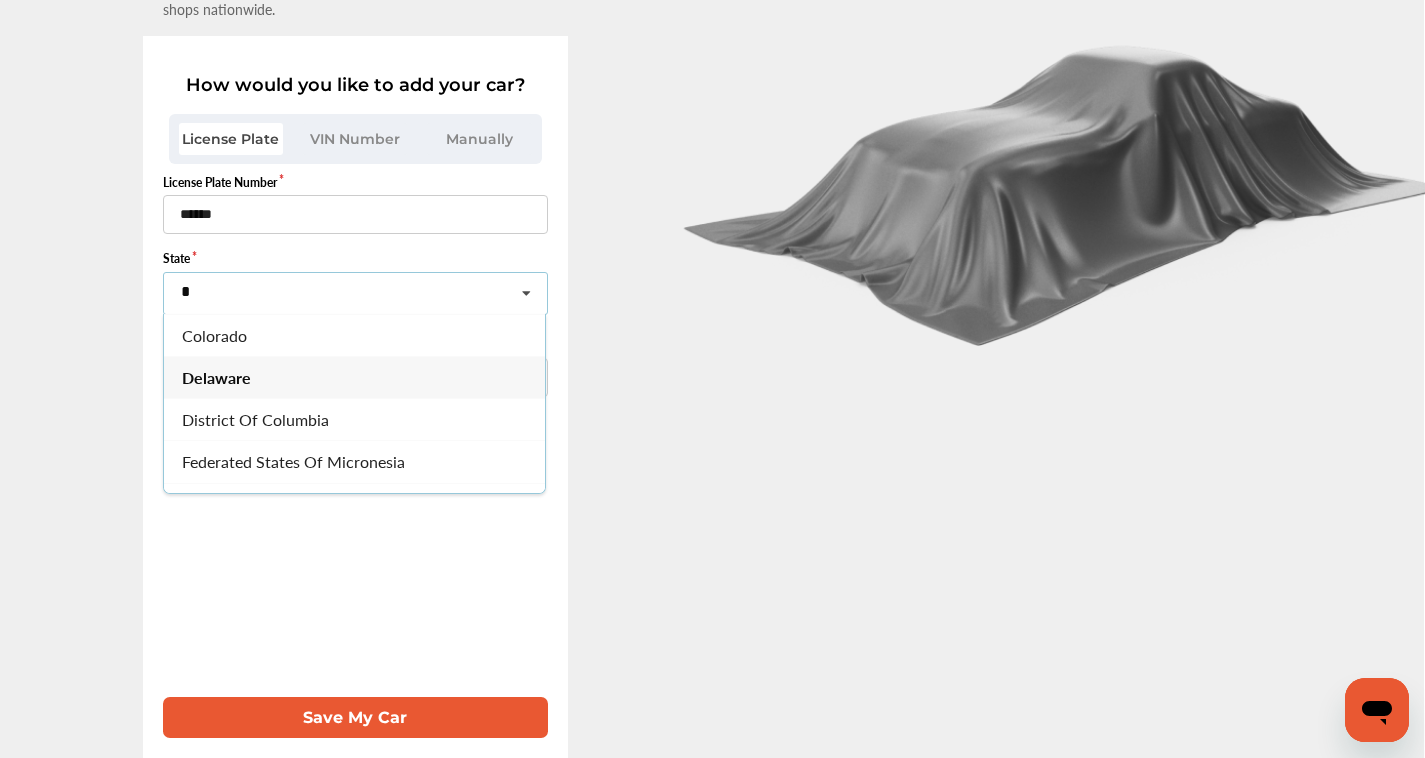 type 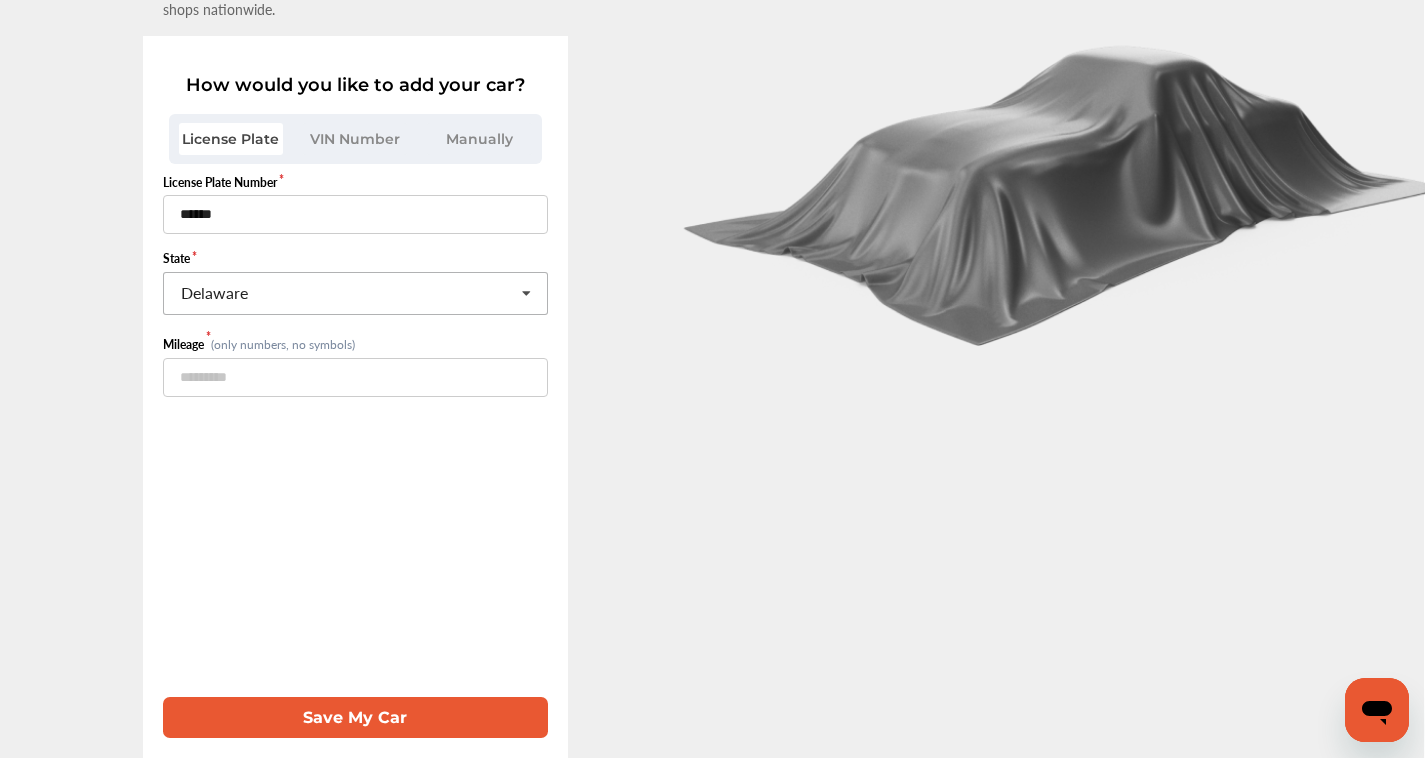 click on "Save My Car" at bounding box center [355, 717] 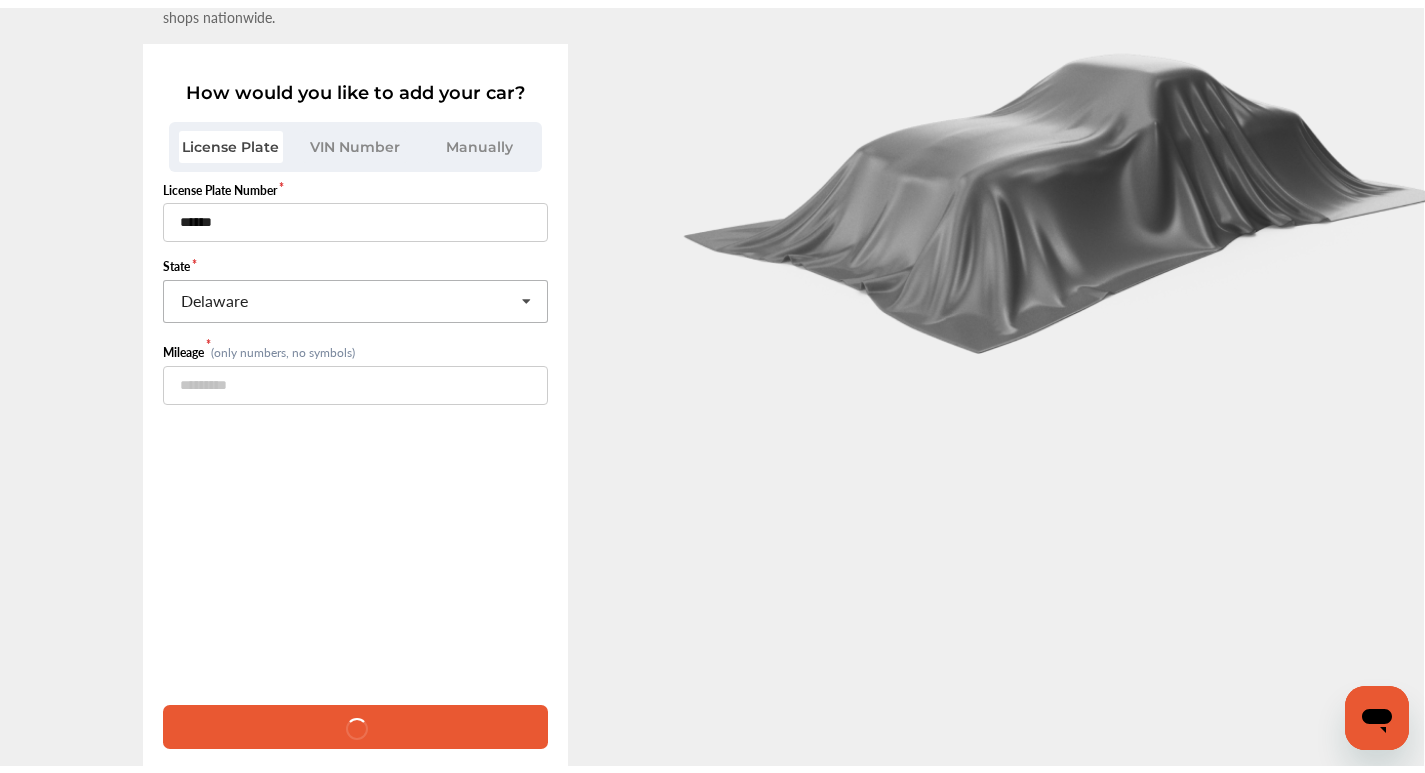 scroll, scrollTop: 0, scrollLeft: 0, axis: both 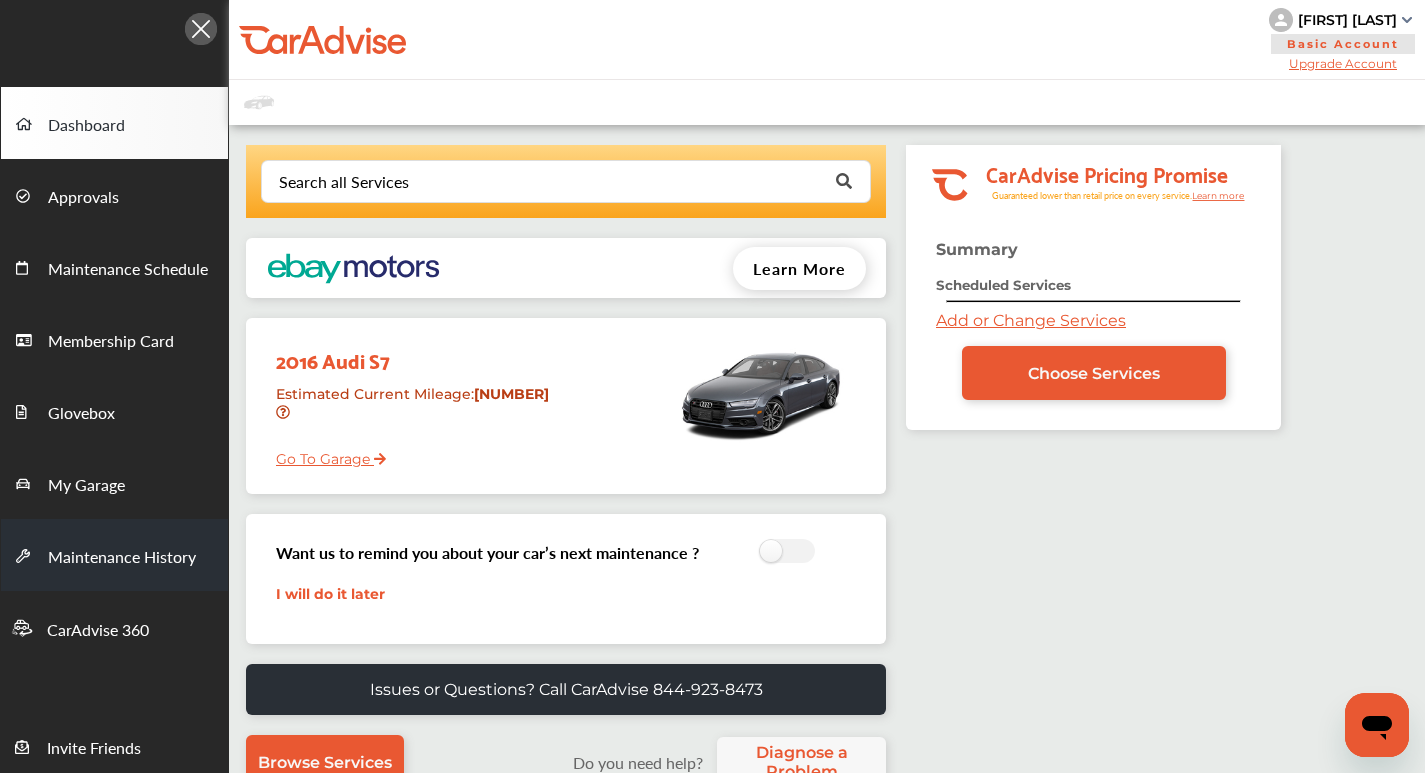 click on "Maintenance History" at bounding box center (122, 558) 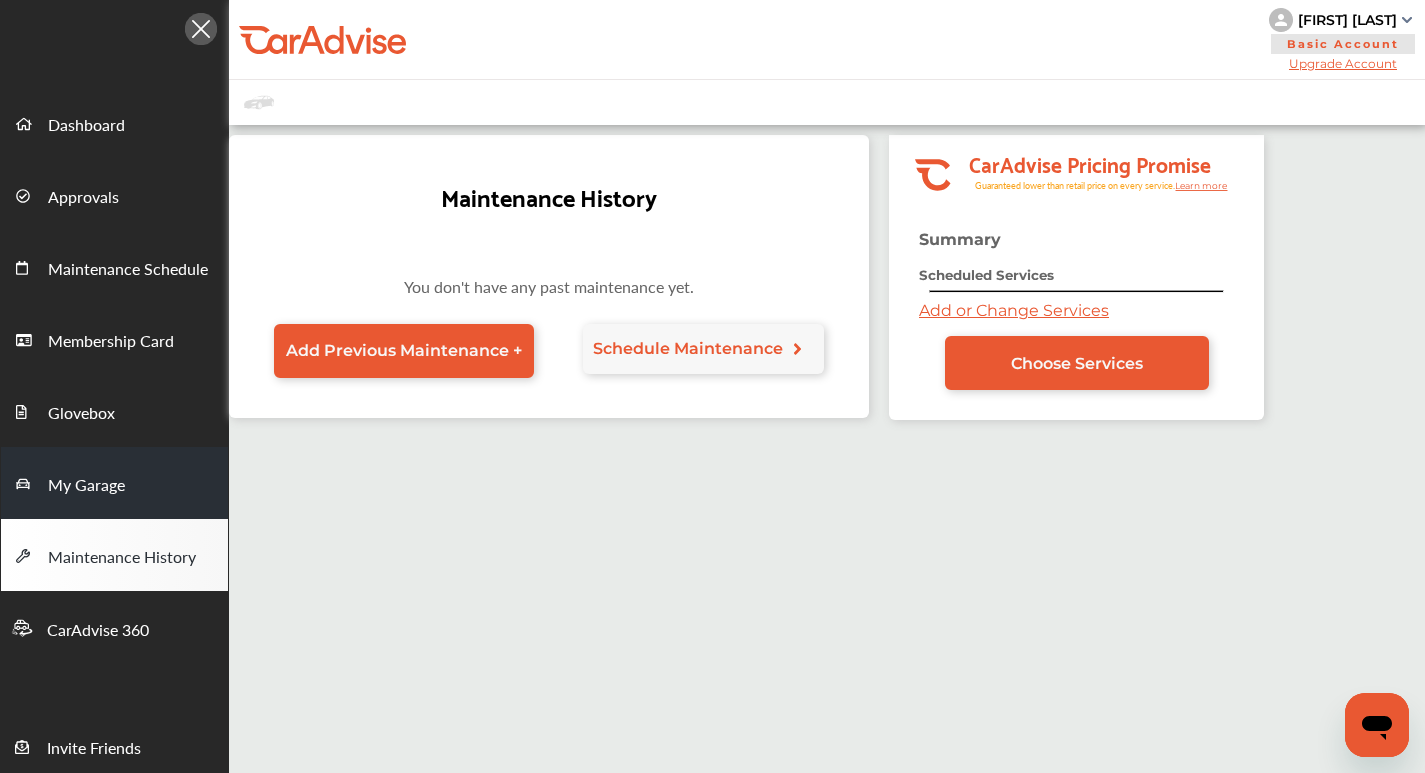 click on "My Garage" at bounding box center [86, 486] 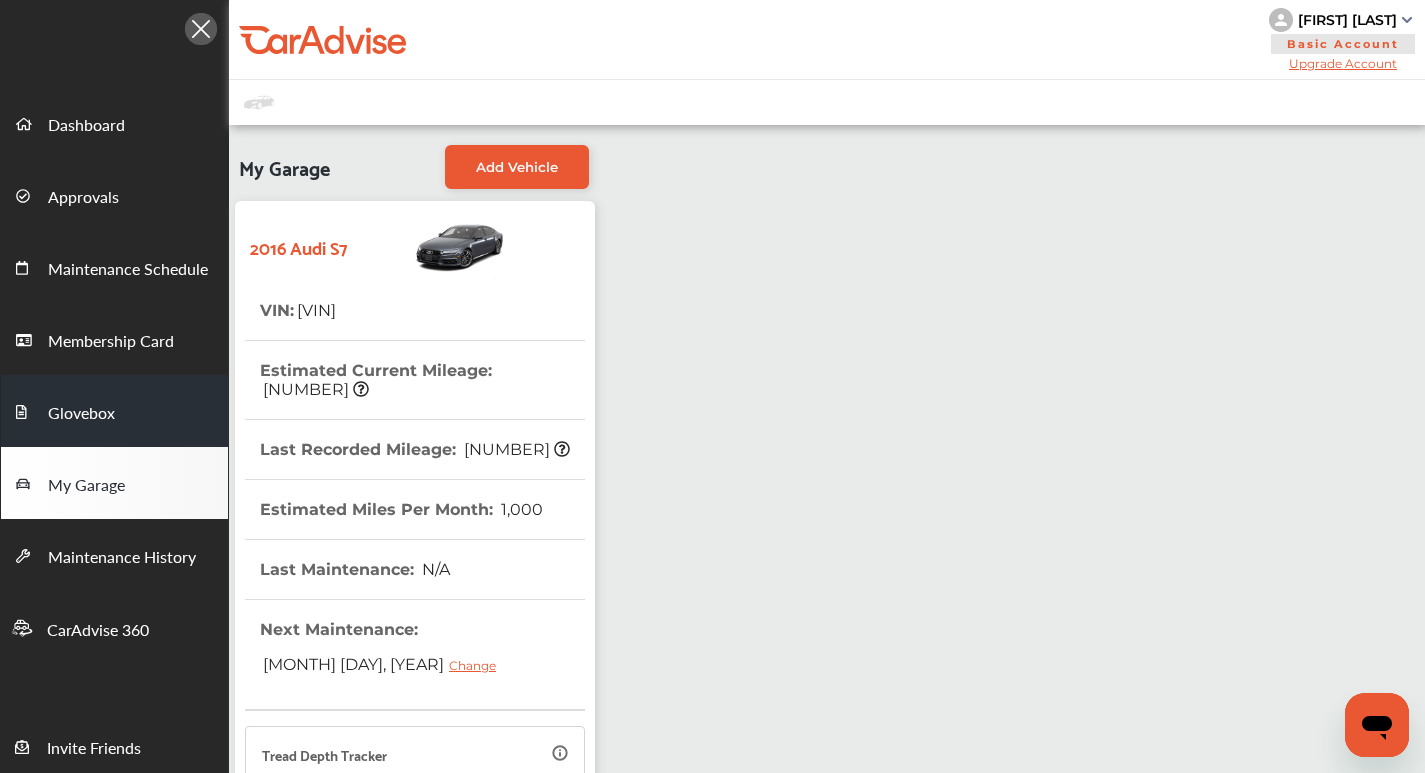 click on "Glovebox" at bounding box center [81, 414] 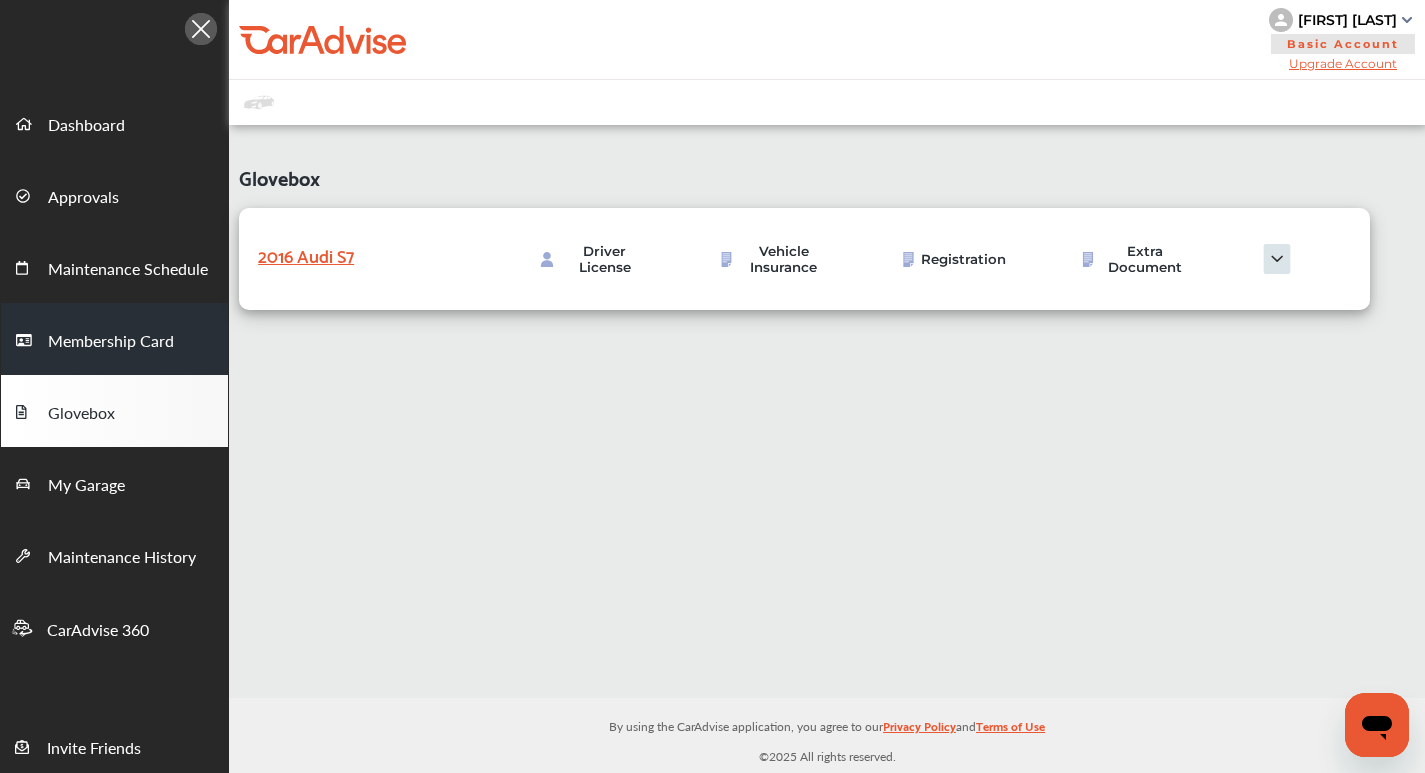 click on "Membership Card" at bounding box center (111, 342) 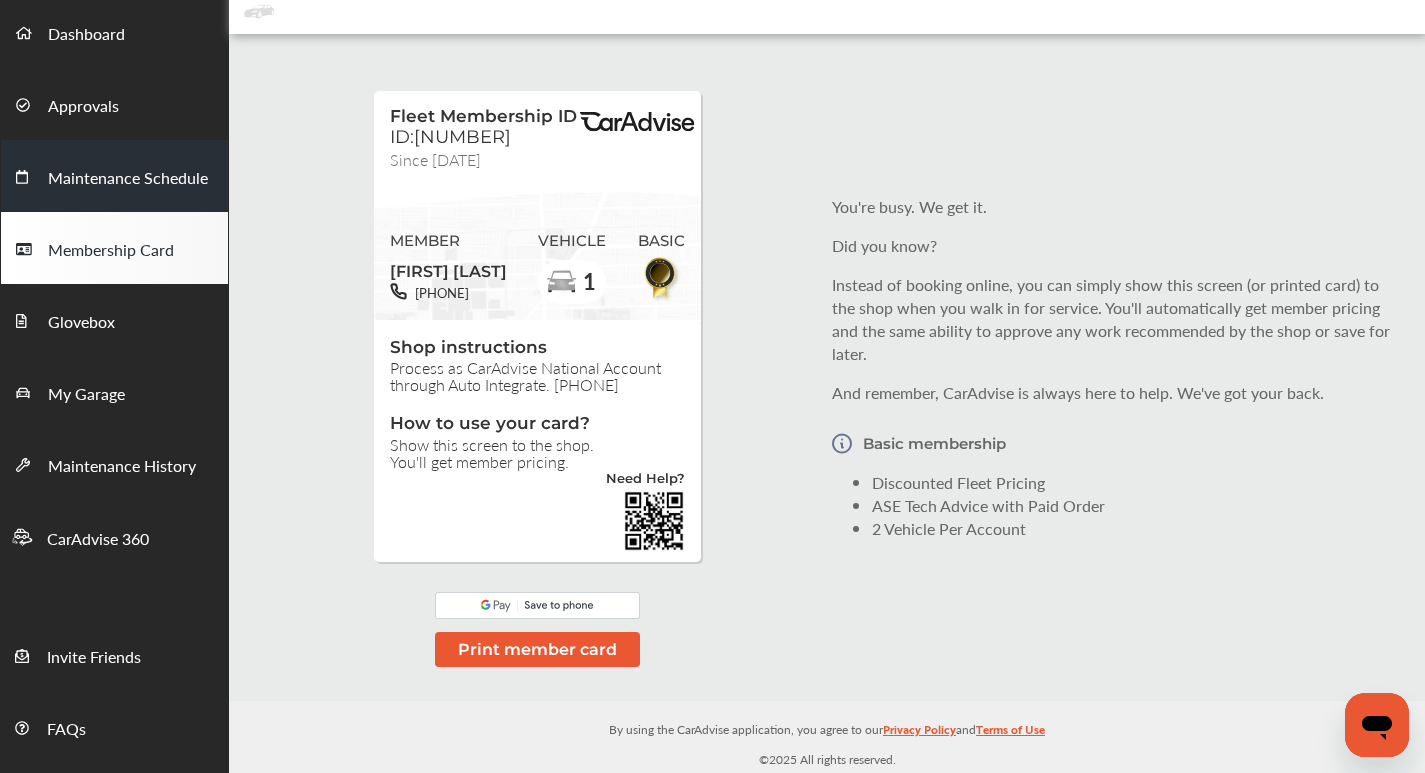 scroll, scrollTop: 115, scrollLeft: 0, axis: vertical 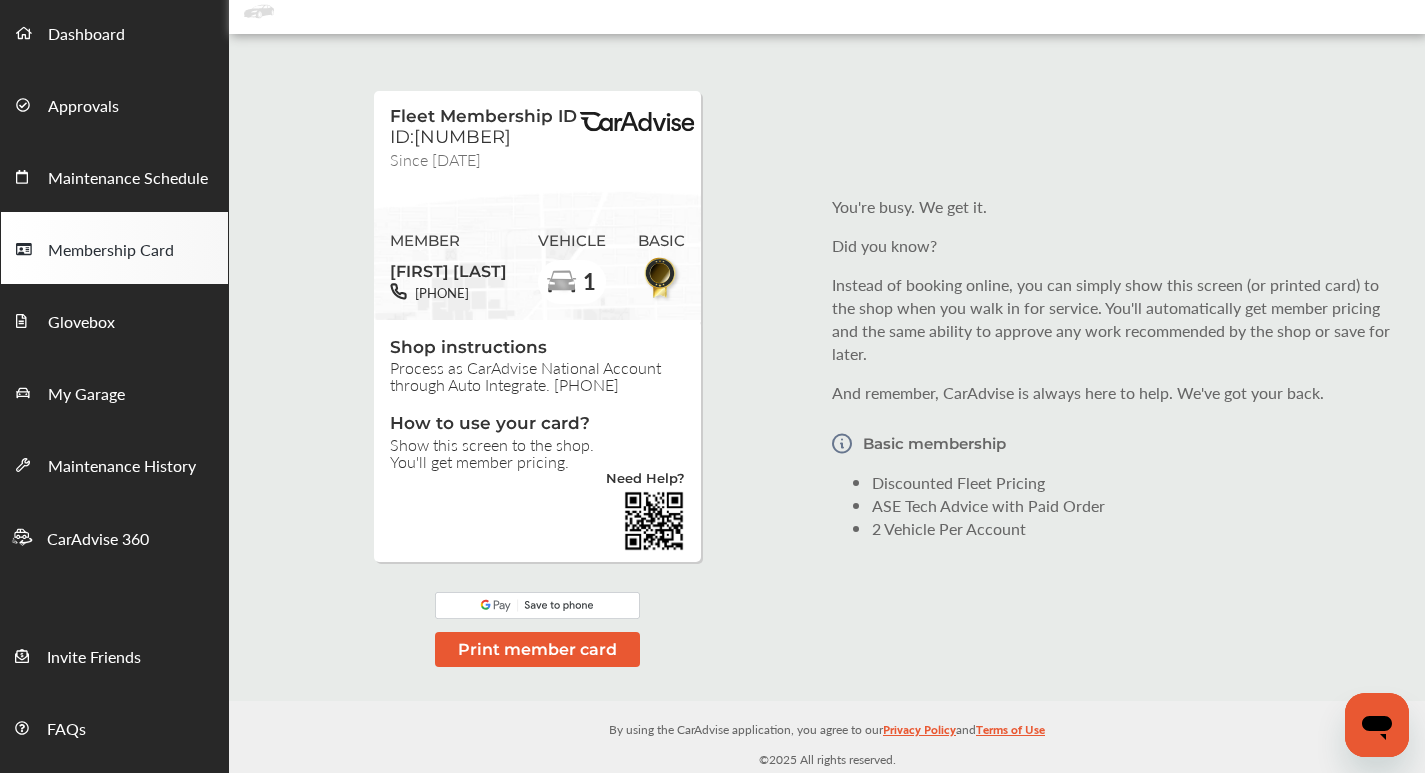 click at bounding box center [537, 605] 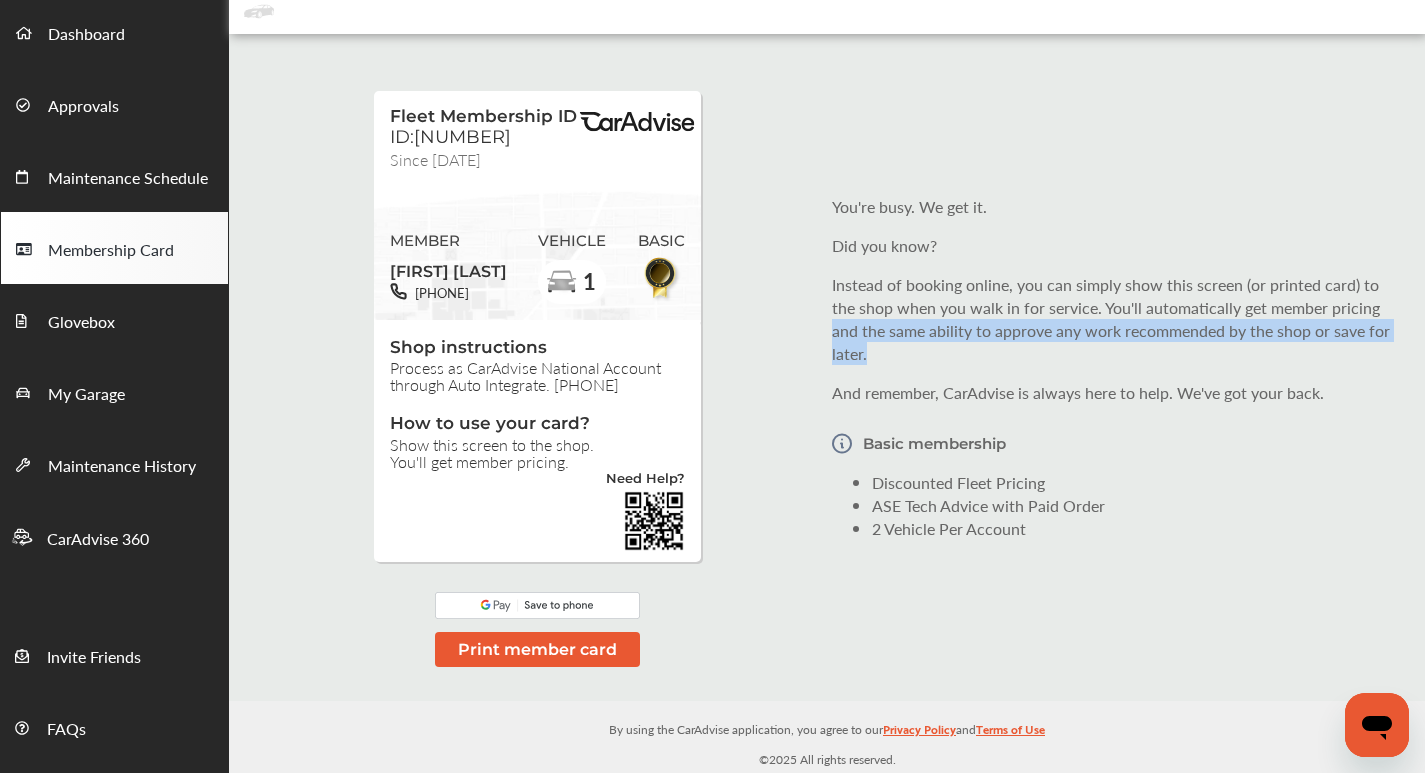 drag, startPoint x: 1419, startPoint y: 337, endPoint x: 1405, endPoint y: 301, distance: 38.626415 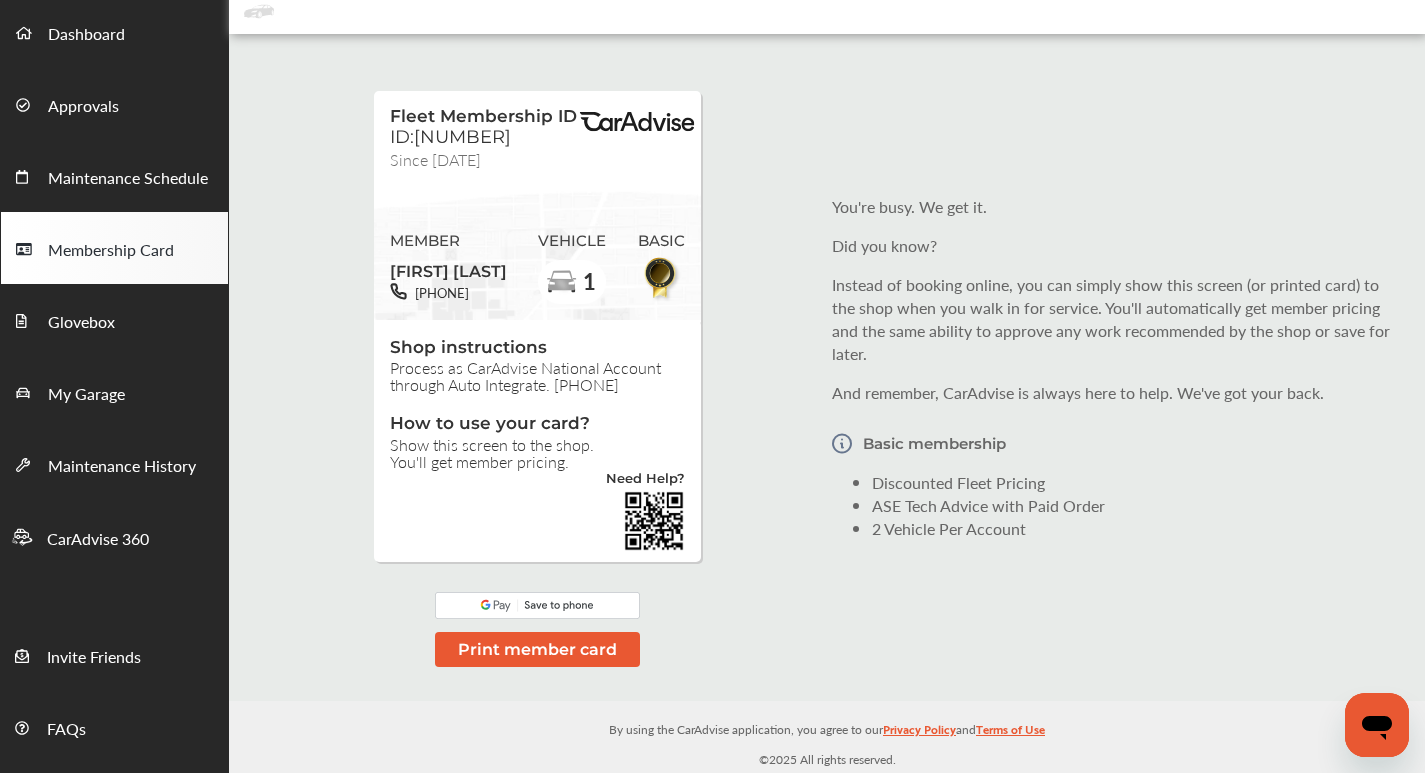 click on "Fleet Membership ID ID:[NUMBER] Since [DATE] MEMBER [FIRST] [LAST] [PHONE] VEHICLE 1 BASIC Shop instructions Process as CarAdvise National Account through Auto Integrate. [PHONE] How to use your card? Show this screen to the shop. You'll get member pricing. Need Help? Print member card You're busy. We get it. Did you know? Instead of booking online, you can simply show this screen (or printed card) to the shop when you walk in for service. You'll automatically get member pricing and the same ability to approve any work recommended by the shop or save for later. And remember, CarAdvise is always here to help. We've got your back. Basic membership Discounted Fleet Pricing ASE Tech Advice with Paid Order 2 Vehicle Per Account" at bounding box center [827, 367] 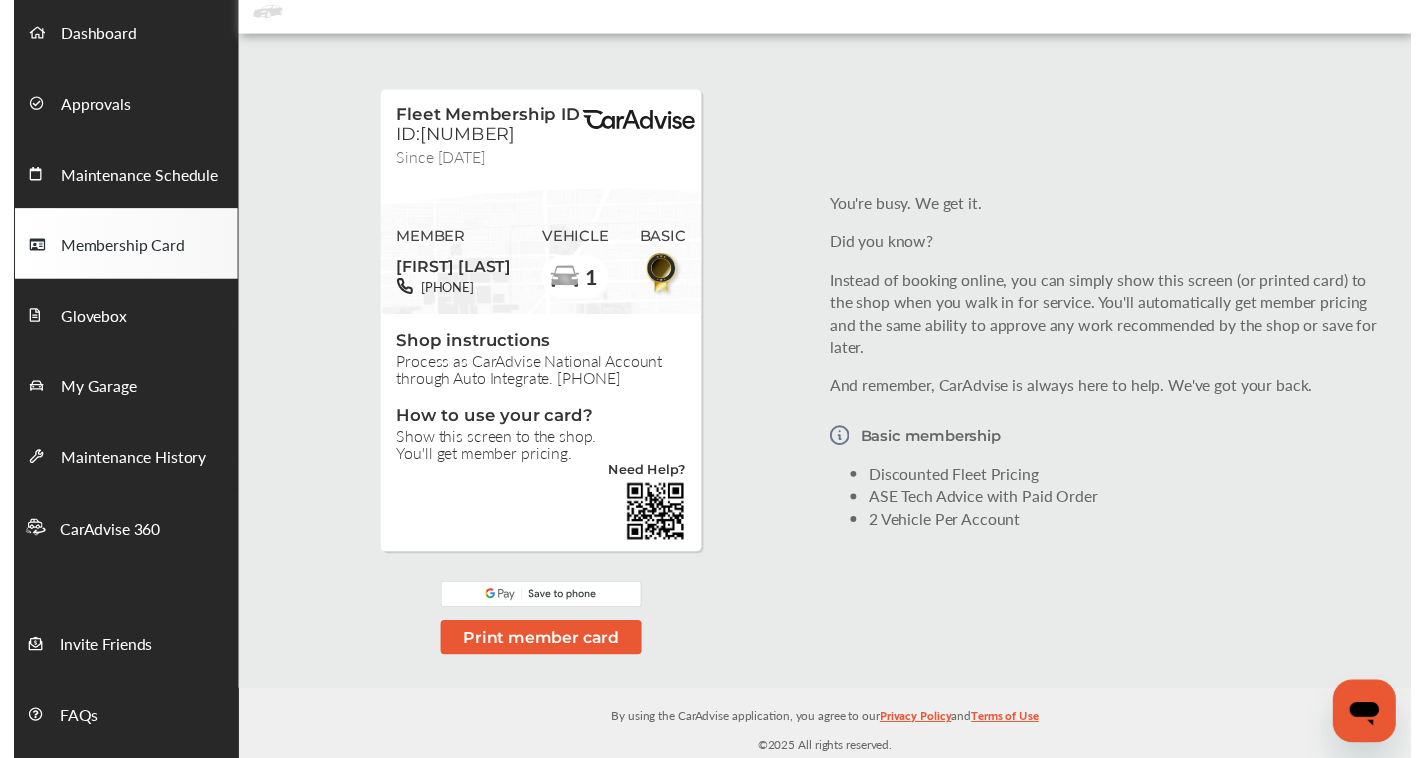 scroll, scrollTop: 0, scrollLeft: 0, axis: both 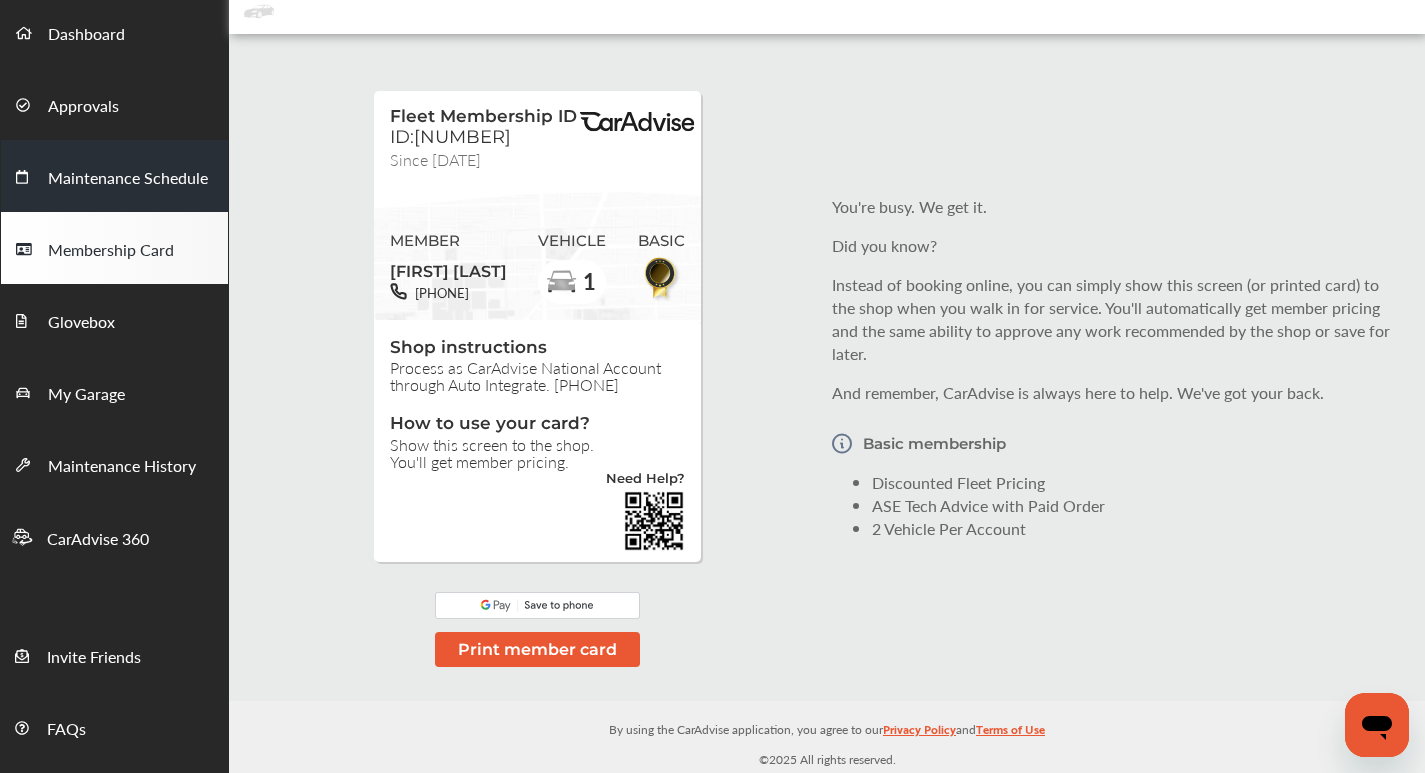 click on "Maintenance Schedule" at bounding box center (128, 179) 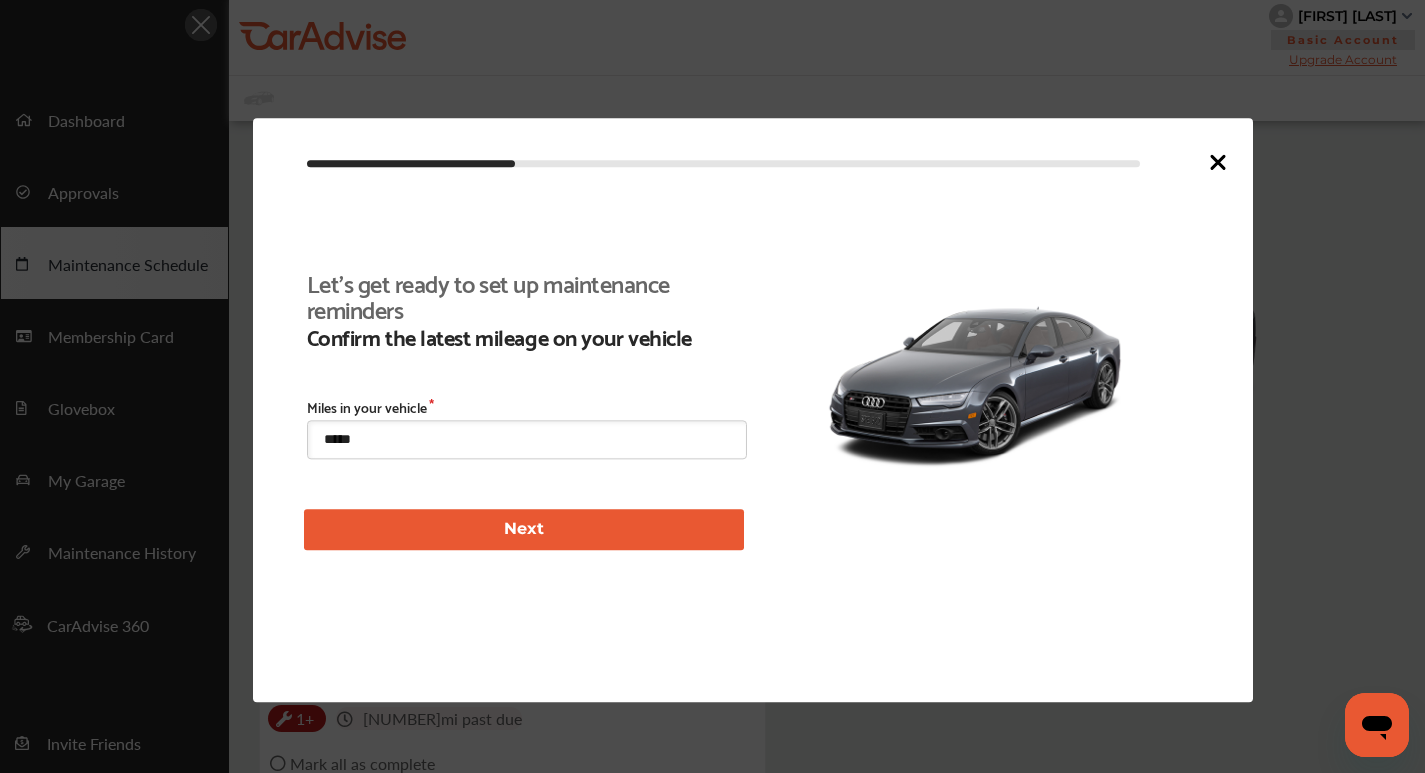 scroll, scrollTop: 88, scrollLeft: 0, axis: vertical 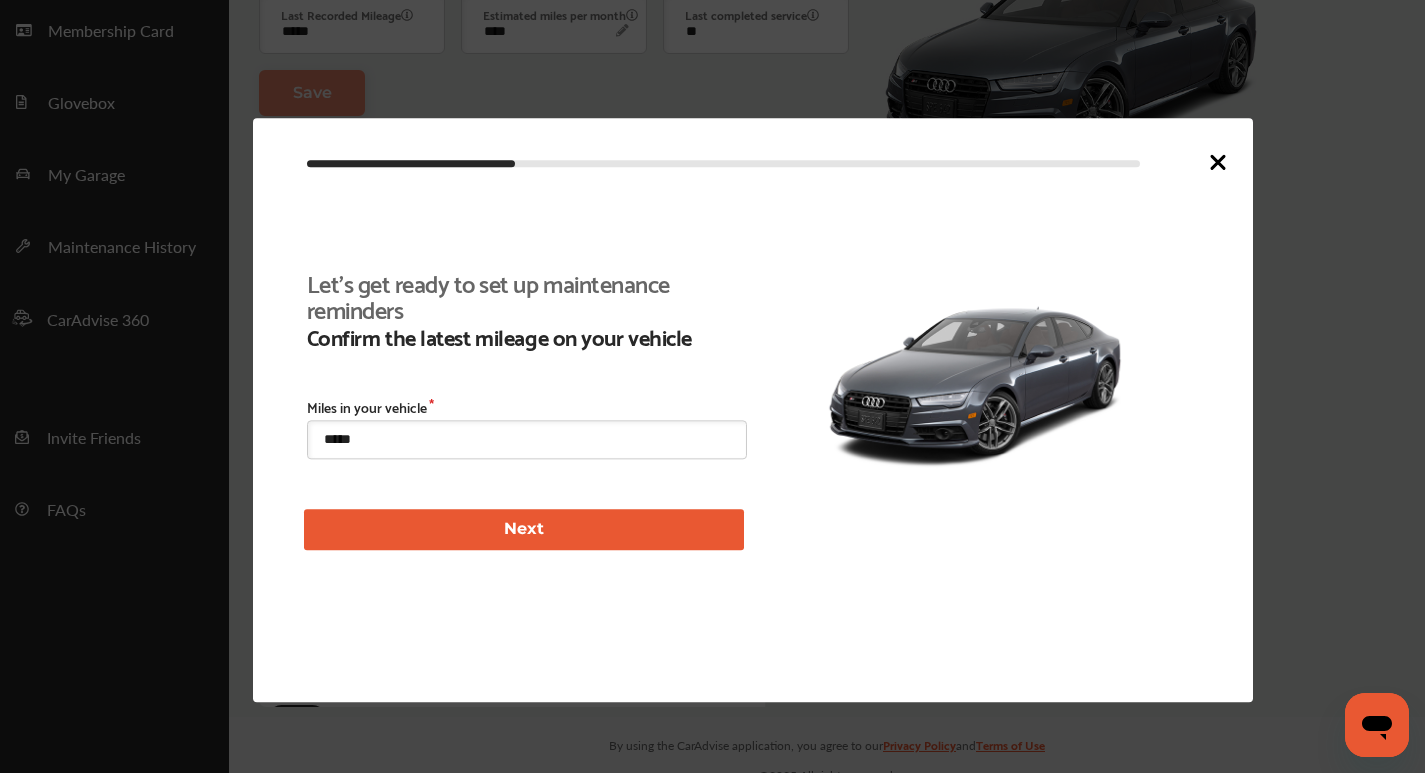 click on "Next" at bounding box center (524, 529) 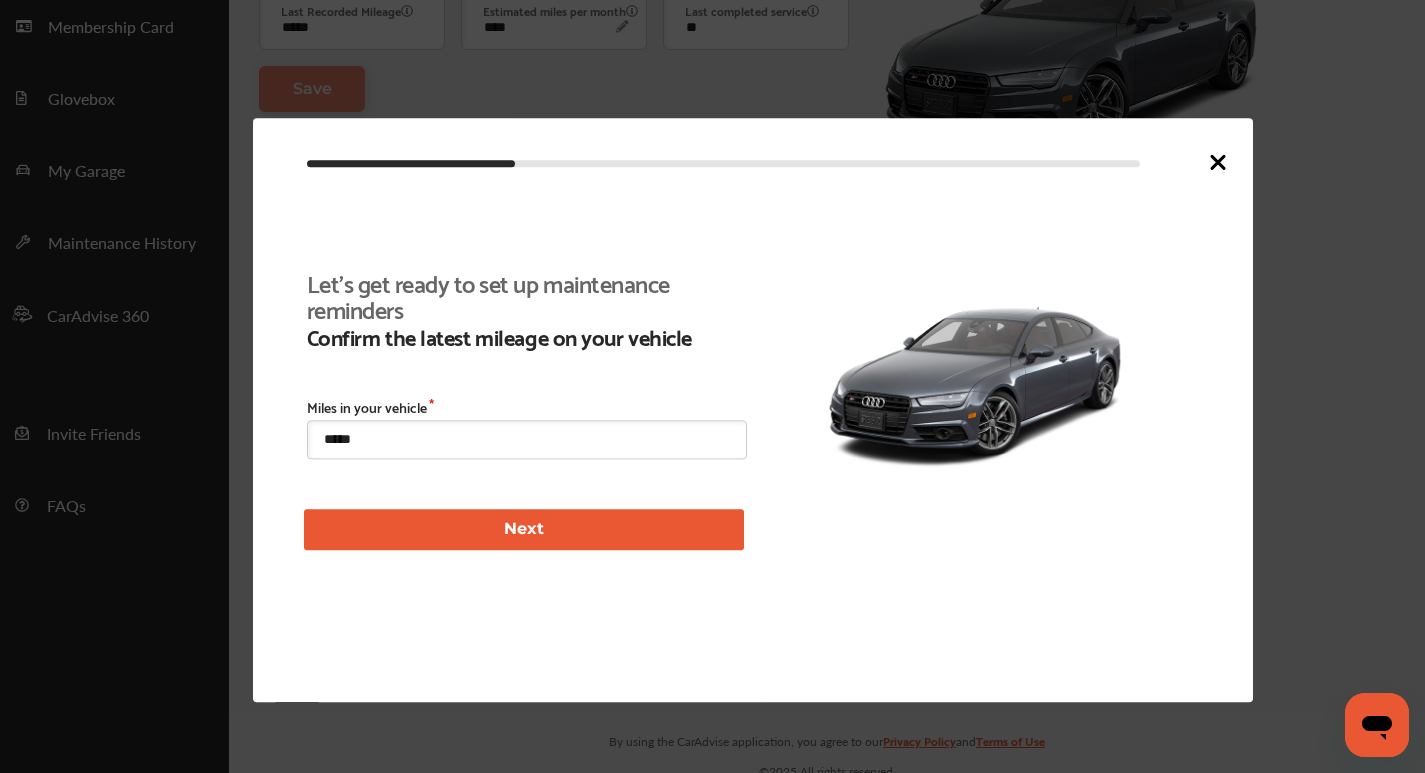 scroll, scrollTop: 325, scrollLeft: 0, axis: vertical 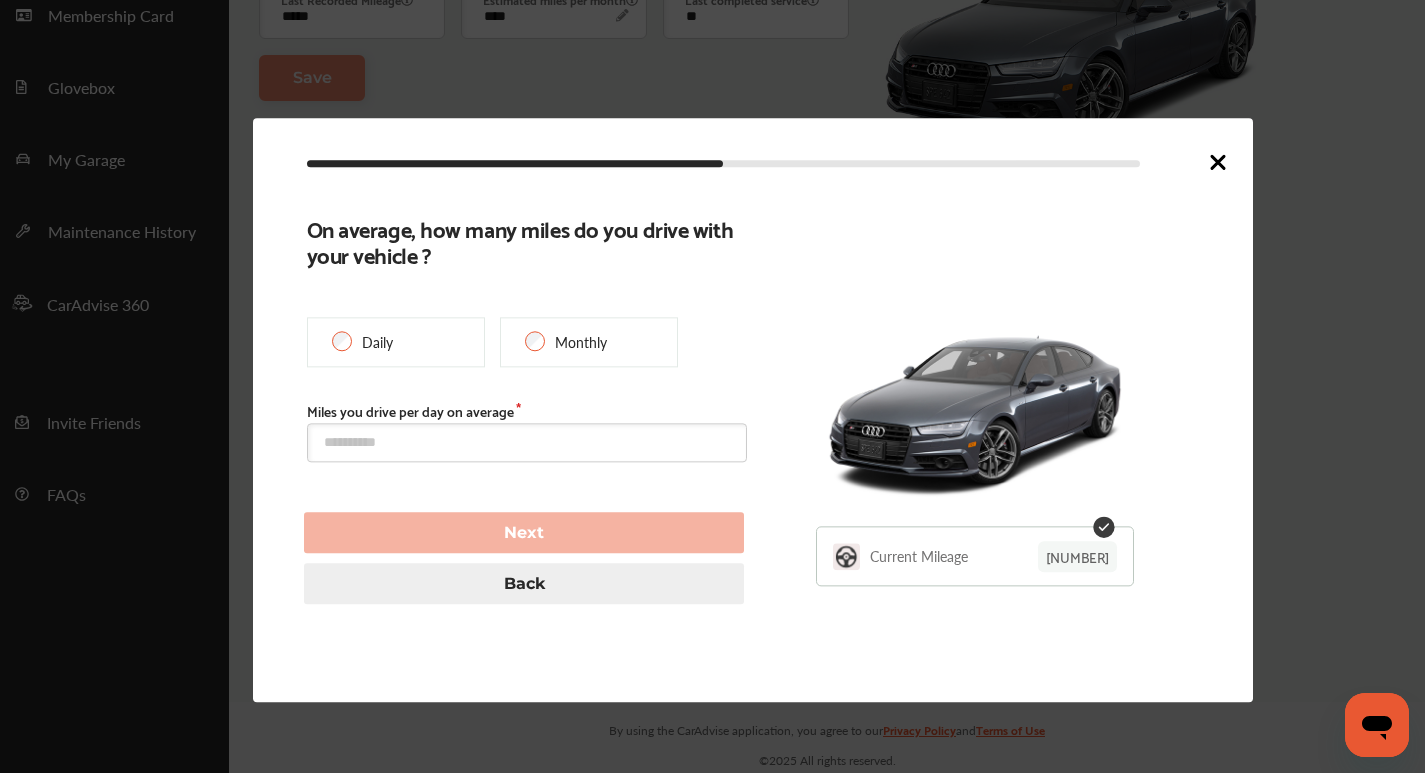 click 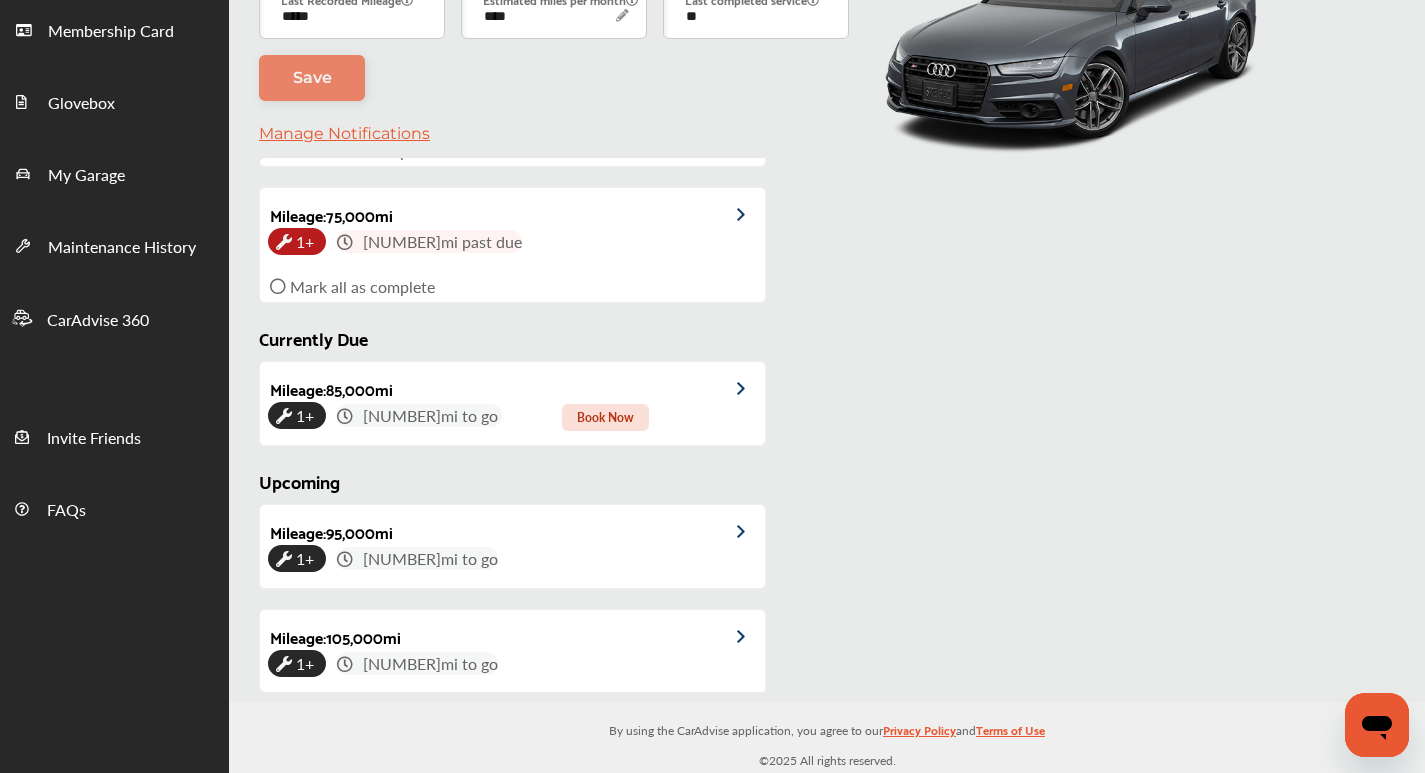 scroll, scrollTop: 276, scrollLeft: 0, axis: vertical 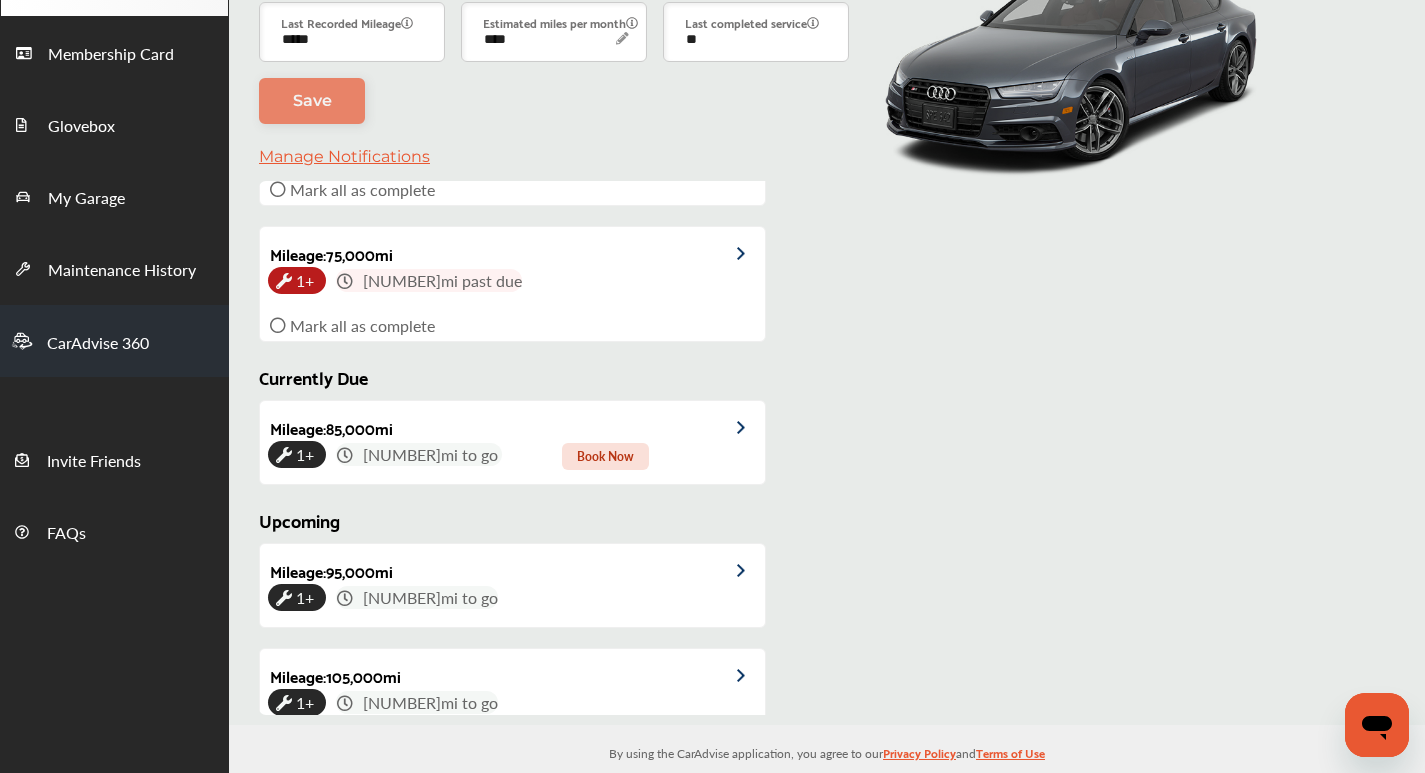 click on "CarAdvise 360" at bounding box center (98, 344) 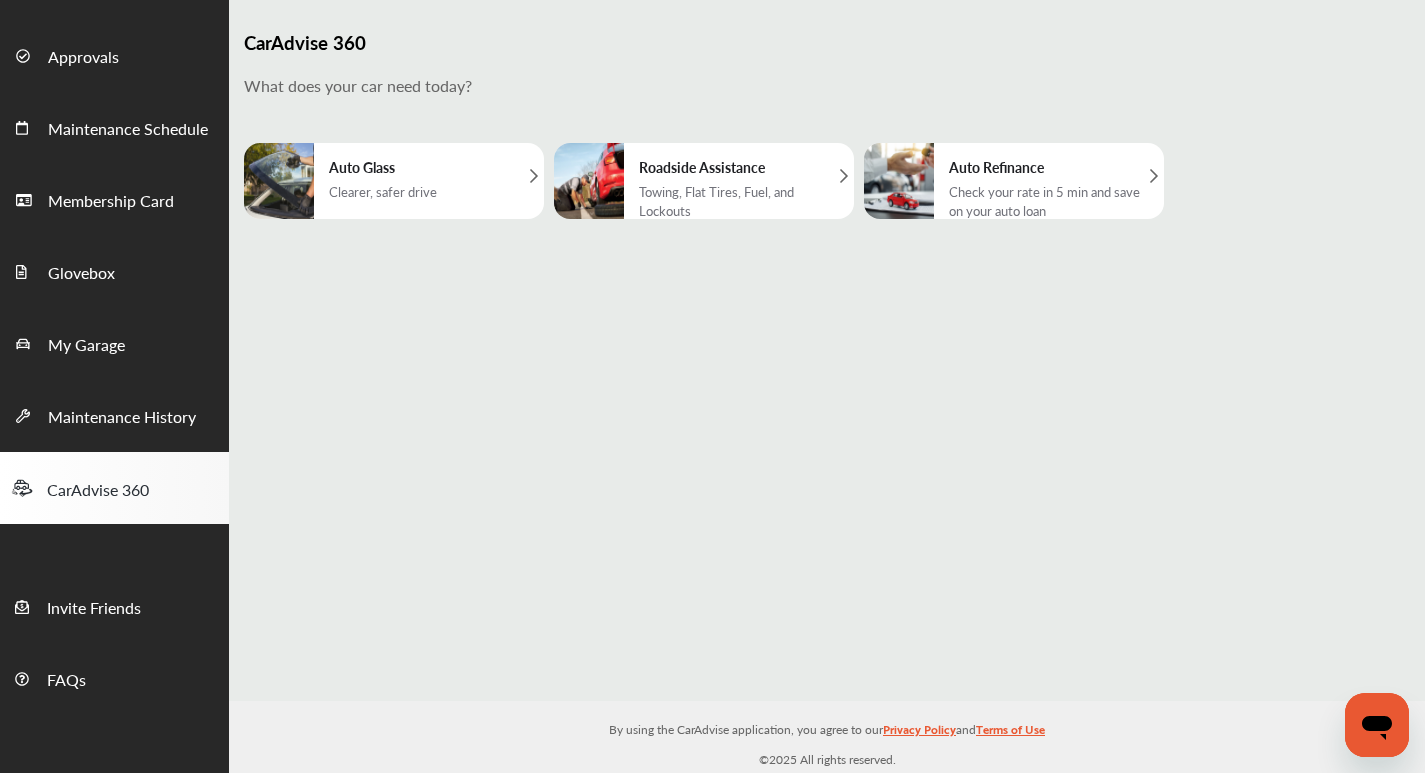scroll, scrollTop: 0, scrollLeft: 0, axis: both 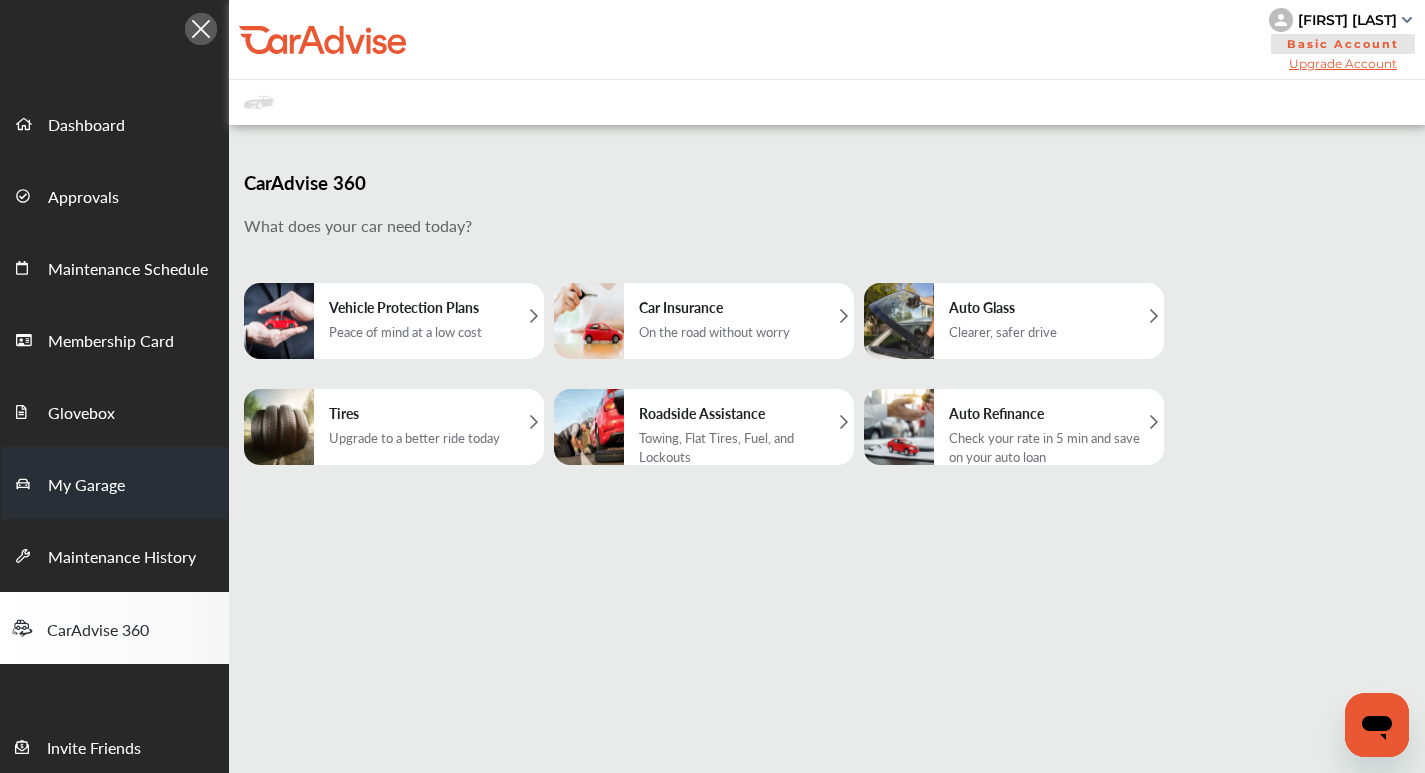 click on "My Garage" at bounding box center [86, 486] 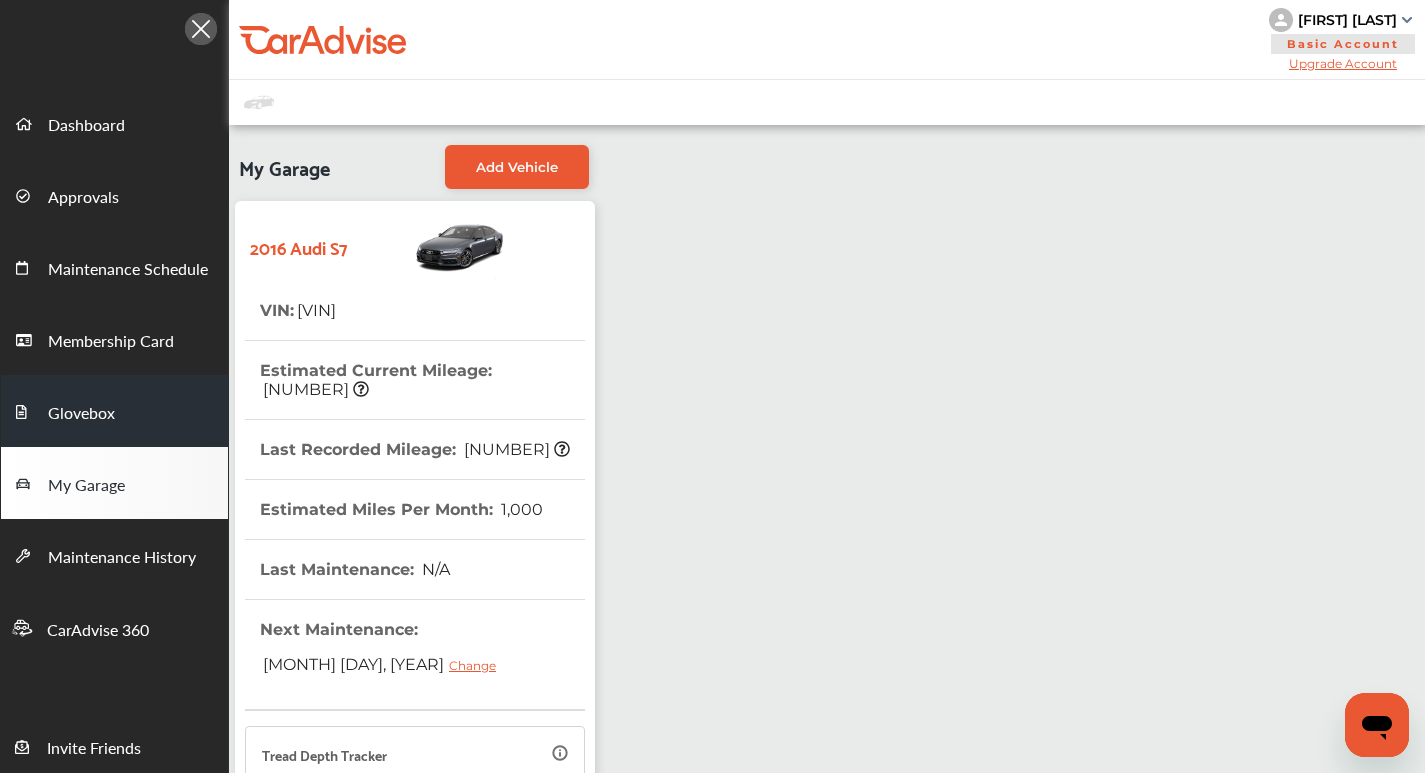click on "Glovebox" at bounding box center (81, 414) 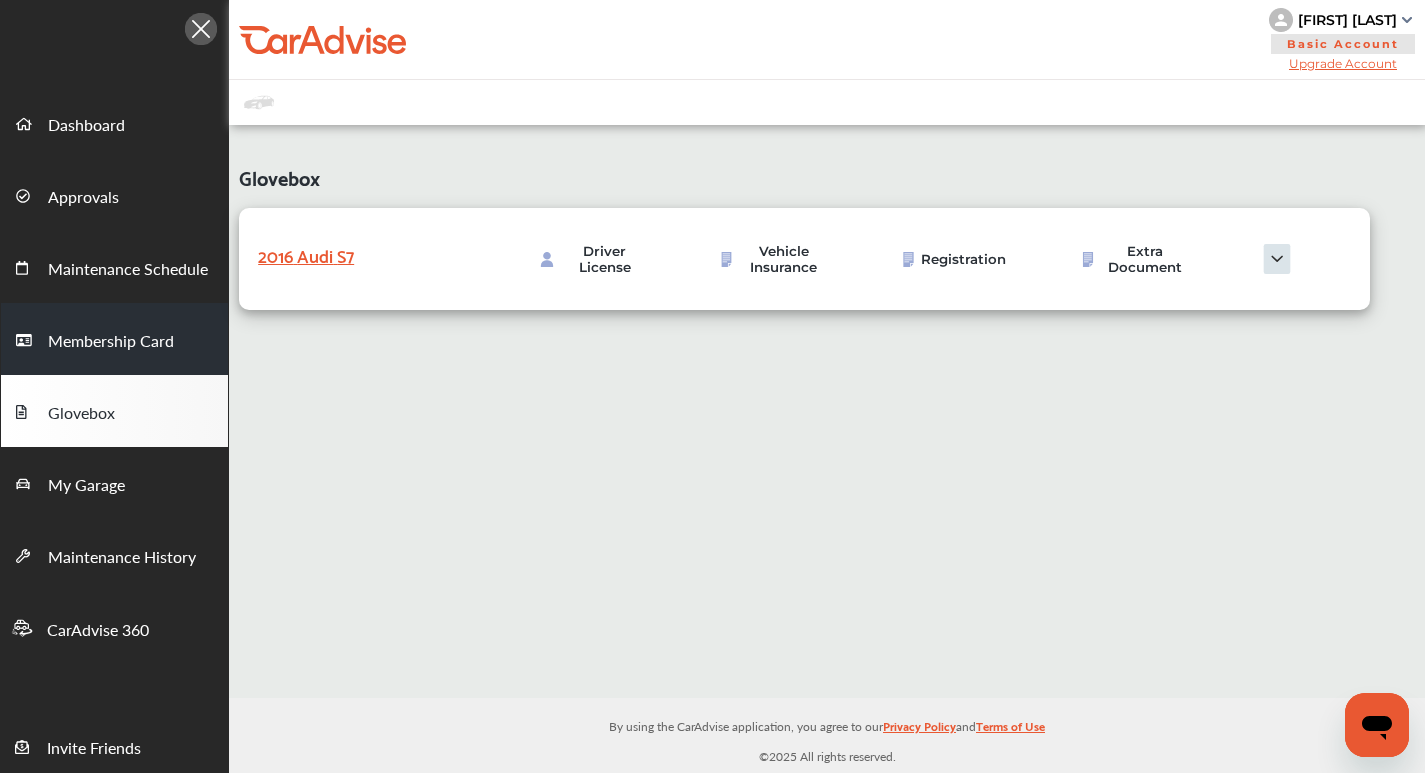click on "Membership Card" at bounding box center [111, 342] 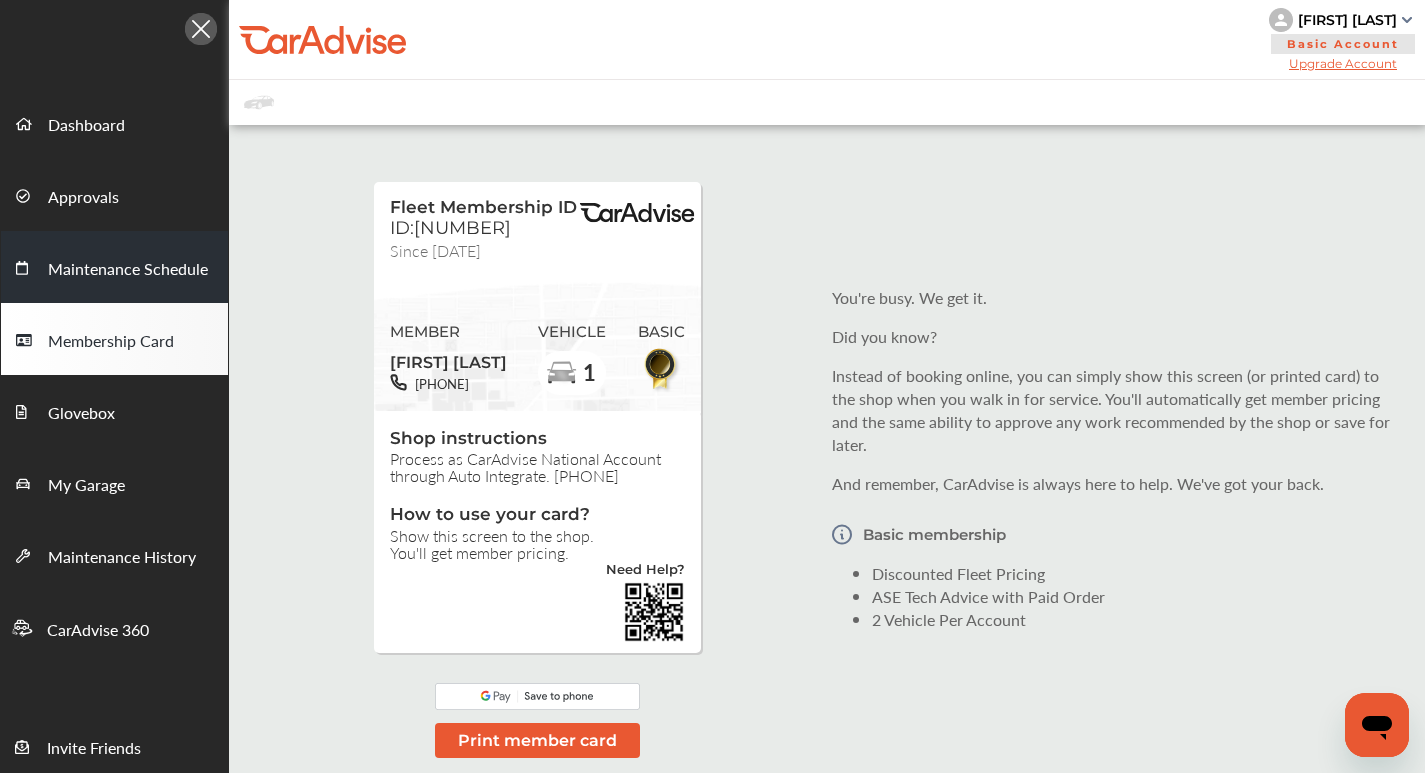 click on "Maintenance Schedule" at bounding box center (128, 270) 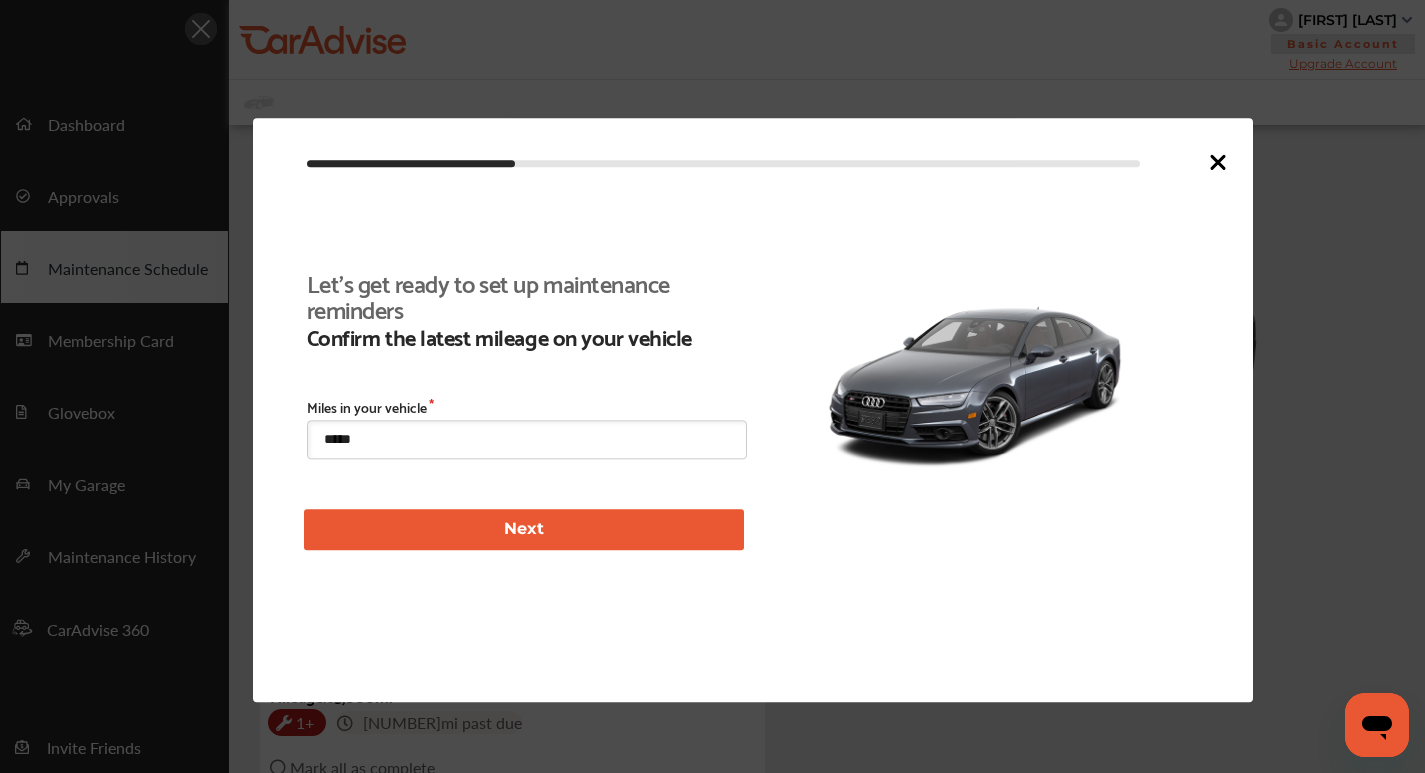 scroll, scrollTop: 9, scrollLeft: 0, axis: vertical 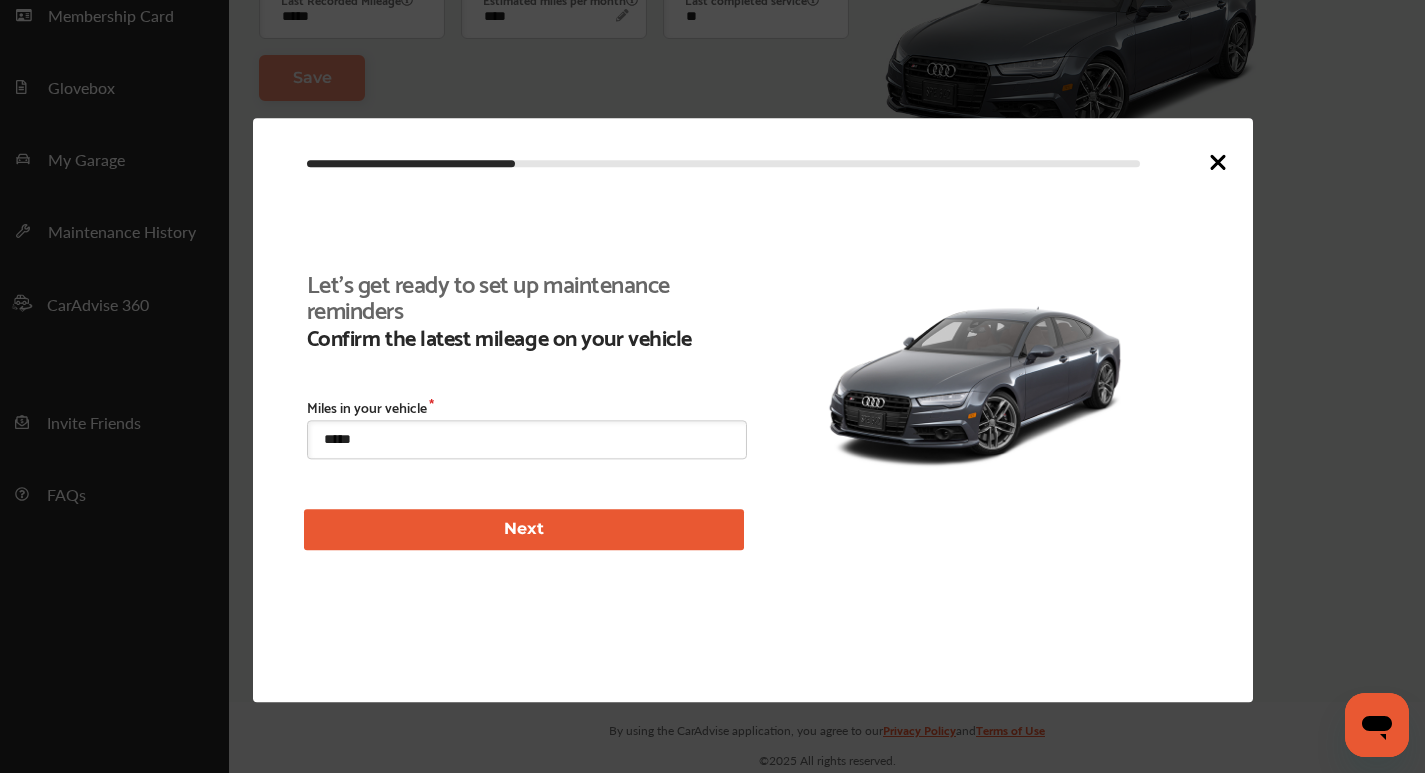 click 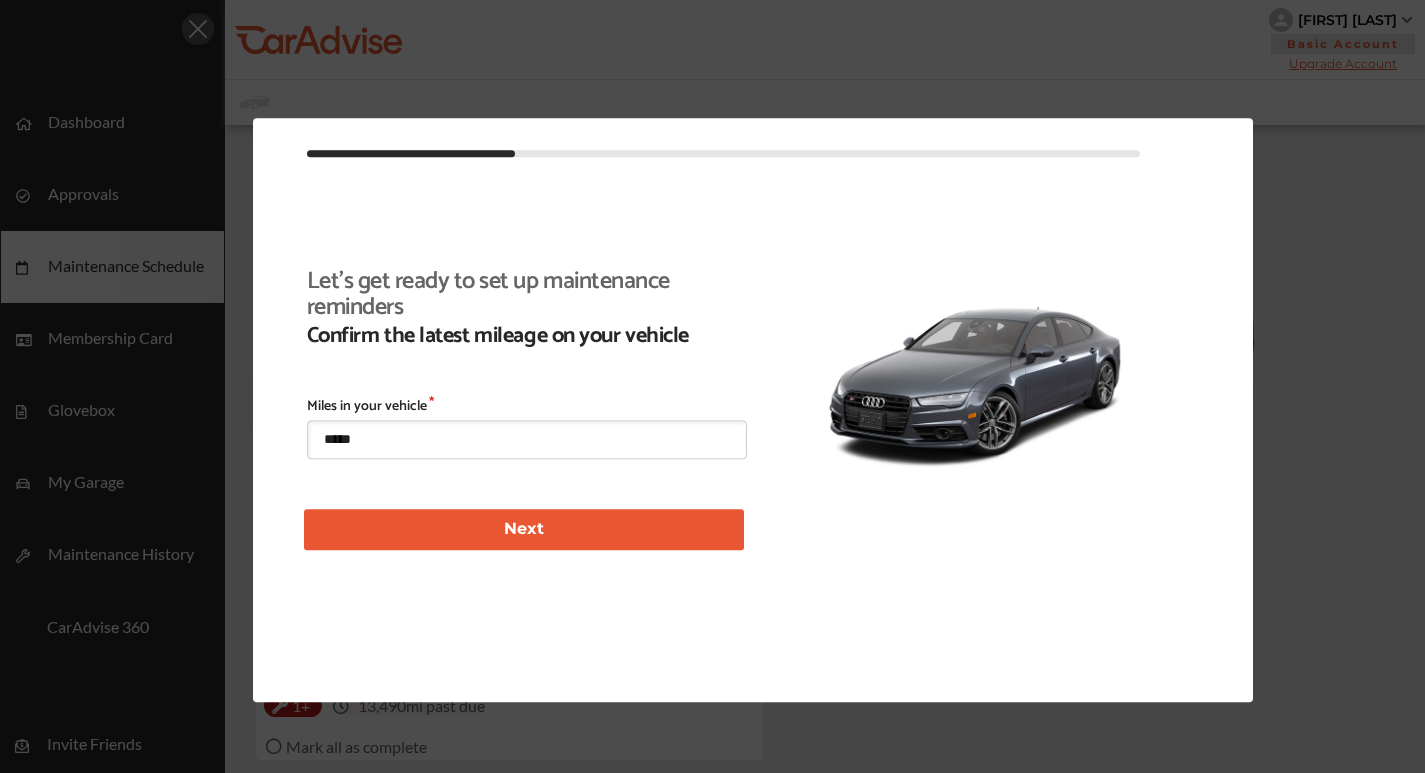 scroll, scrollTop: 264, scrollLeft: 0, axis: vertical 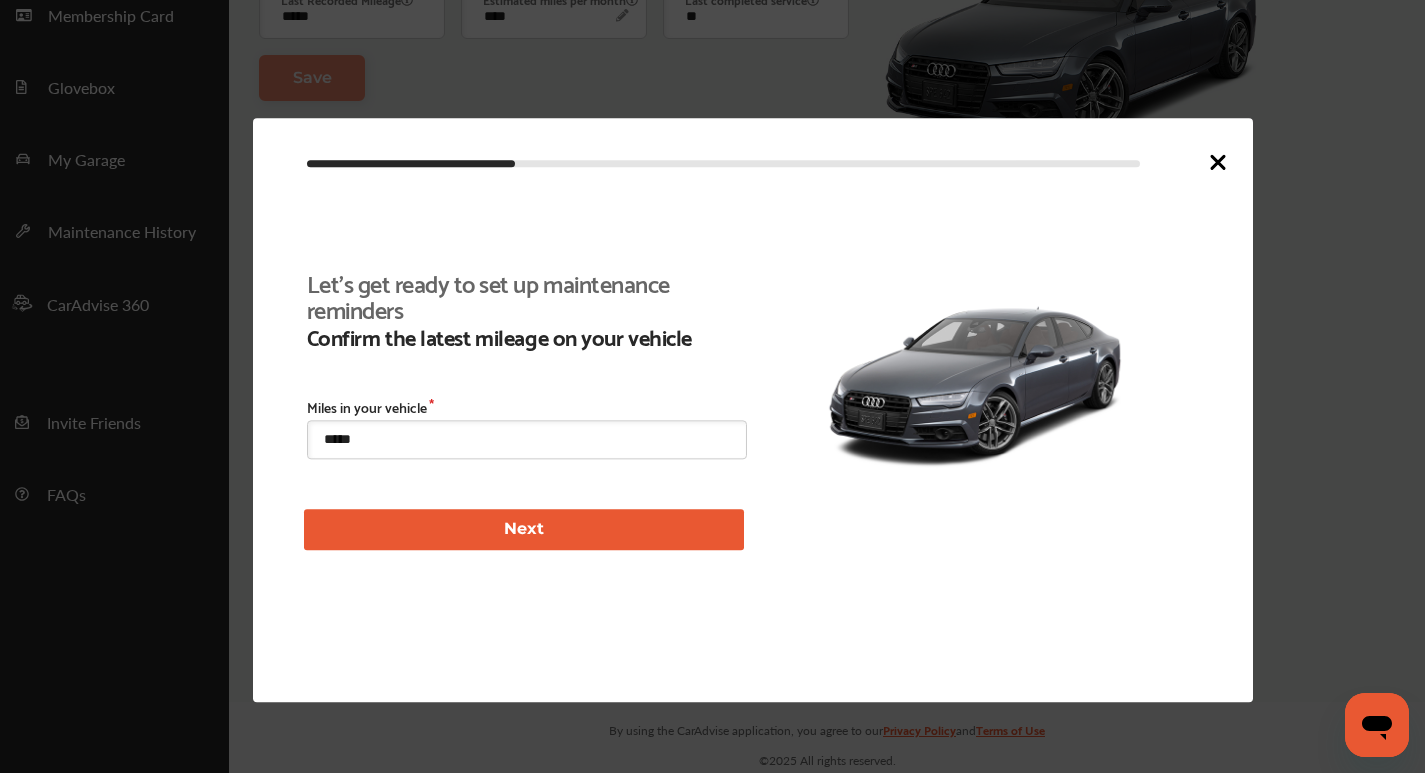 click 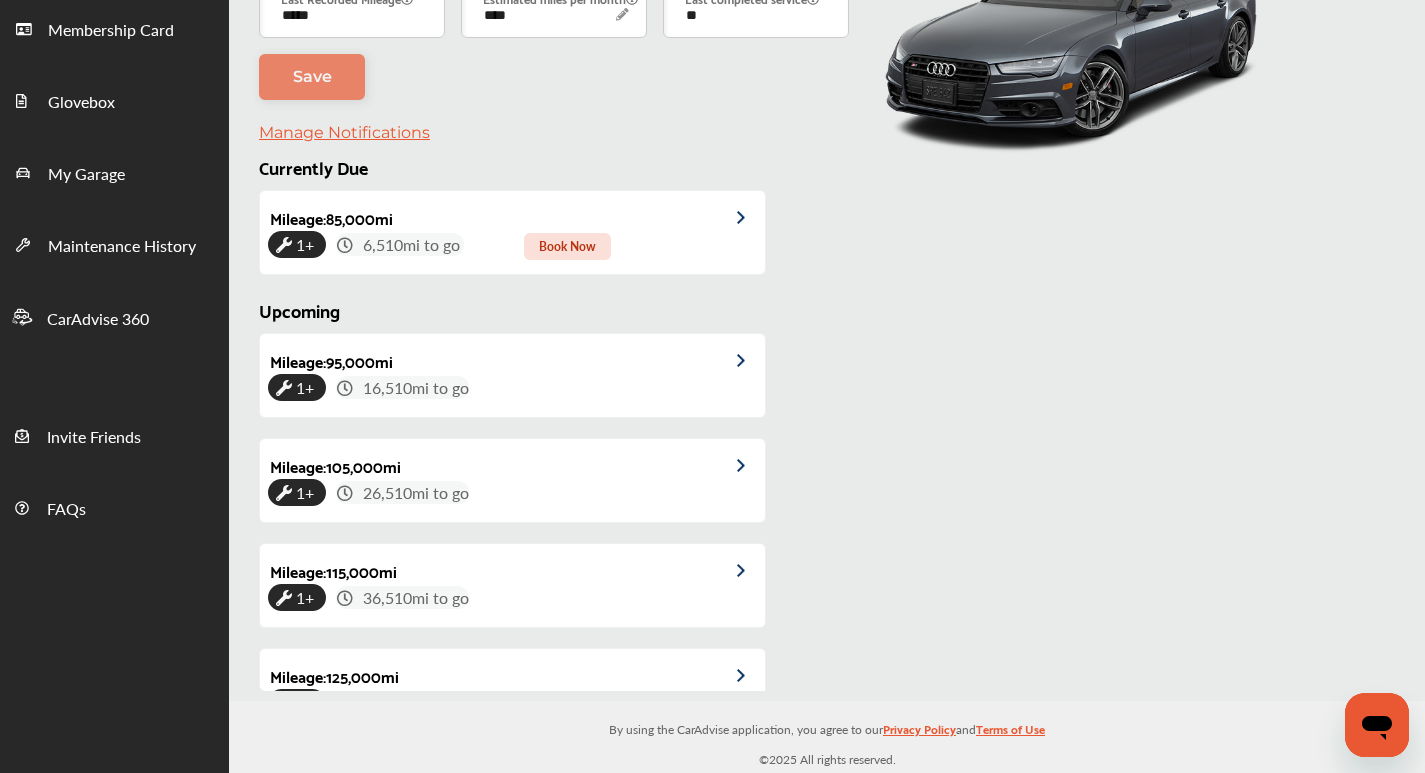 scroll, scrollTop: 310, scrollLeft: 0, axis: vertical 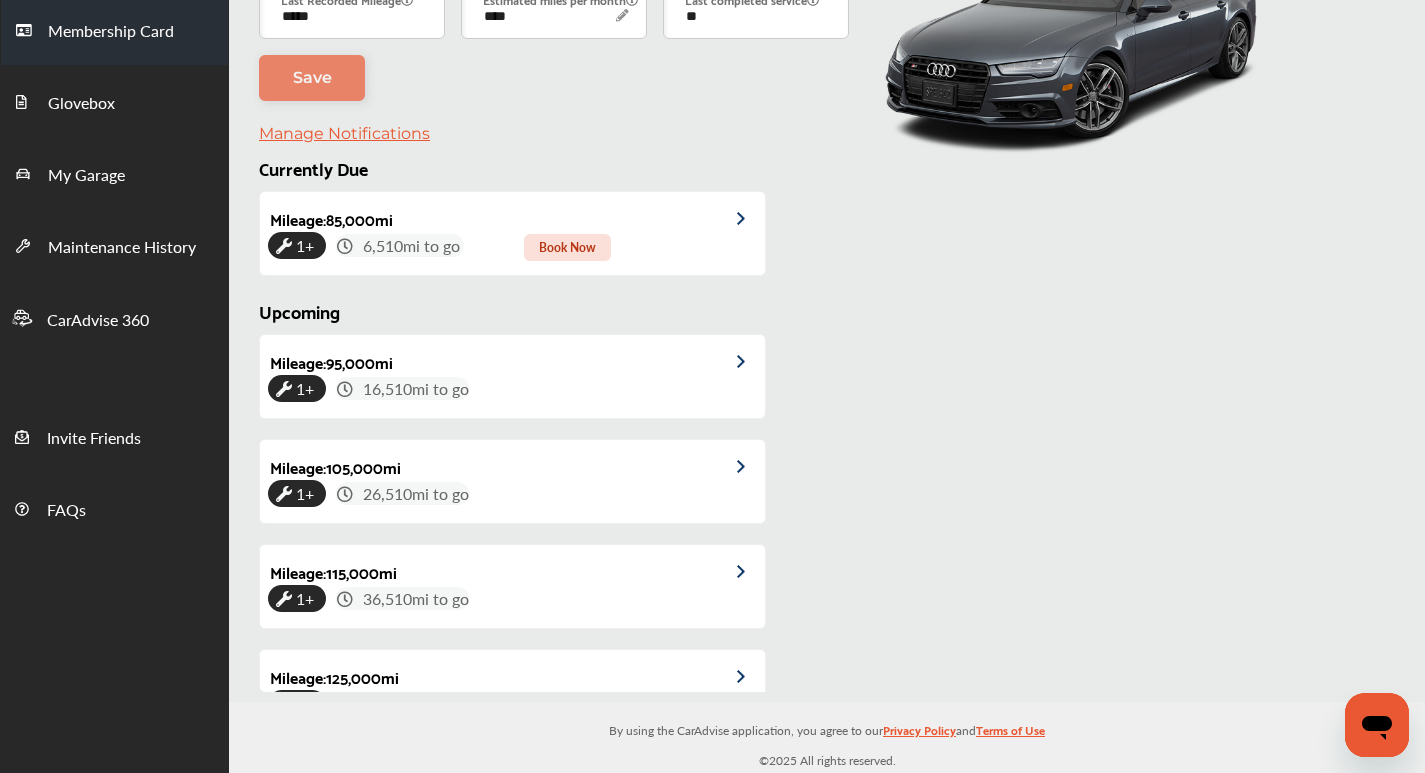 click on "Membership Card" at bounding box center [114, 29] 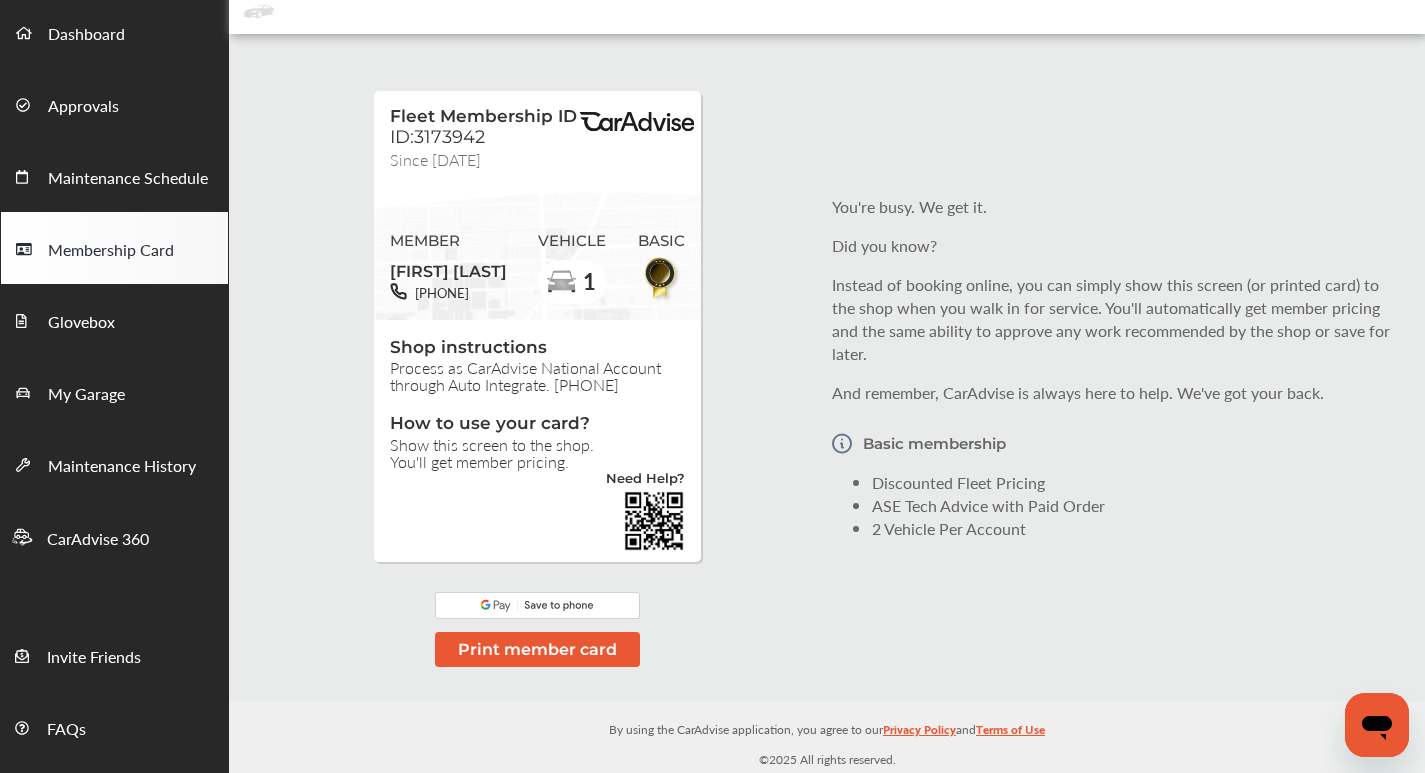 scroll, scrollTop: 80, scrollLeft: 0, axis: vertical 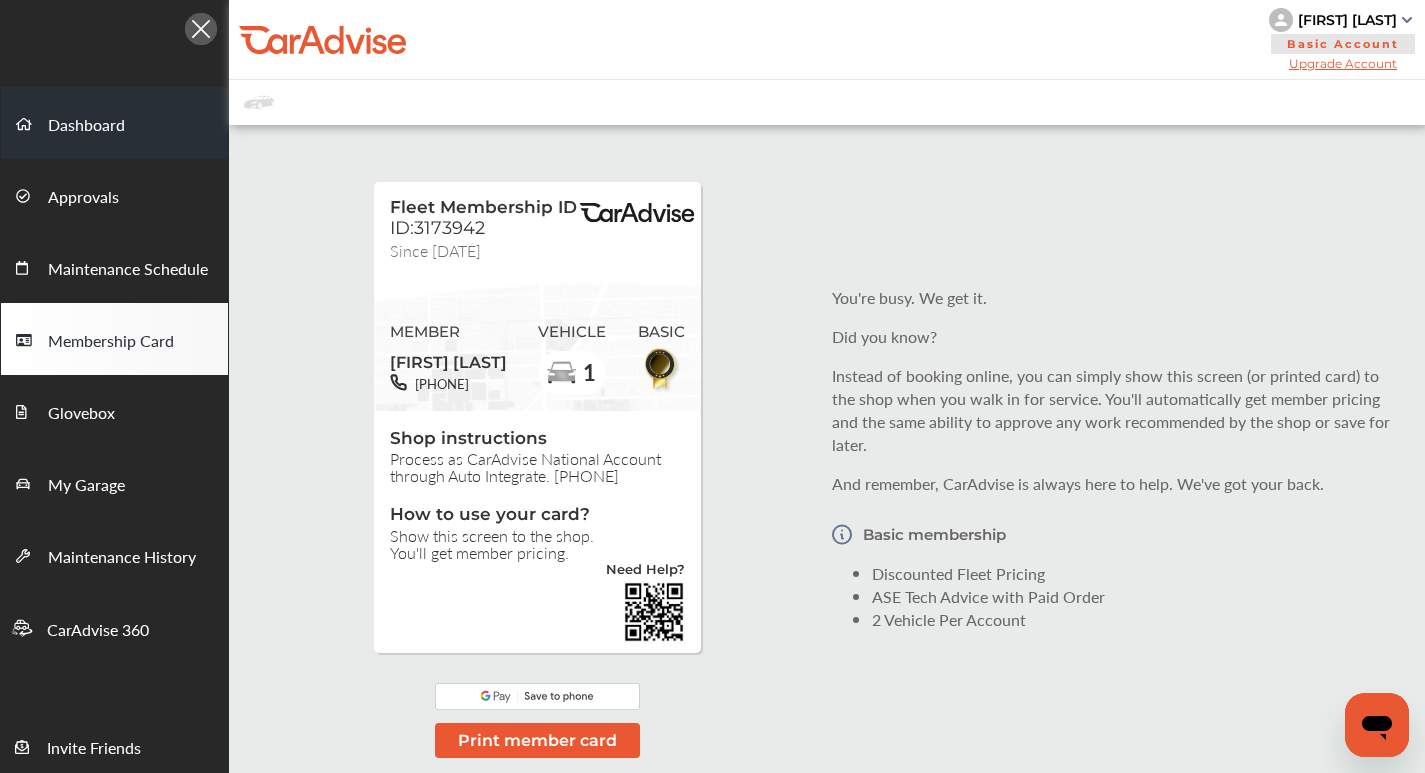 click on "Dashboard" at bounding box center (114, 123) 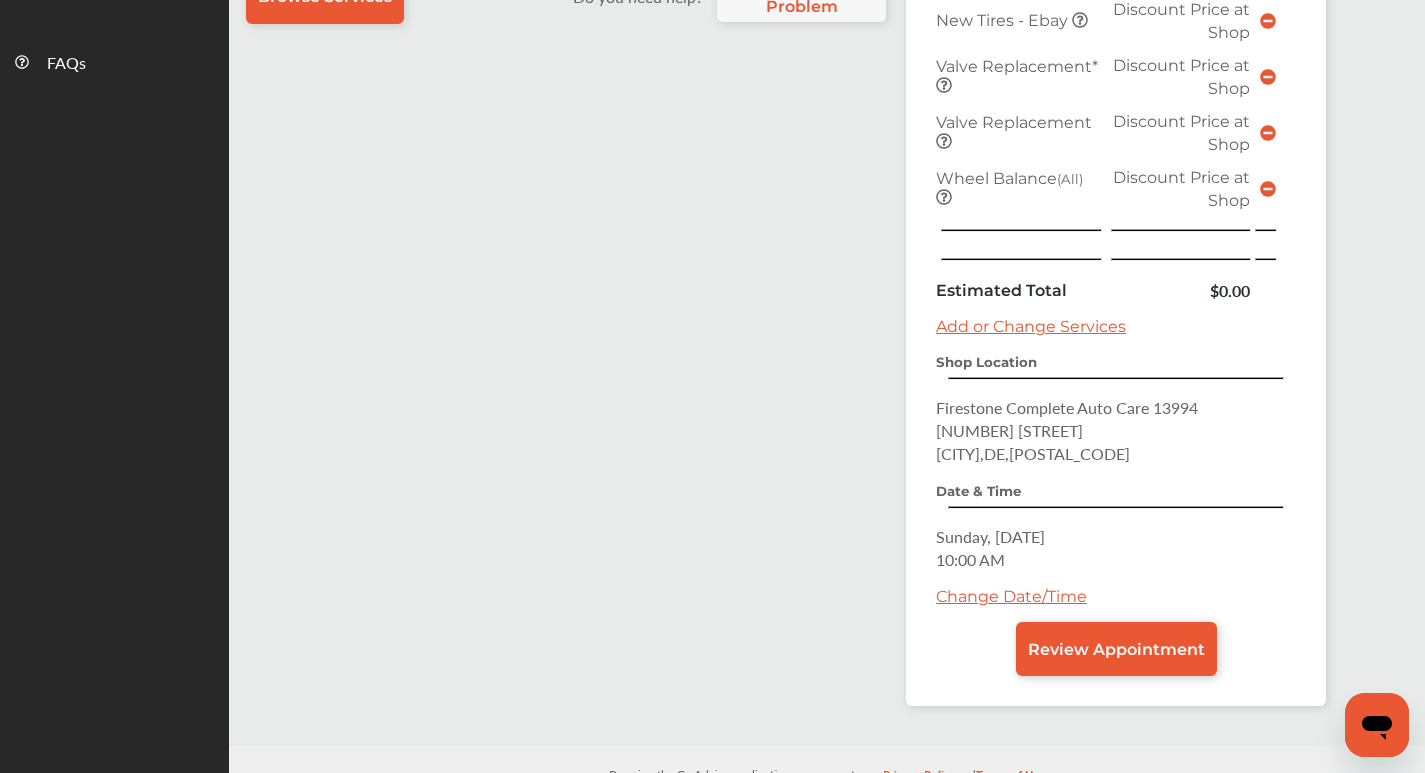 scroll, scrollTop: 802, scrollLeft: 0, axis: vertical 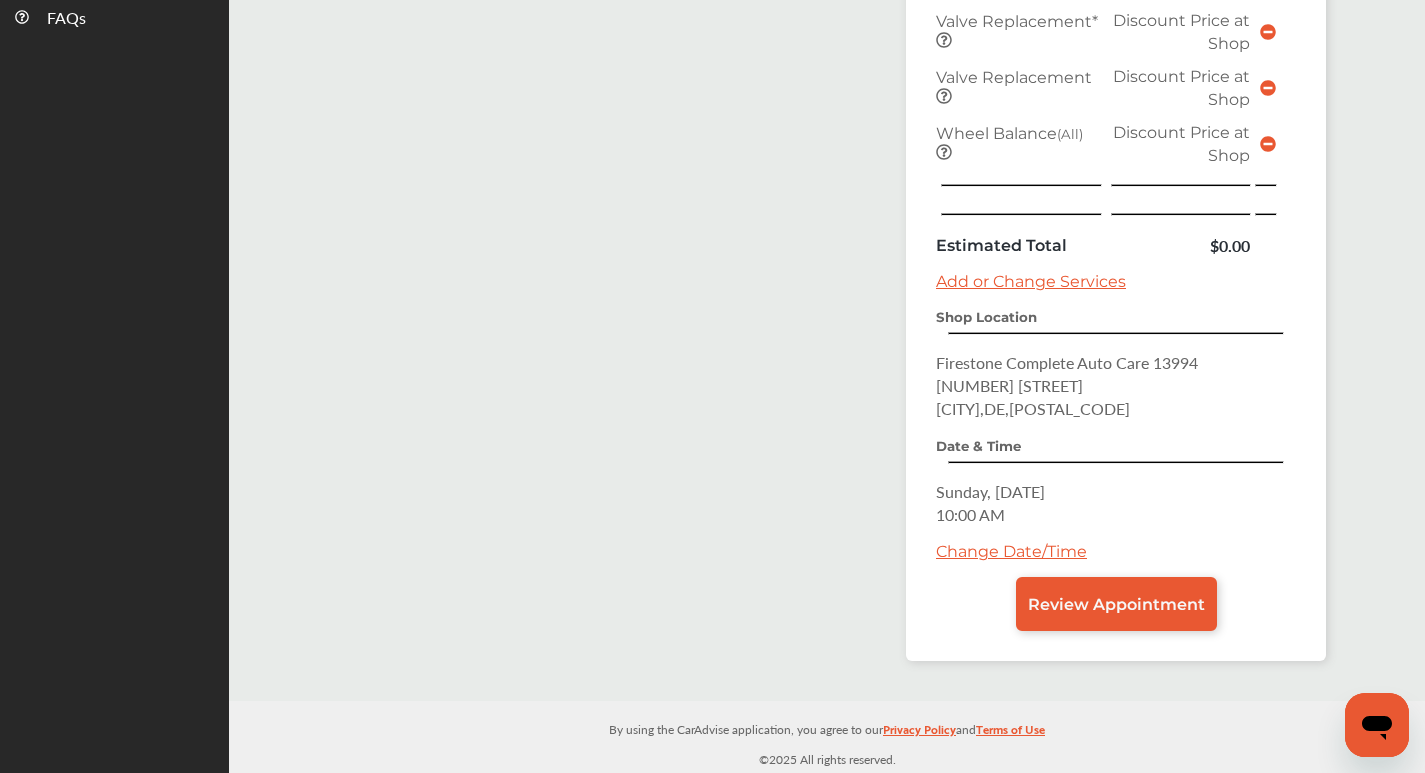 click on "Review Appointment" at bounding box center (1116, 604) 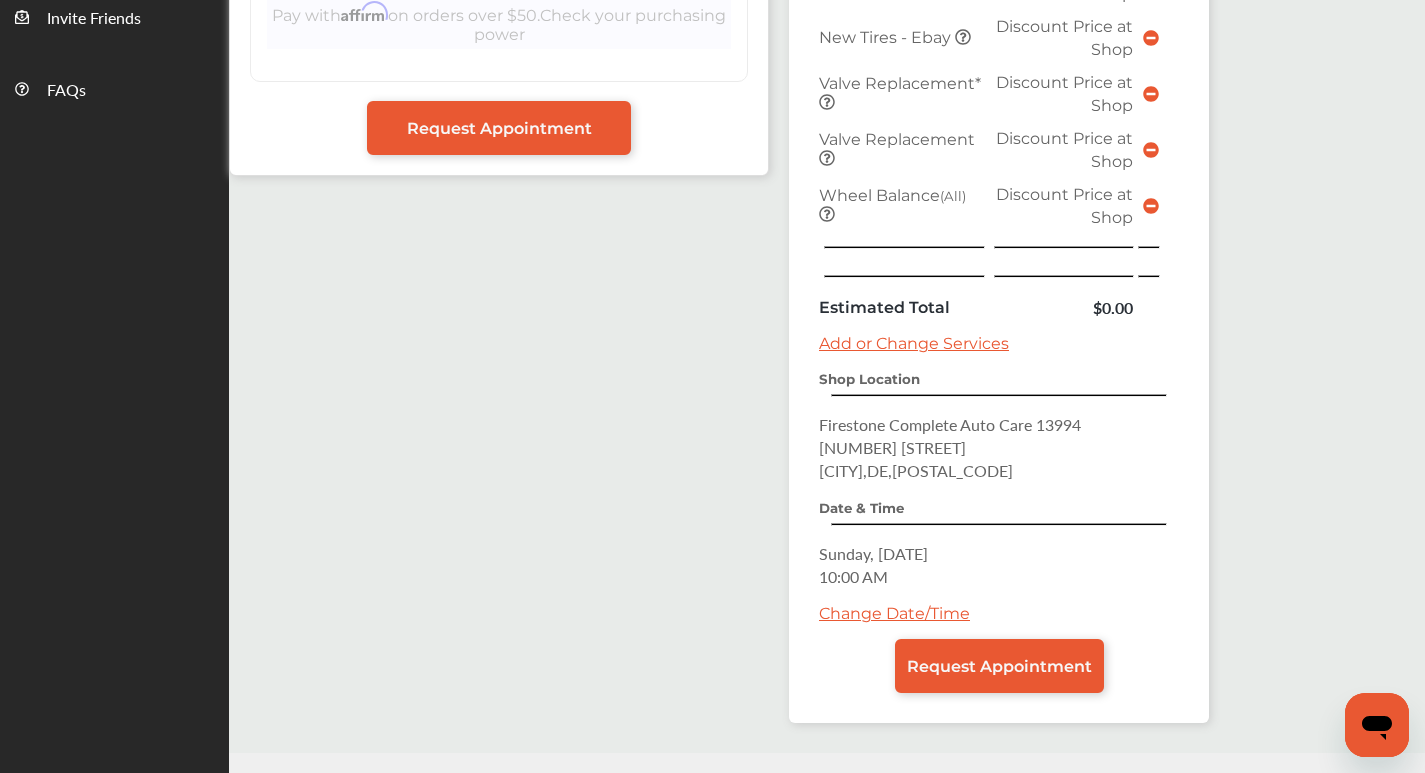scroll, scrollTop: 726, scrollLeft: 0, axis: vertical 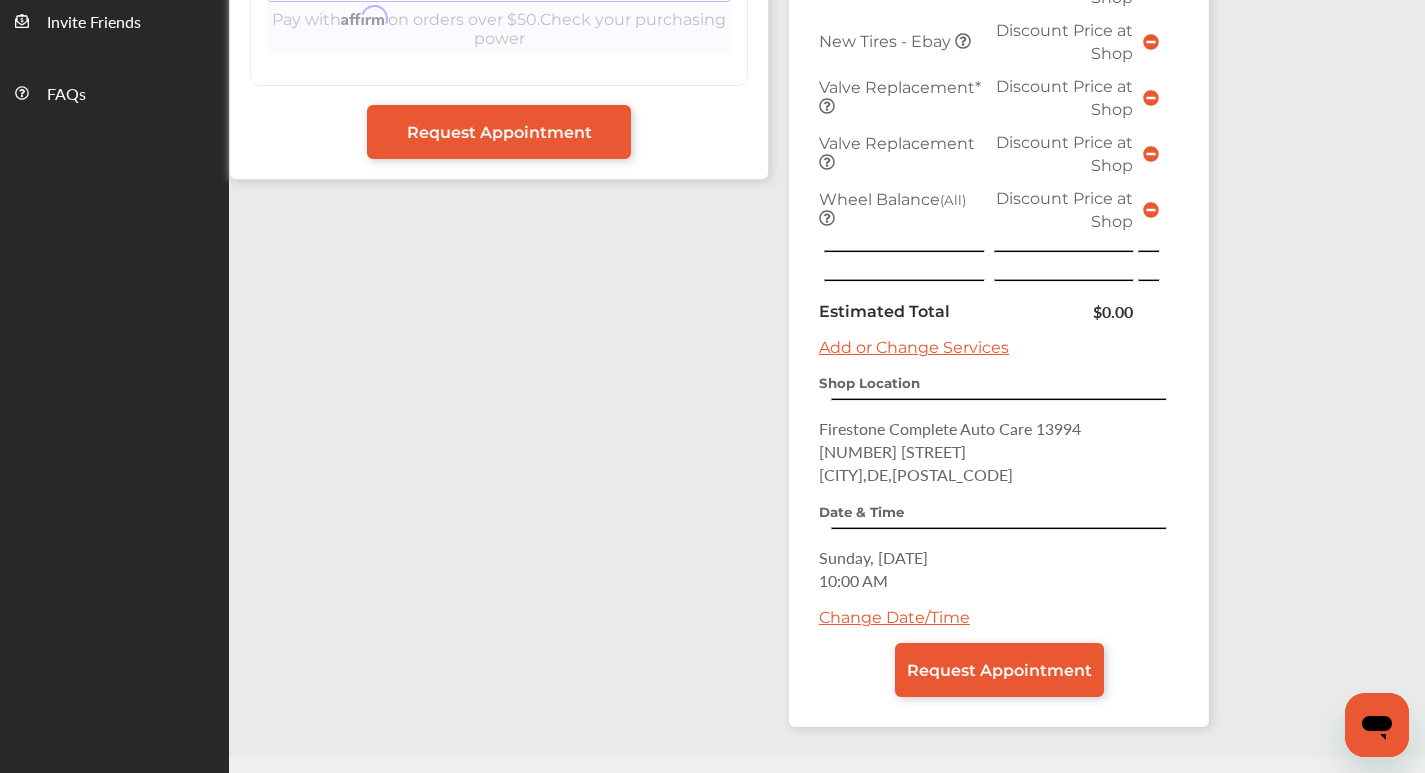 click on "Change Date/Time" at bounding box center (894, 617) 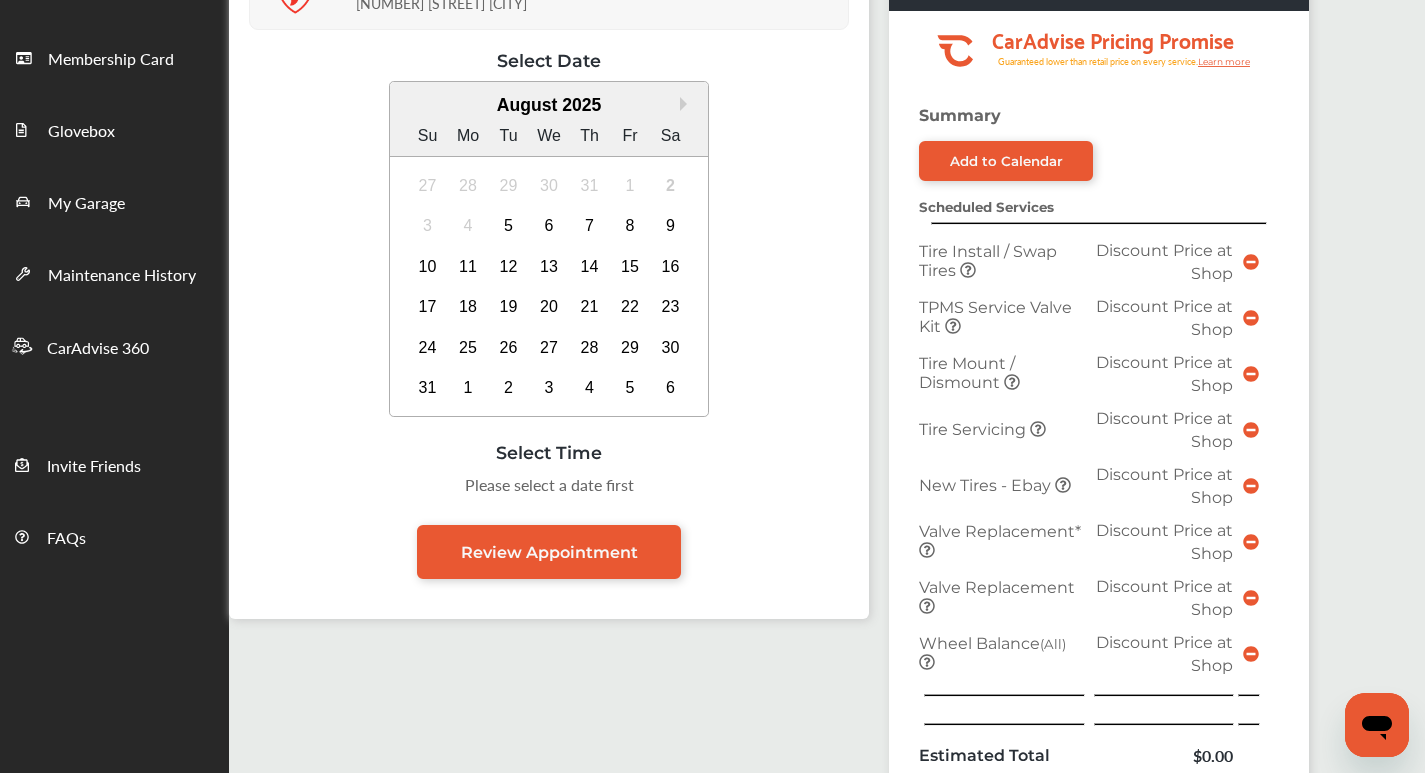 scroll, scrollTop: 279, scrollLeft: 0, axis: vertical 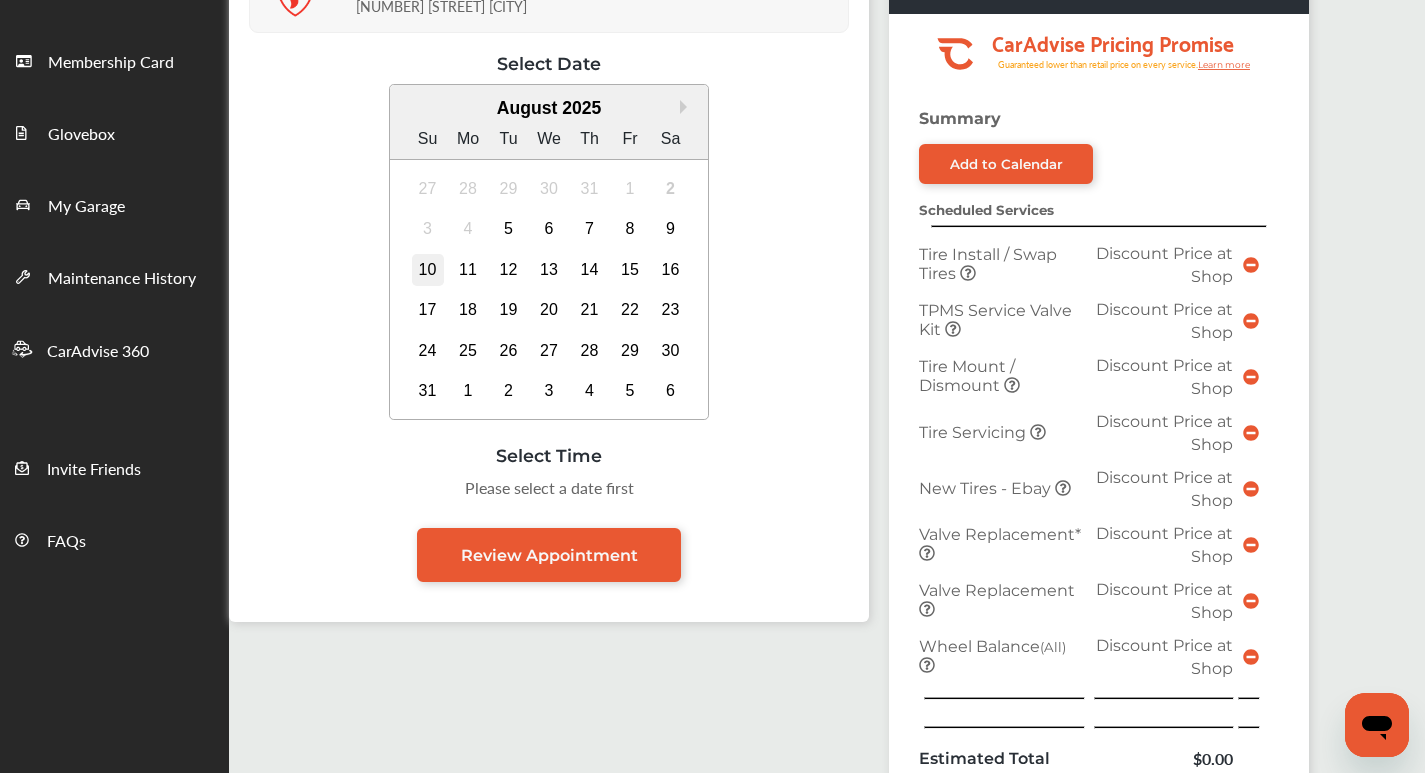 click on "10" at bounding box center (428, 270) 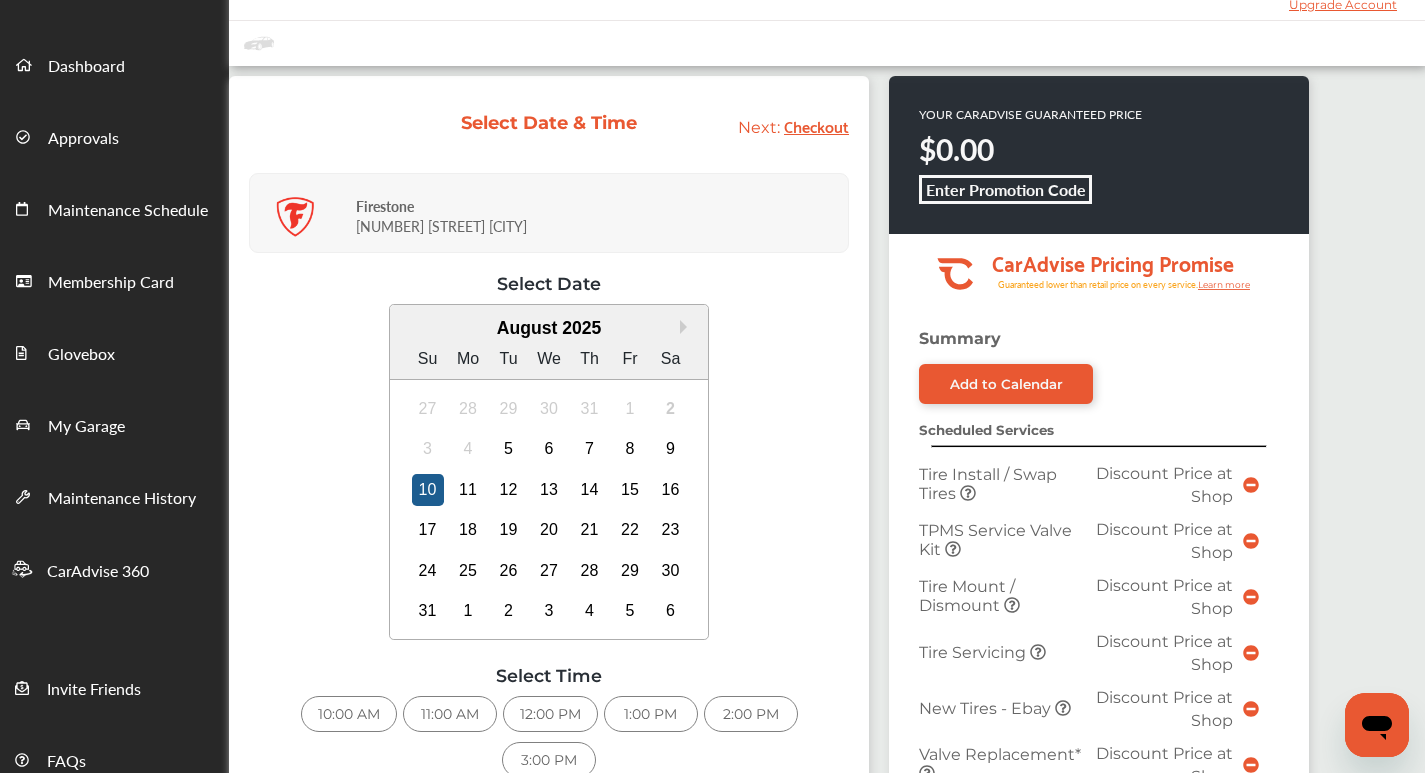 scroll, scrollTop: 0, scrollLeft: 0, axis: both 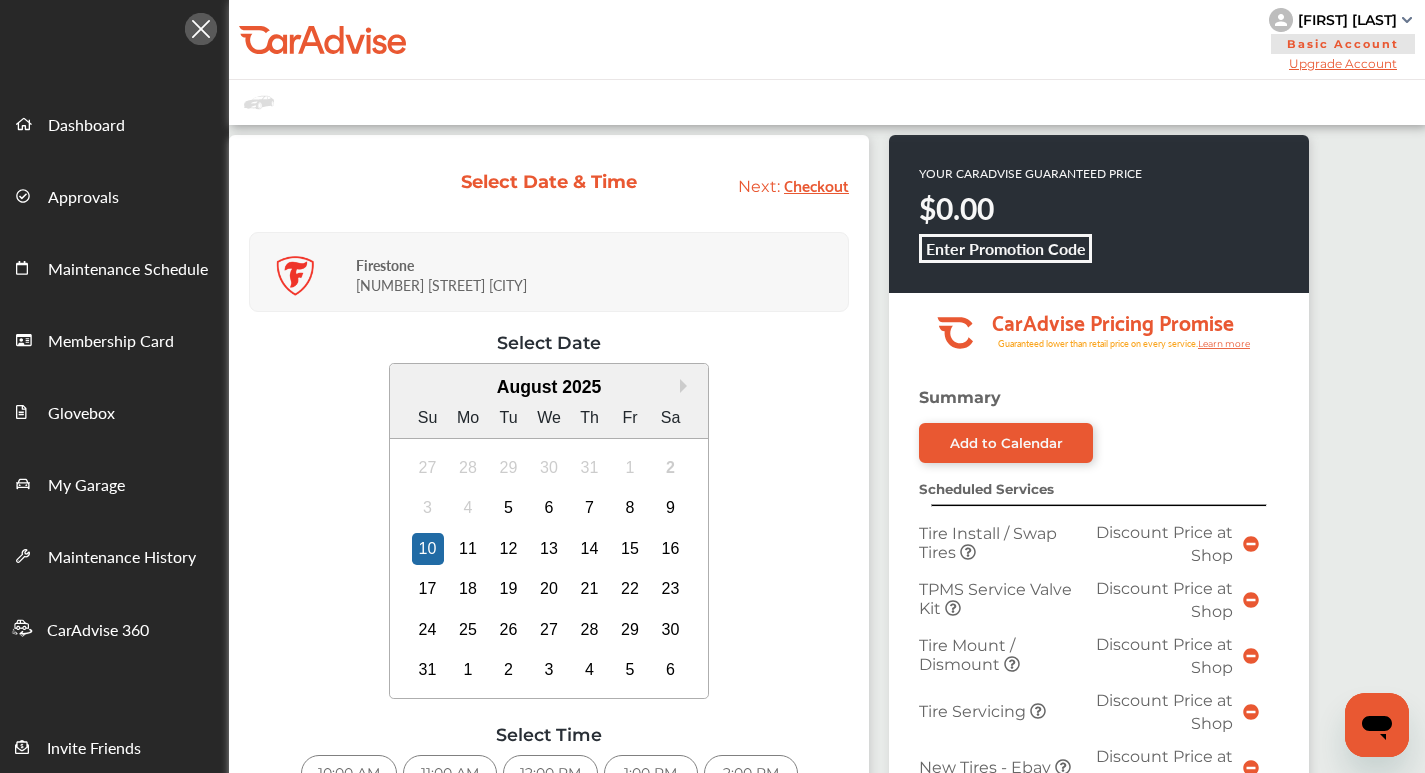 click on "[FIRST] [LAST]" at bounding box center [1347, 20] 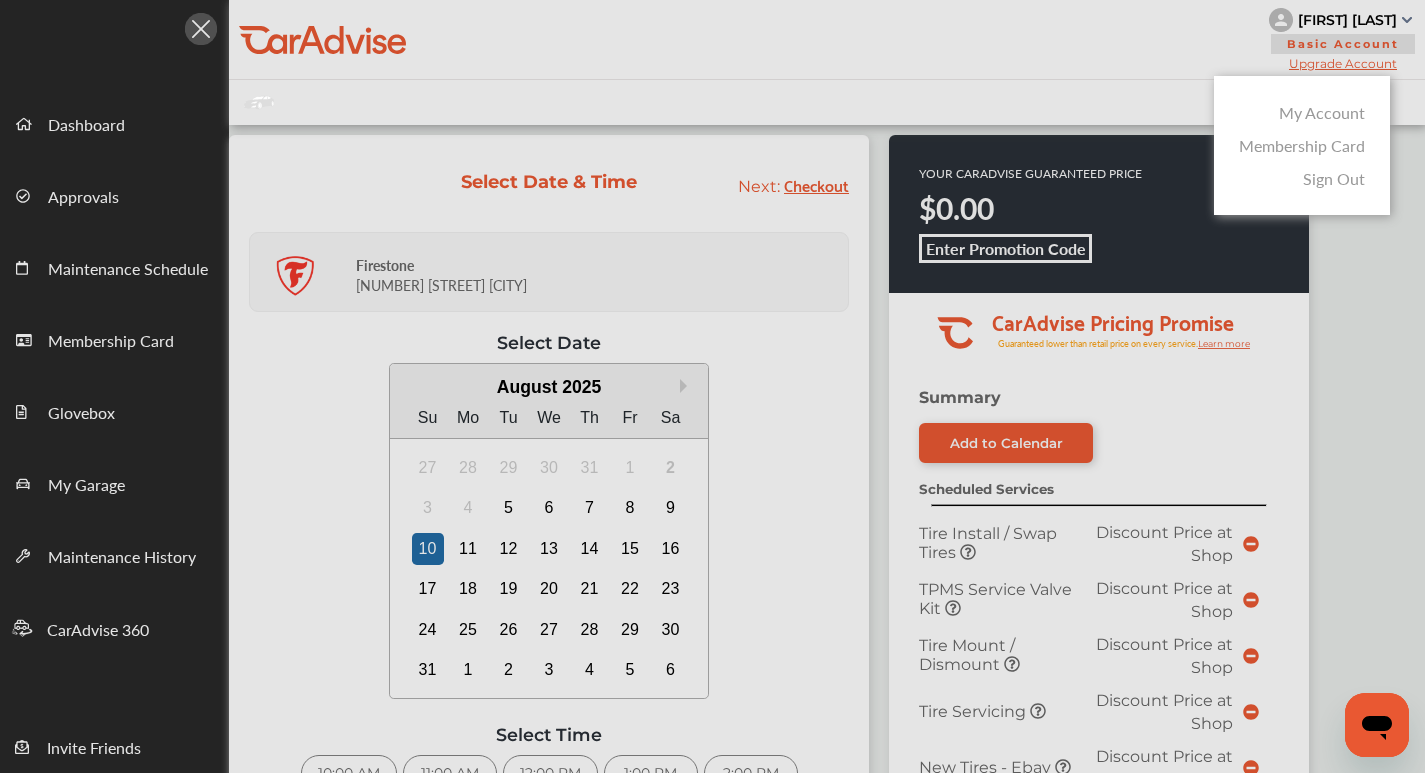 click on "My Account" at bounding box center (1322, 112) 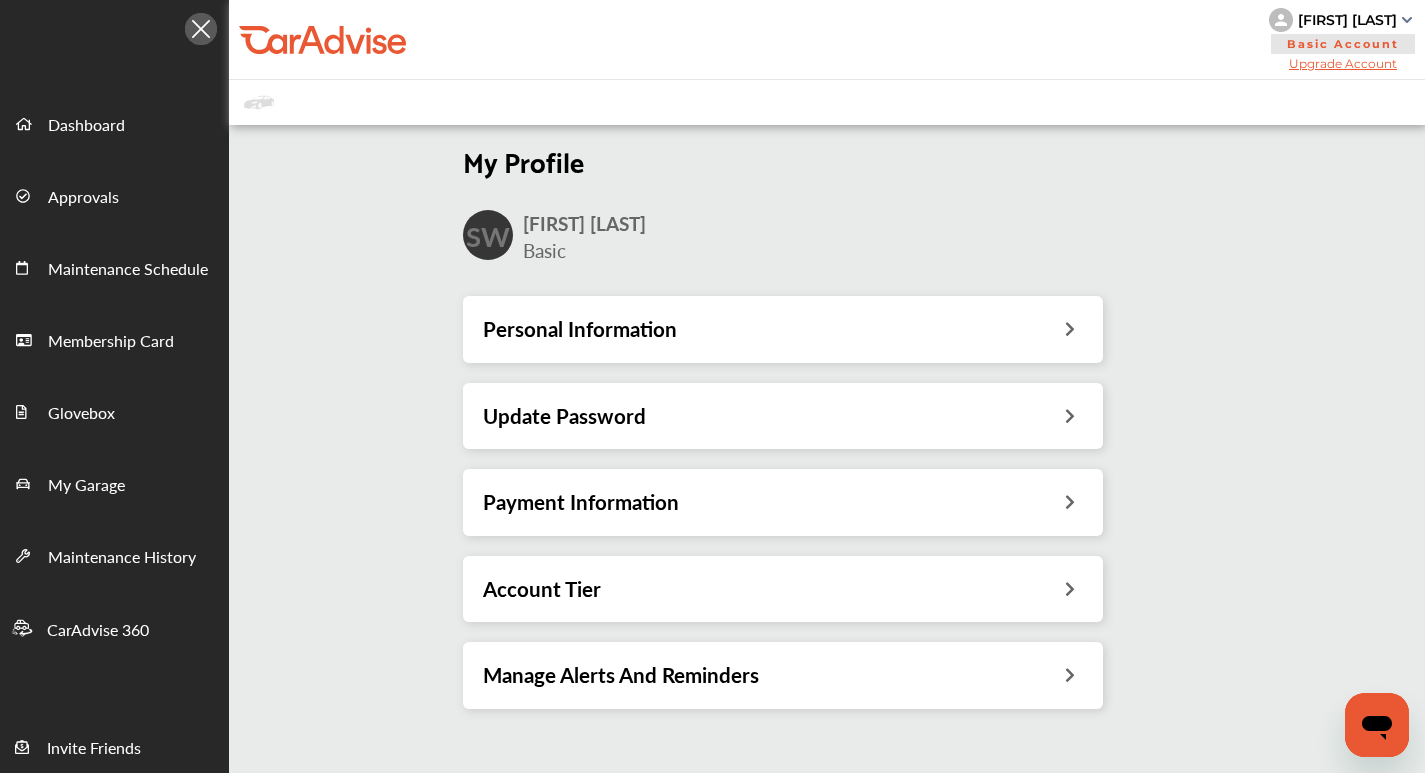 click on "Personal Information" at bounding box center (783, 329) 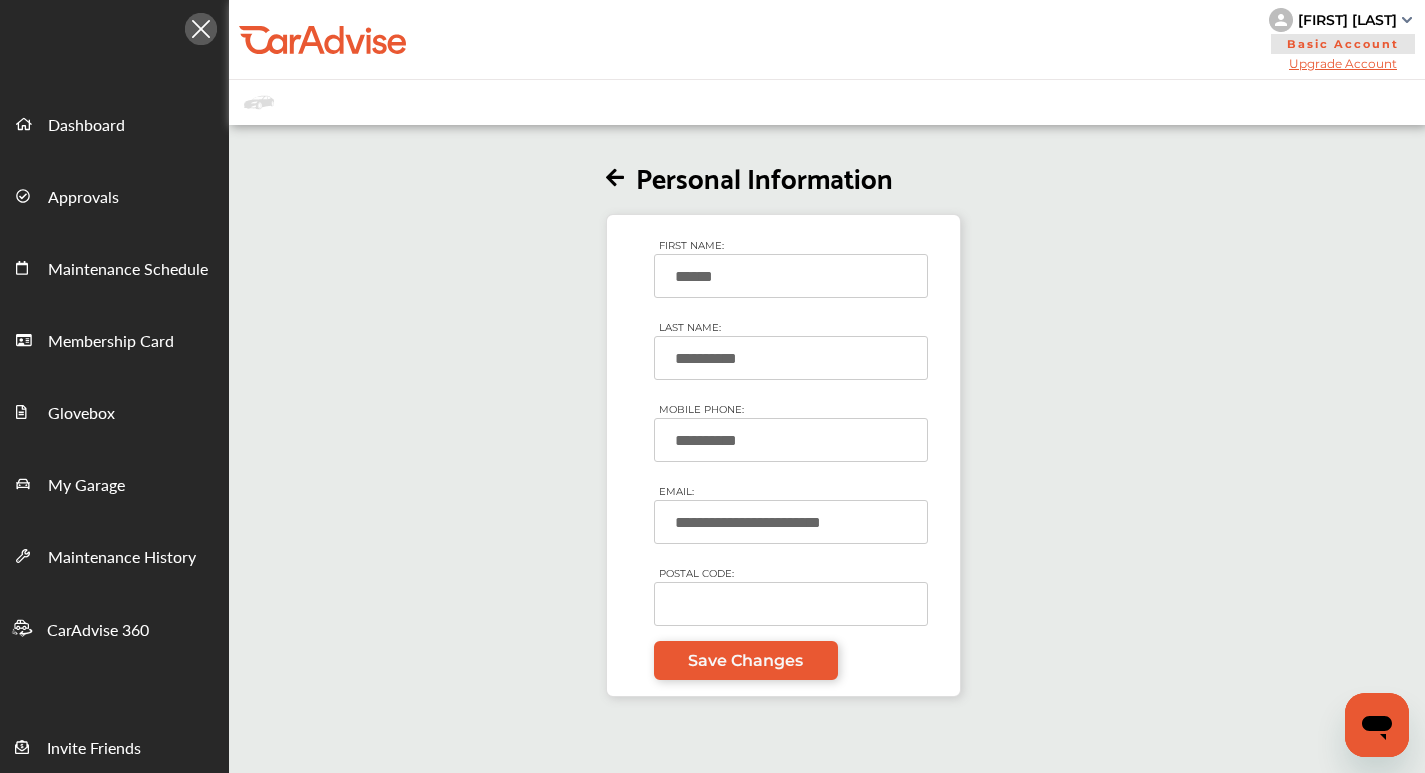 click on "Personal Information" at bounding box center (783, 176) 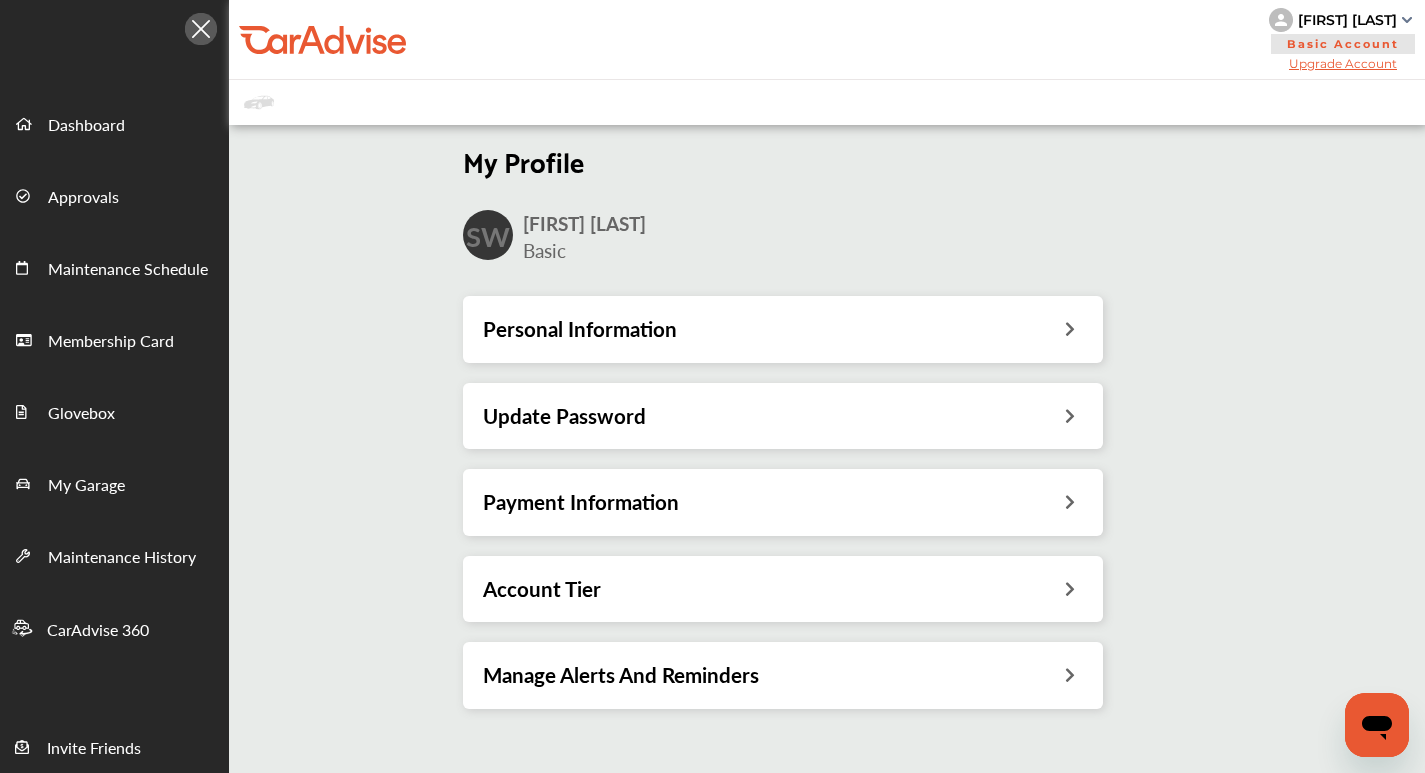 click on "Payment Information" at bounding box center (581, 502) 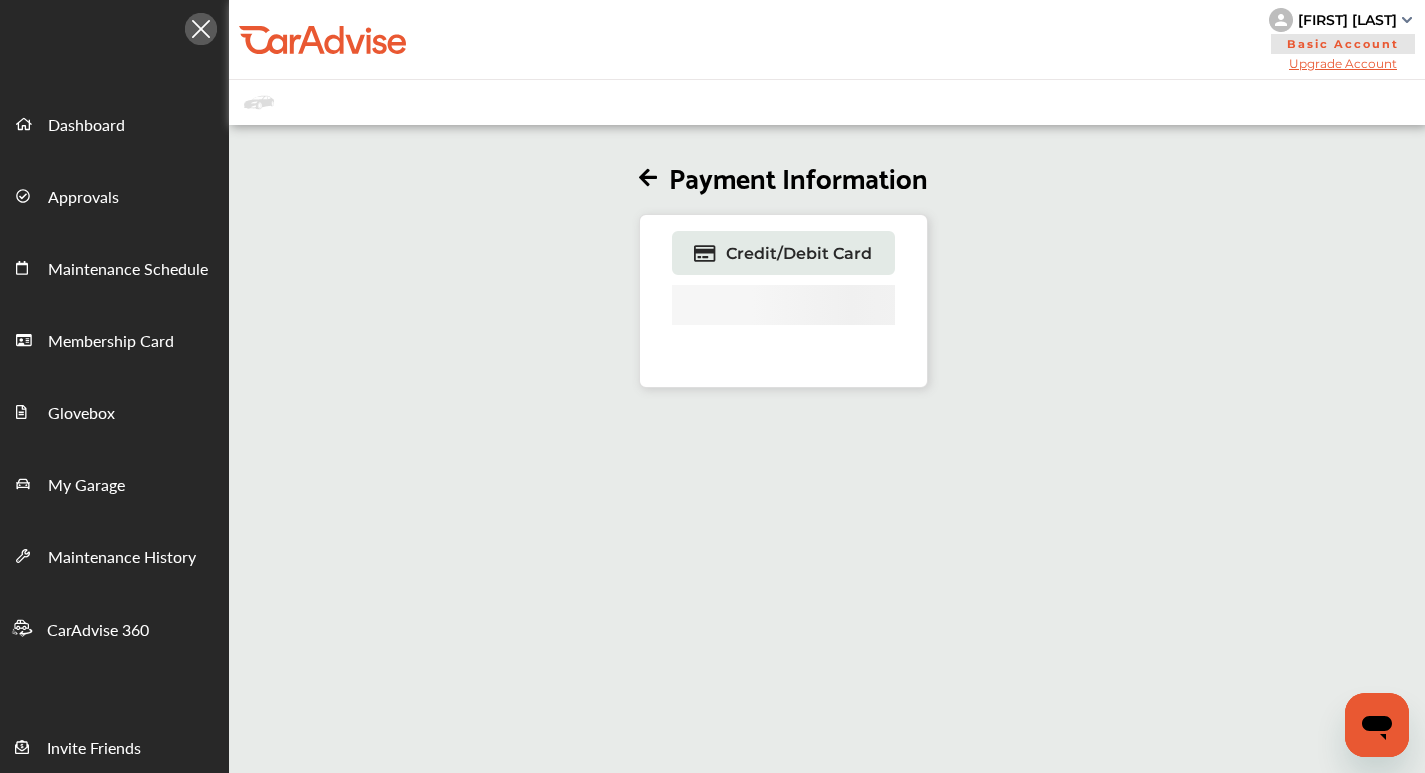 click at bounding box center (648, 178) 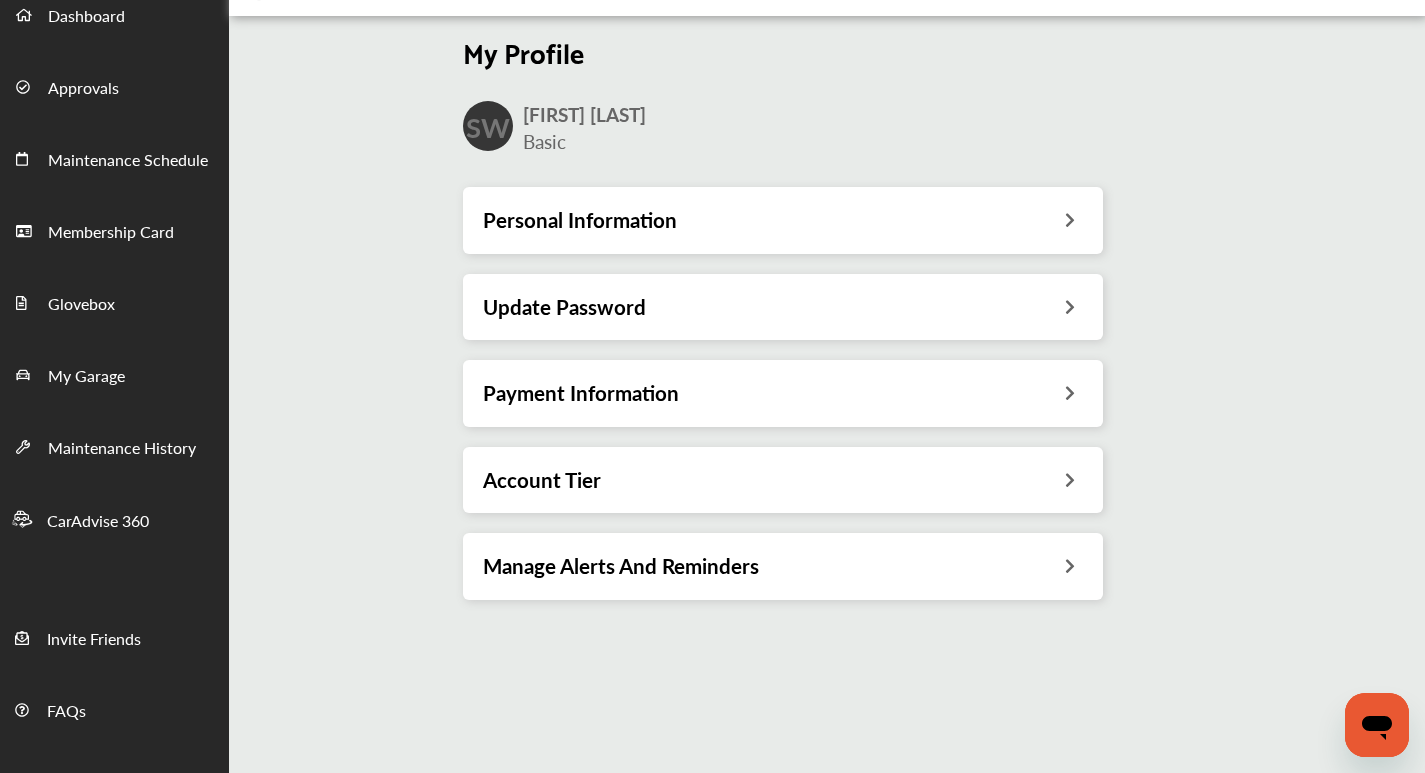 scroll, scrollTop: 204, scrollLeft: 0, axis: vertical 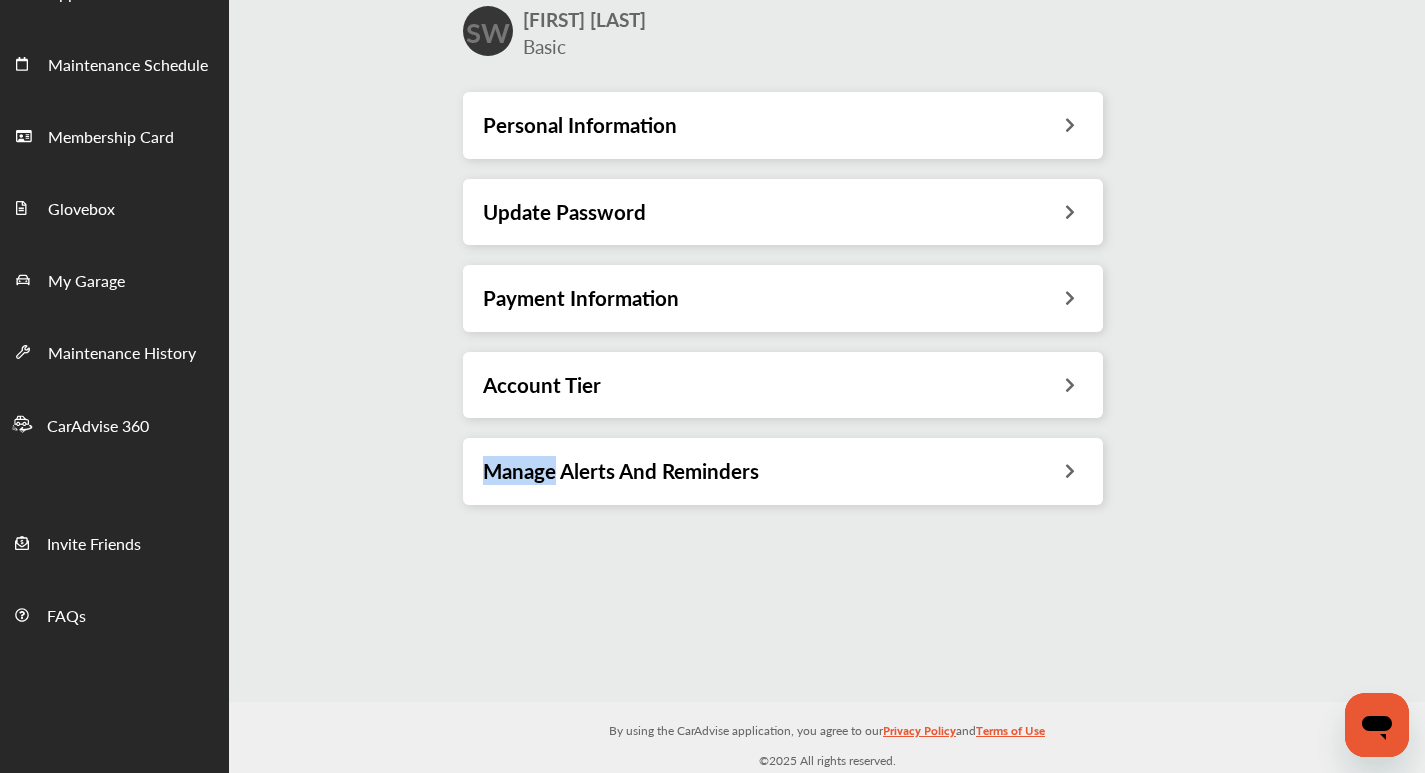 click on "Manage Alerts And Reminders" at bounding box center (621, 471) 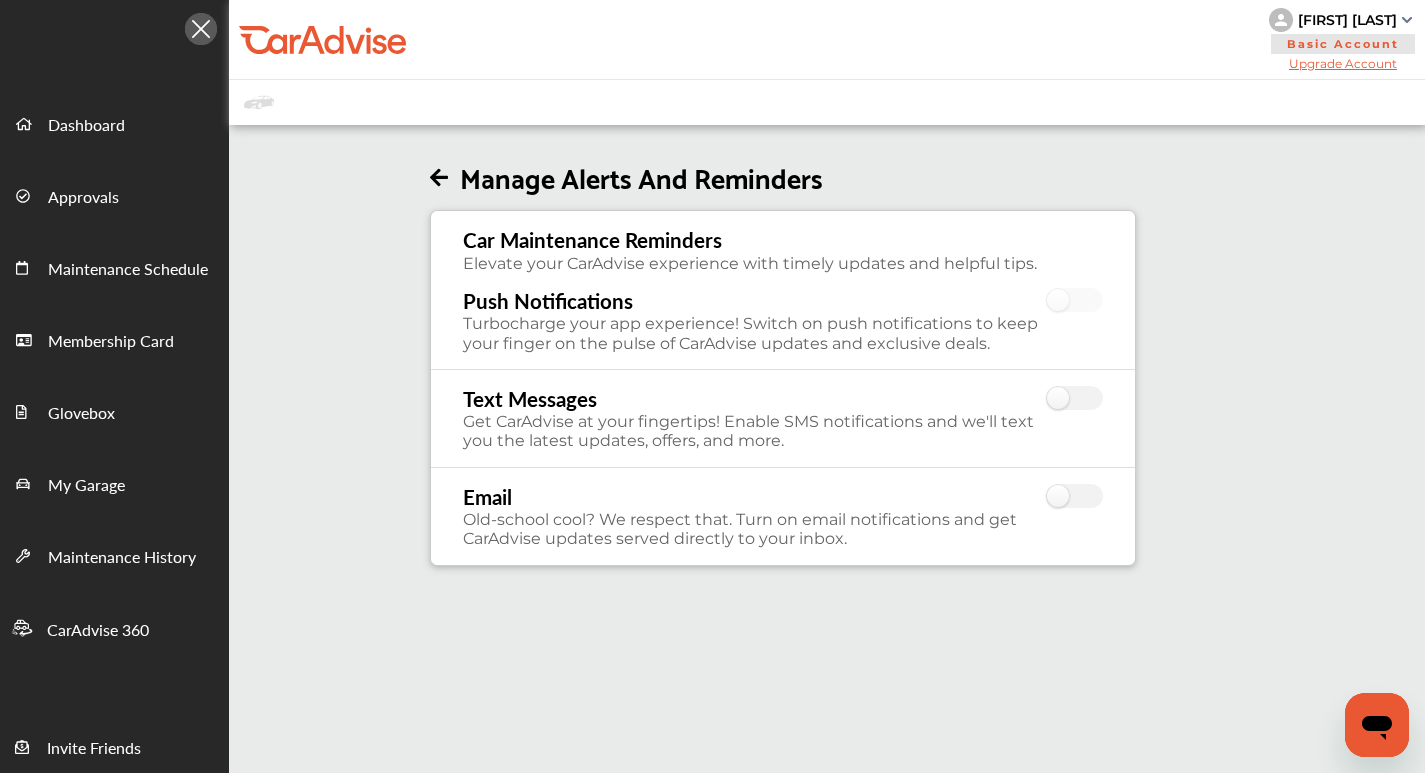 click on "Car Maintenance Reminders Elevate your CarAdvise experience with timely updates and helpful tips. Push Notifications Turbocharge your app experience! Switch on push notifications to keep your finger on the pulse of CarAdvise updates and exclusive deals." at bounding box center (783, 290) 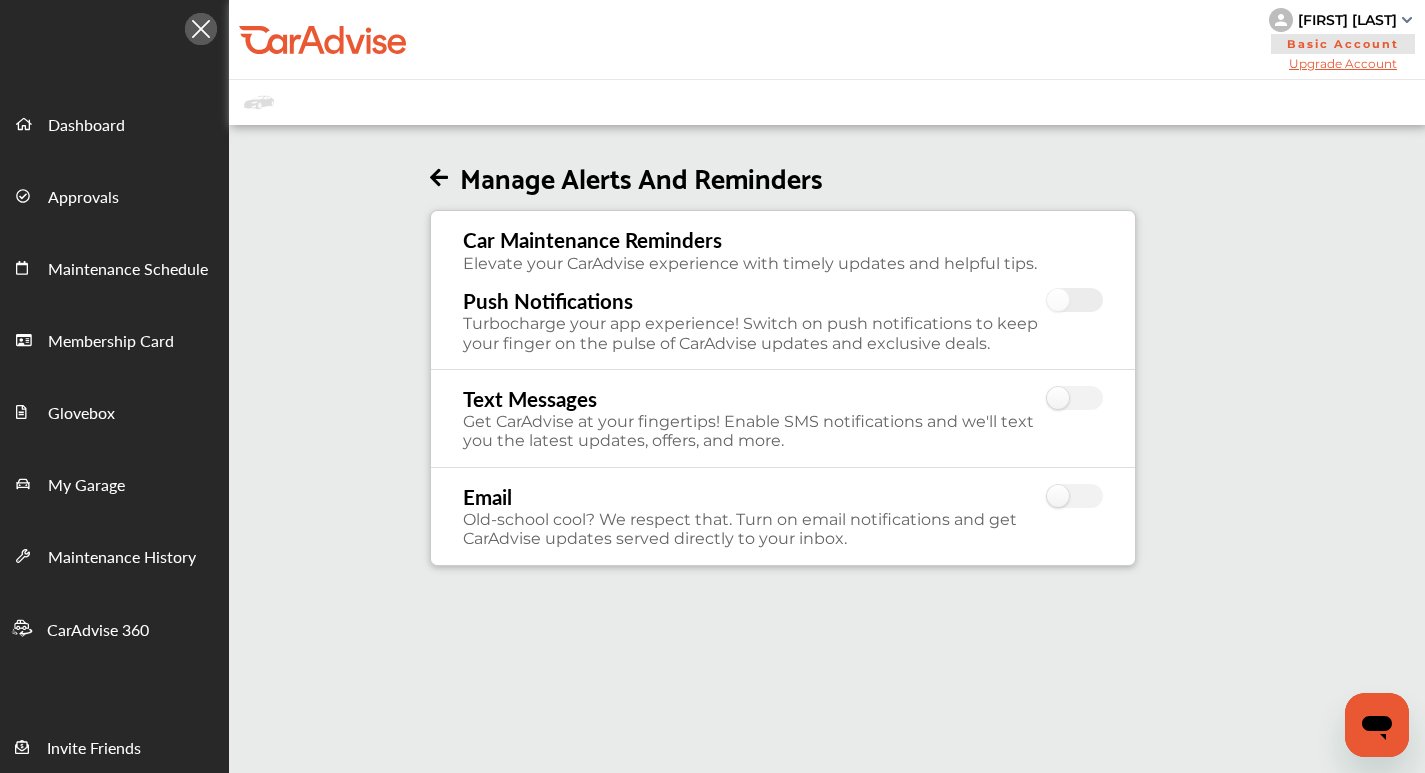 click at bounding box center [1075, 301] 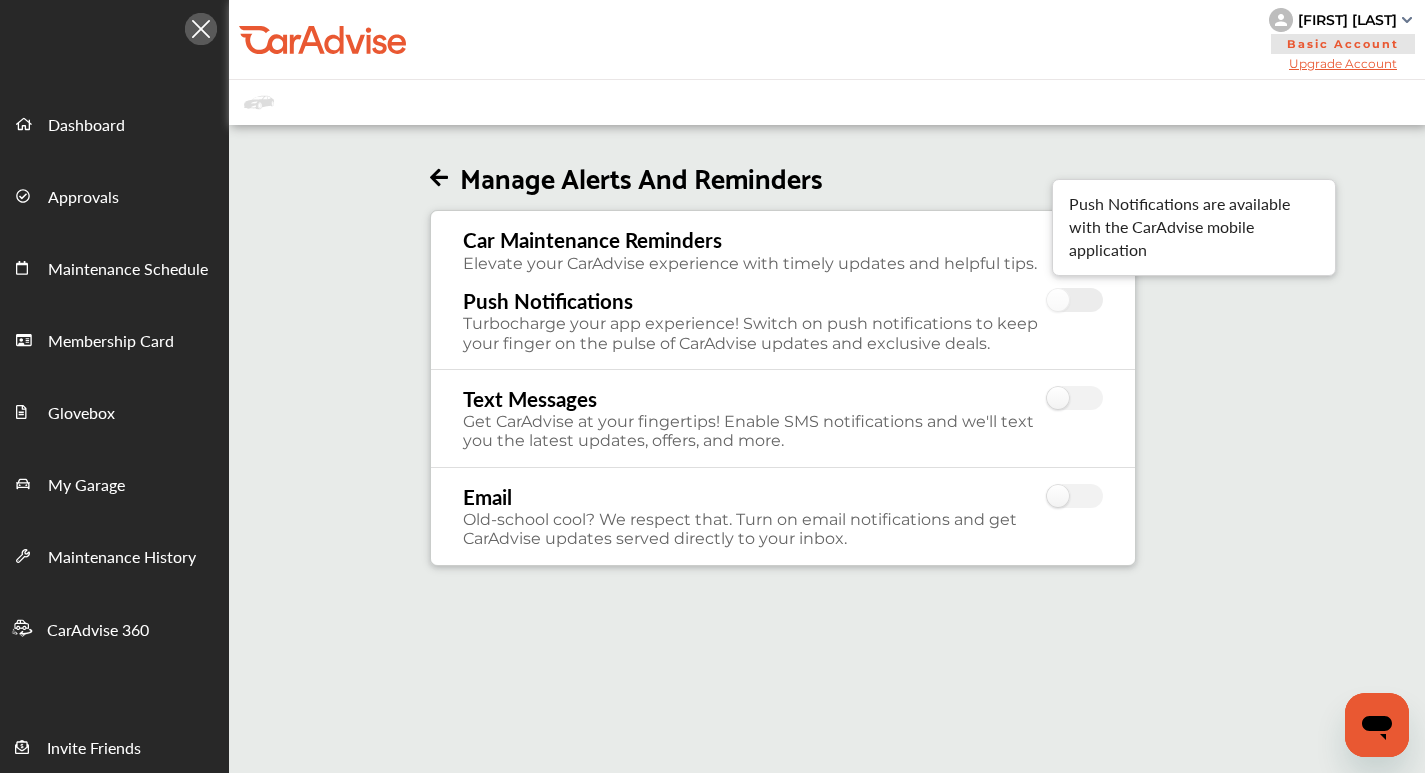 click at bounding box center [439, 178] 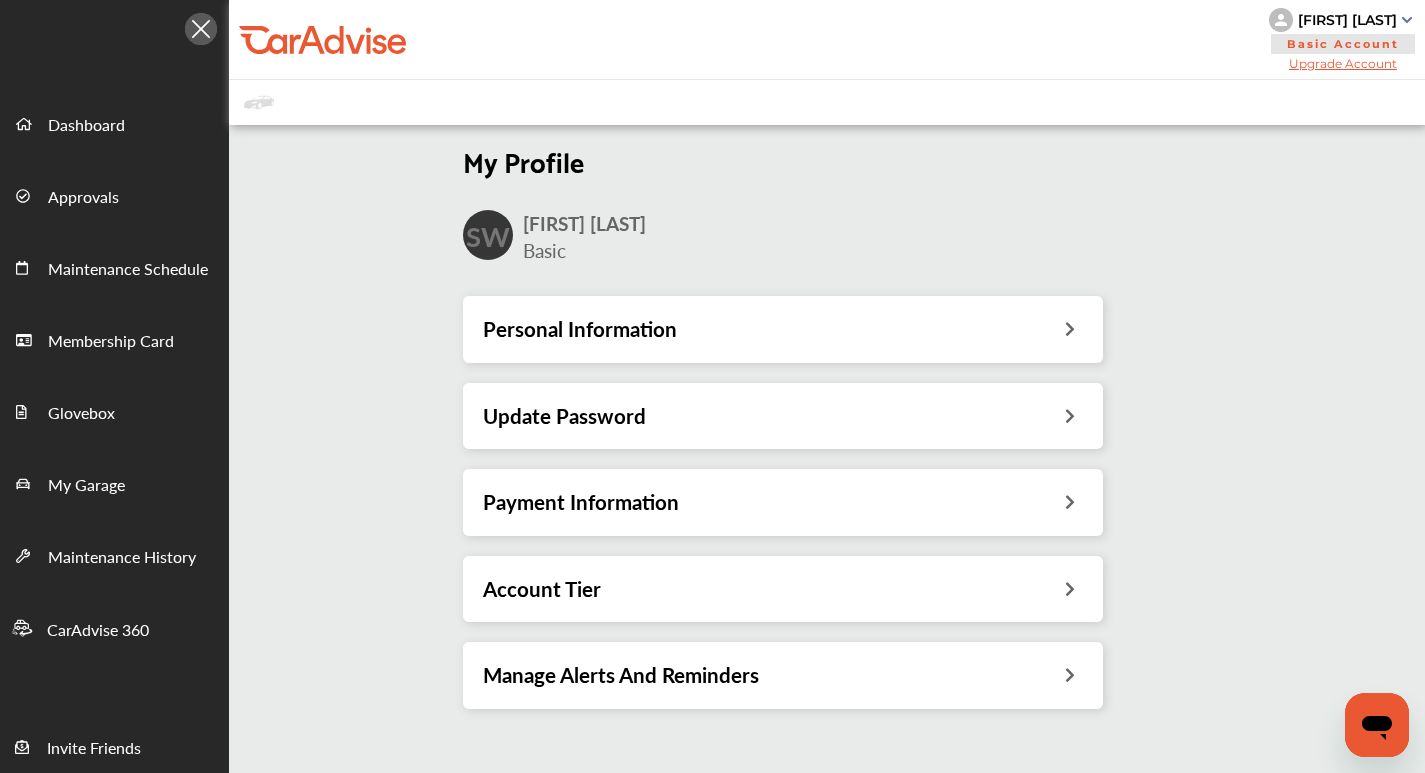 scroll, scrollTop: 204, scrollLeft: 0, axis: vertical 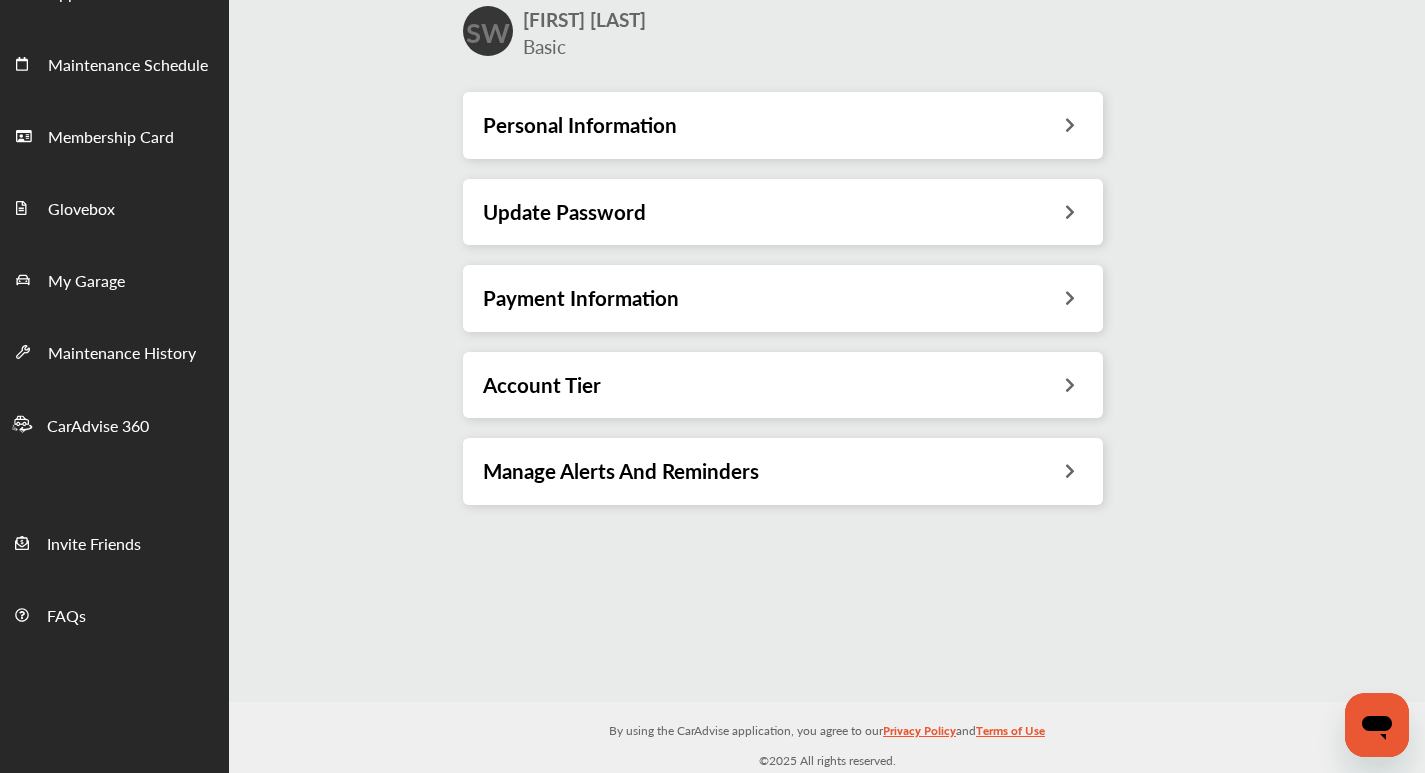 click on "Payment Information" at bounding box center (783, 298) 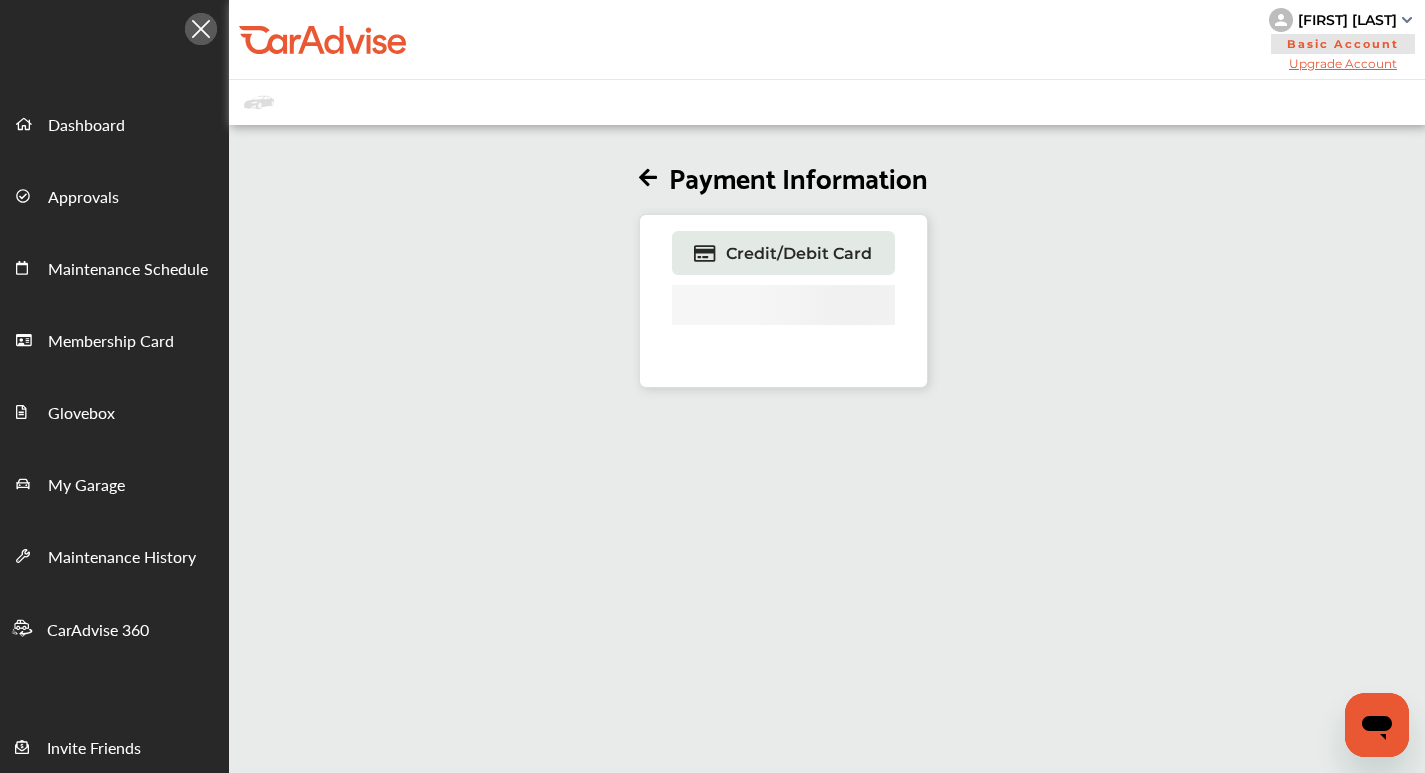 click at bounding box center (648, 178) 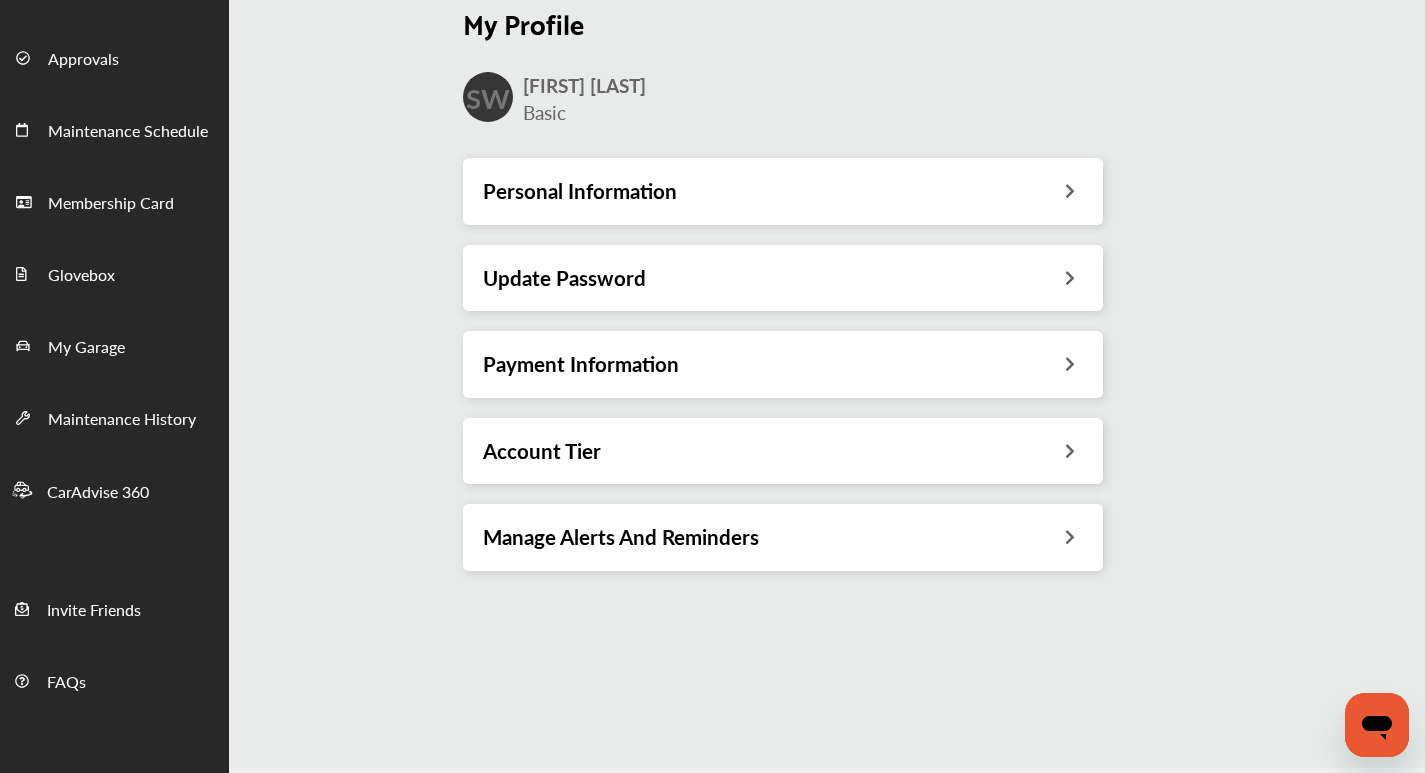 scroll, scrollTop: 0, scrollLeft: 0, axis: both 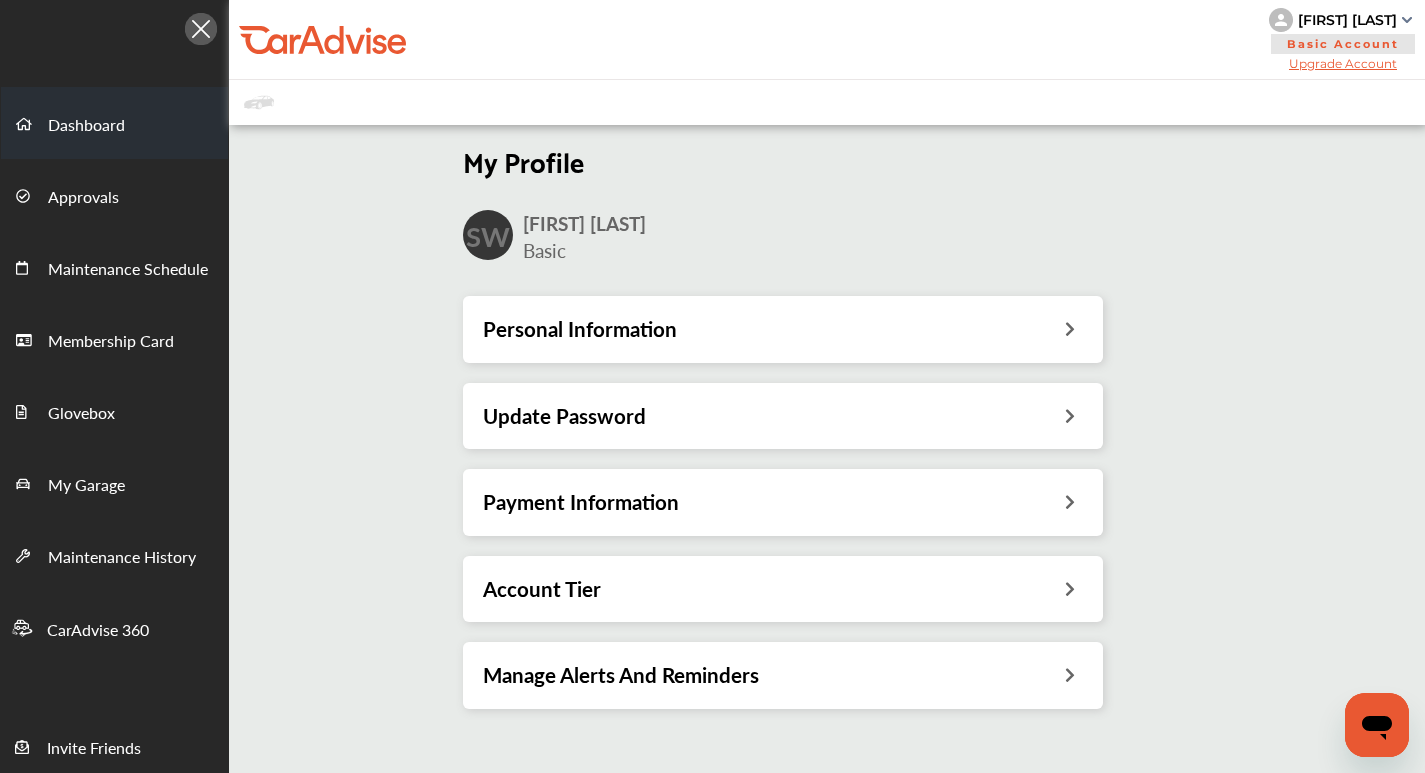 click on "Dashboard" at bounding box center (114, 123) 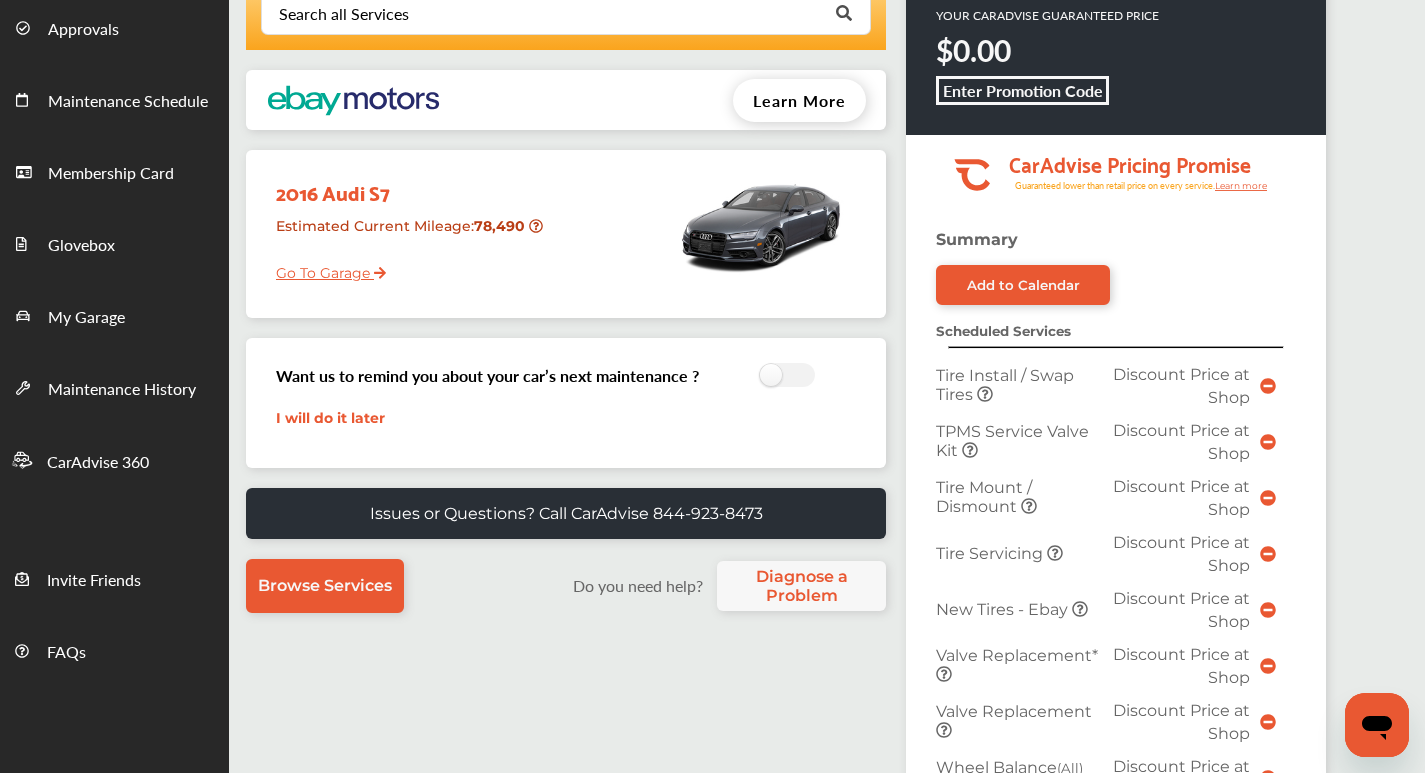 scroll, scrollTop: 167, scrollLeft: 0, axis: vertical 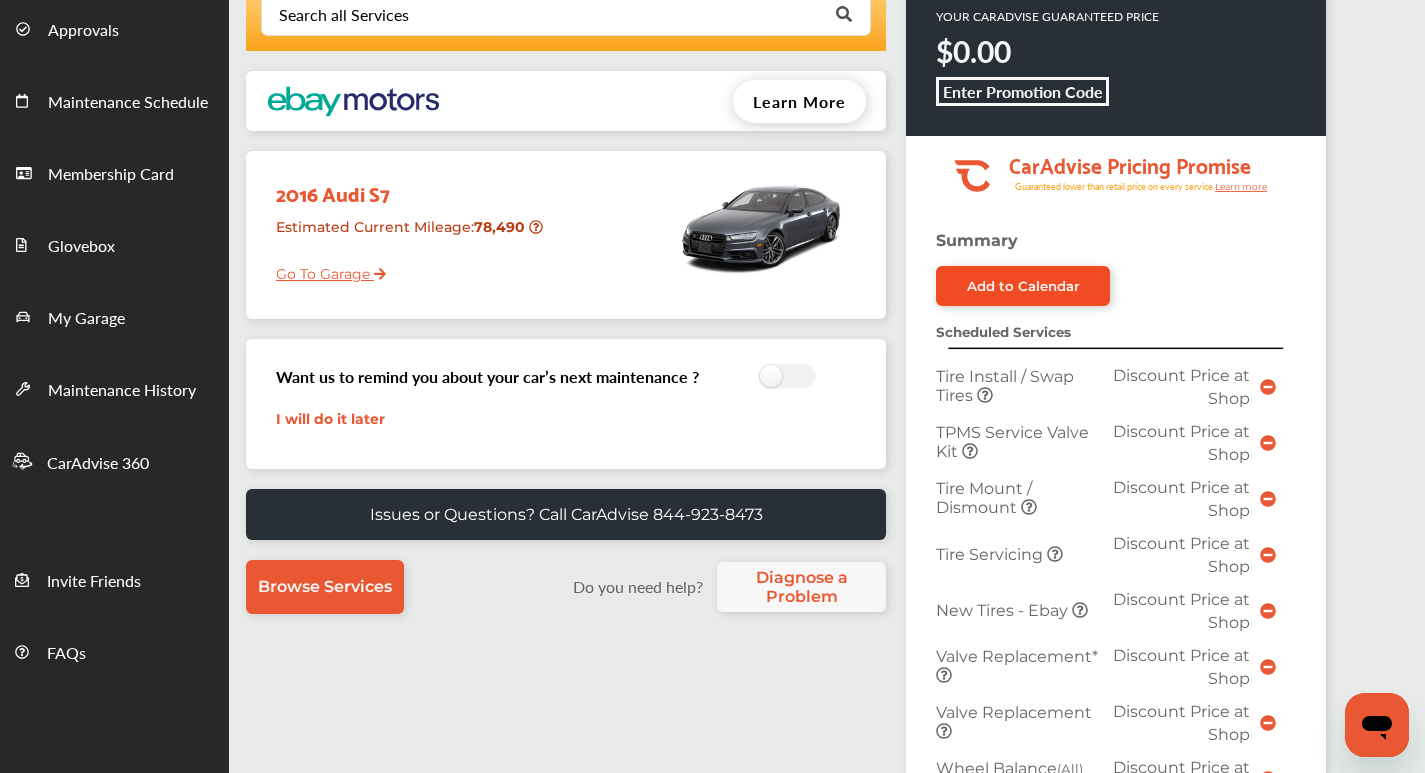 click on "Add to Calendar" at bounding box center [1023, 286] 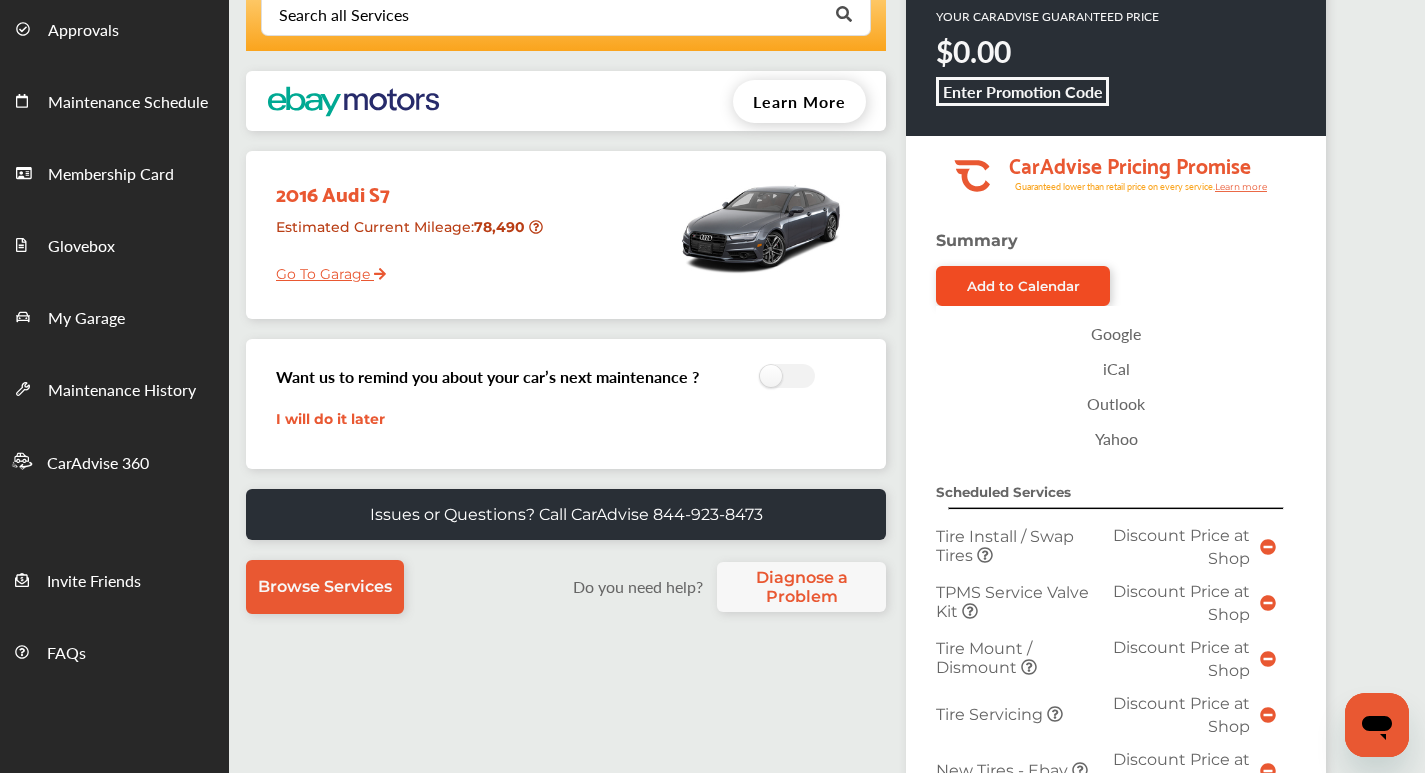 click on "Add to Calendar" at bounding box center [1023, 286] 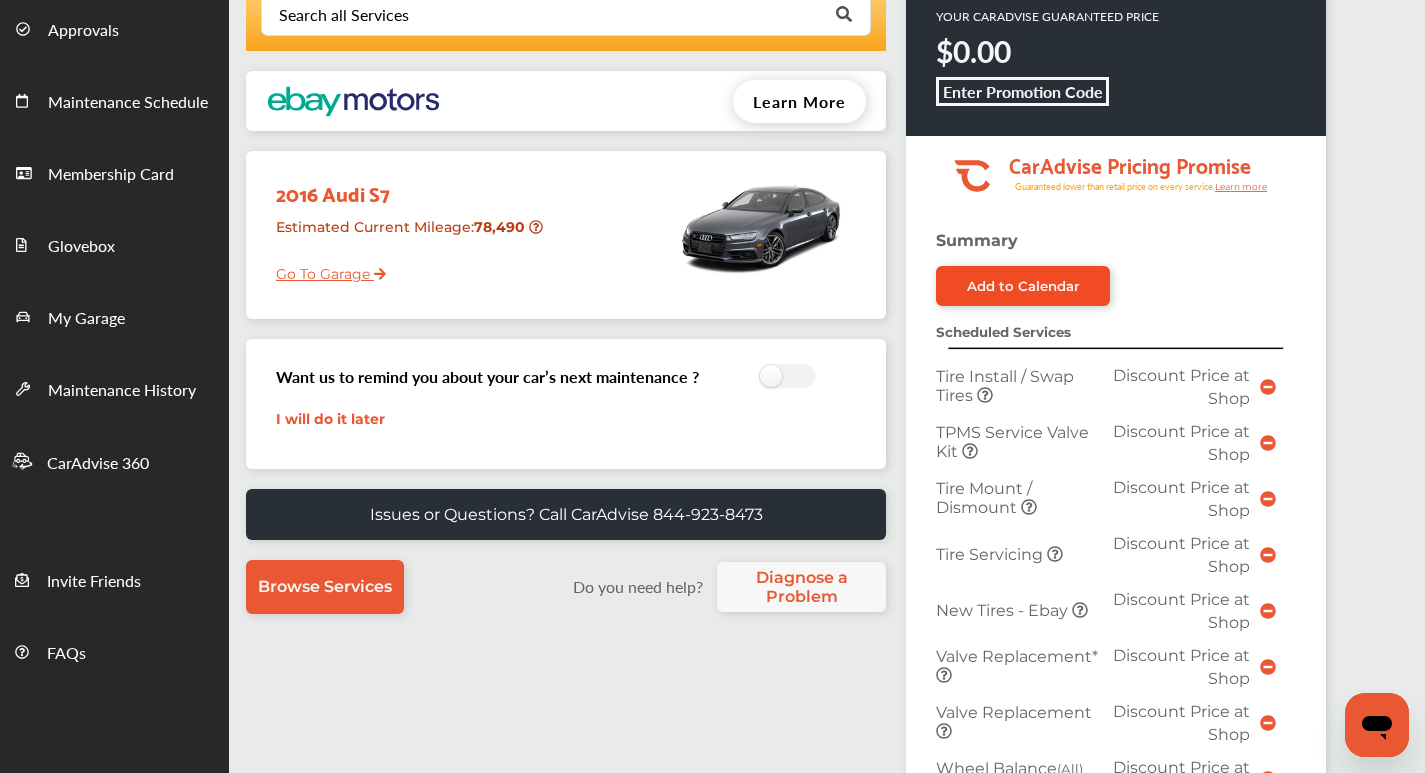 click on "Add to Calendar" at bounding box center (1023, 286) 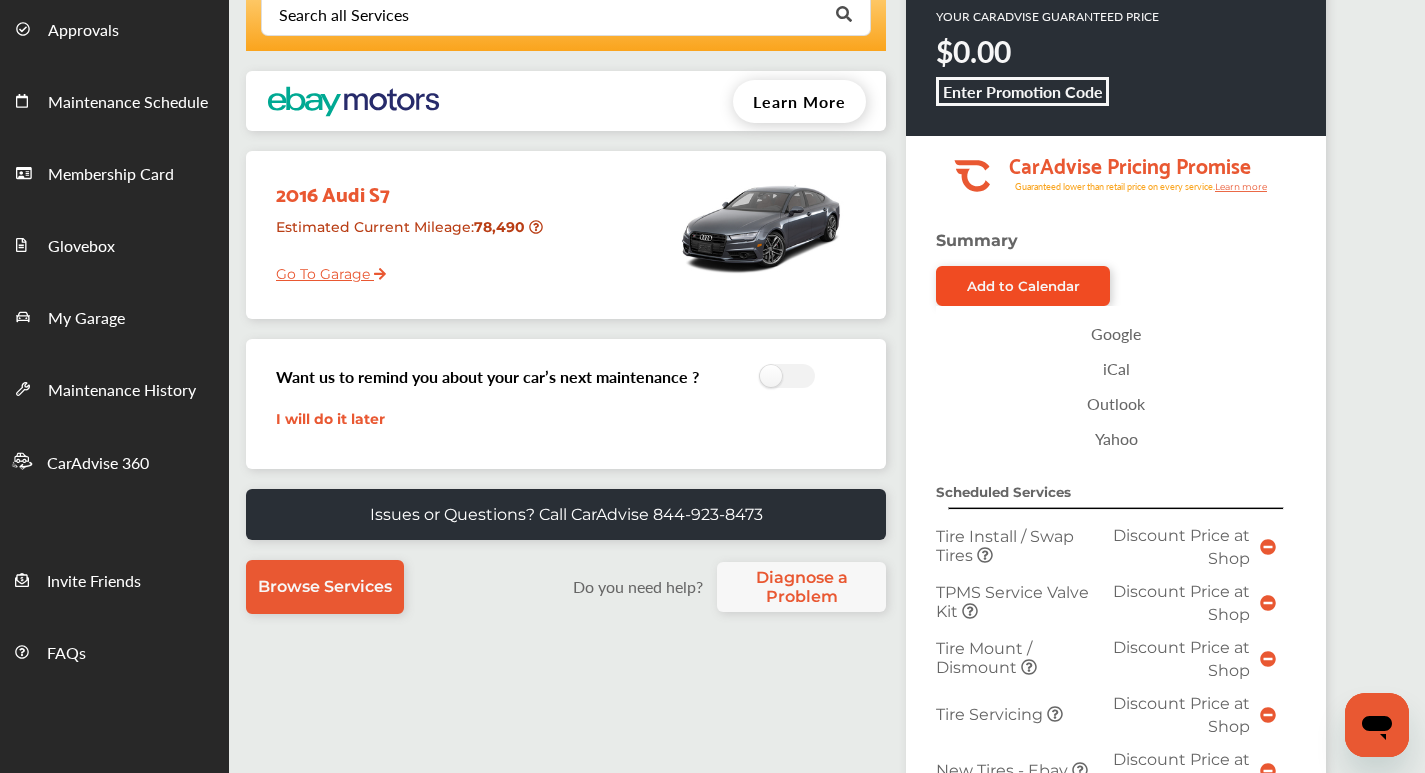 click on "Google" at bounding box center [1116, 333] 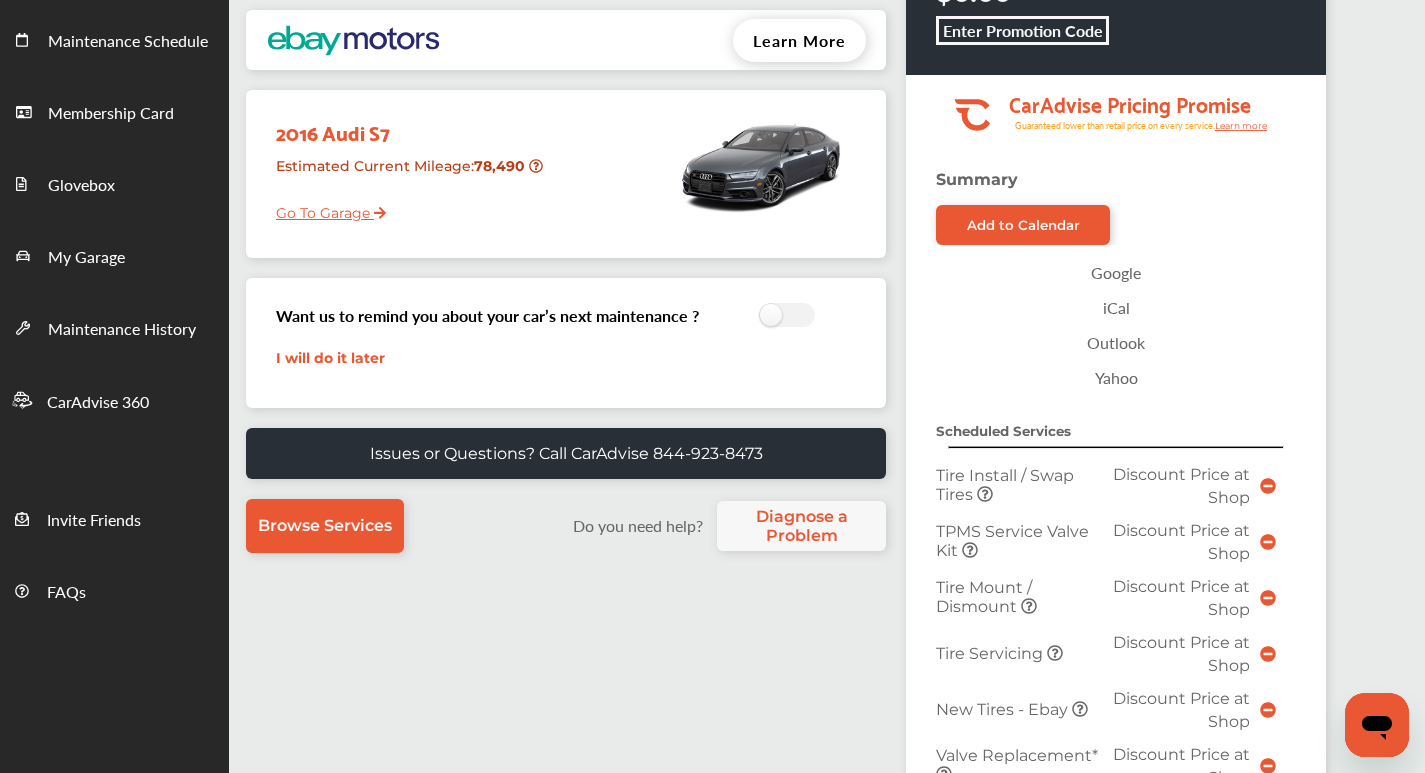 scroll, scrollTop: 223, scrollLeft: 0, axis: vertical 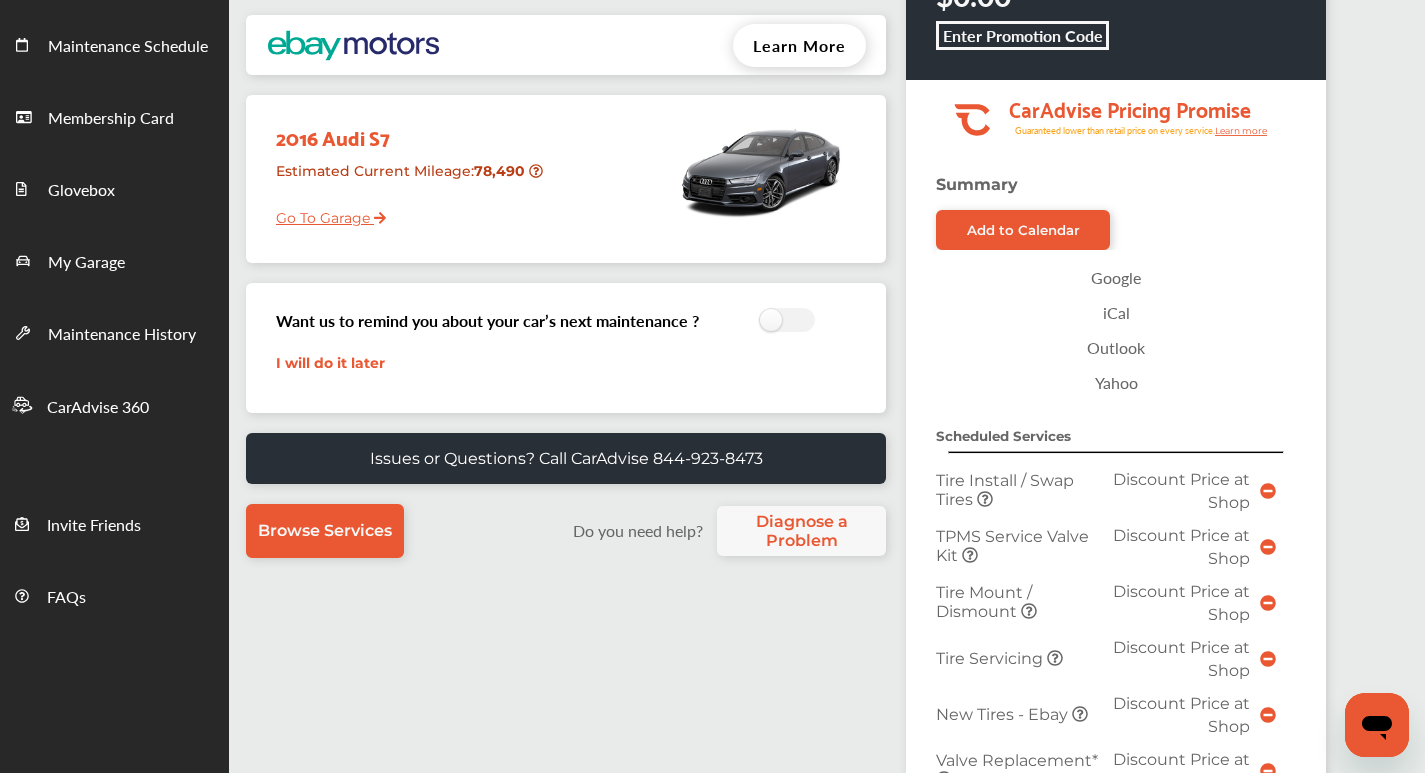 click on "Outlook" at bounding box center [1116, 347] 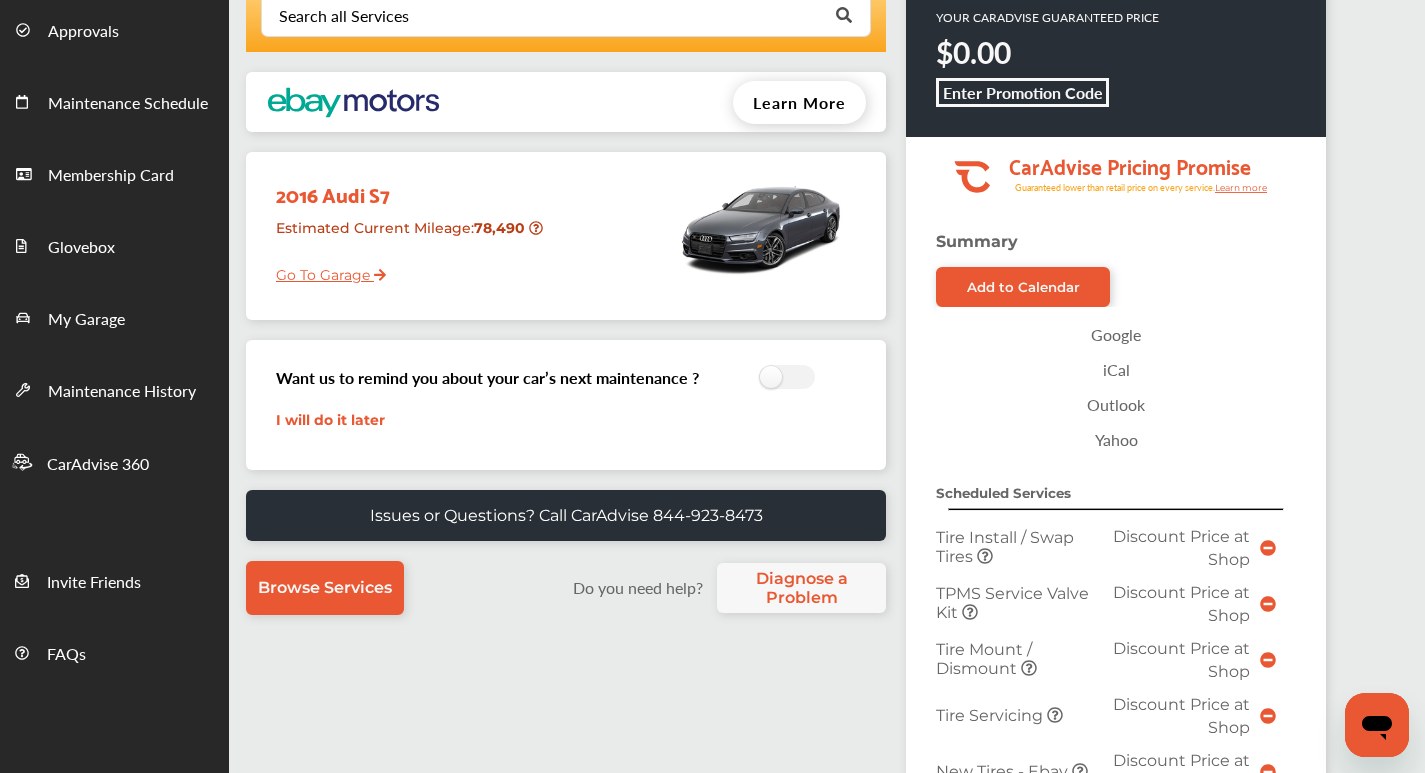 scroll, scrollTop: 163, scrollLeft: 0, axis: vertical 